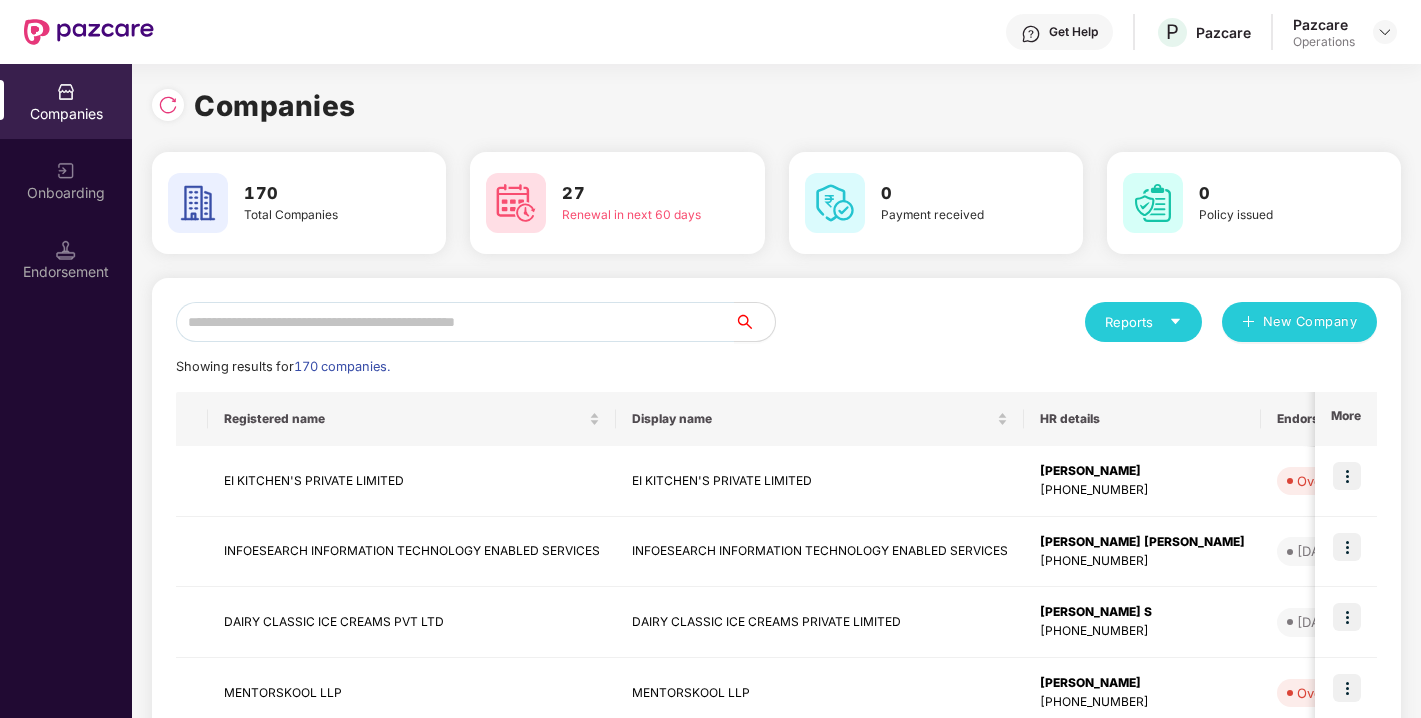 scroll, scrollTop: 0, scrollLeft: 0, axis: both 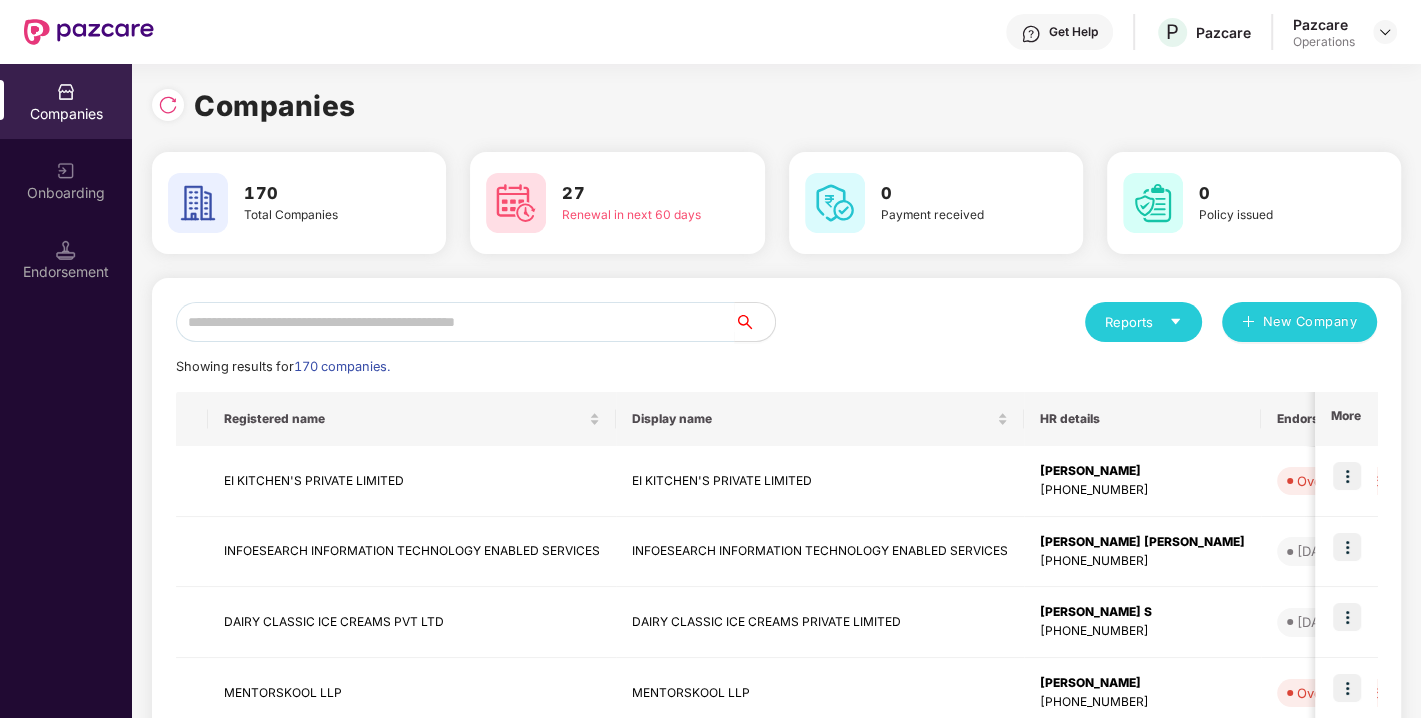 click at bounding box center (455, 322) 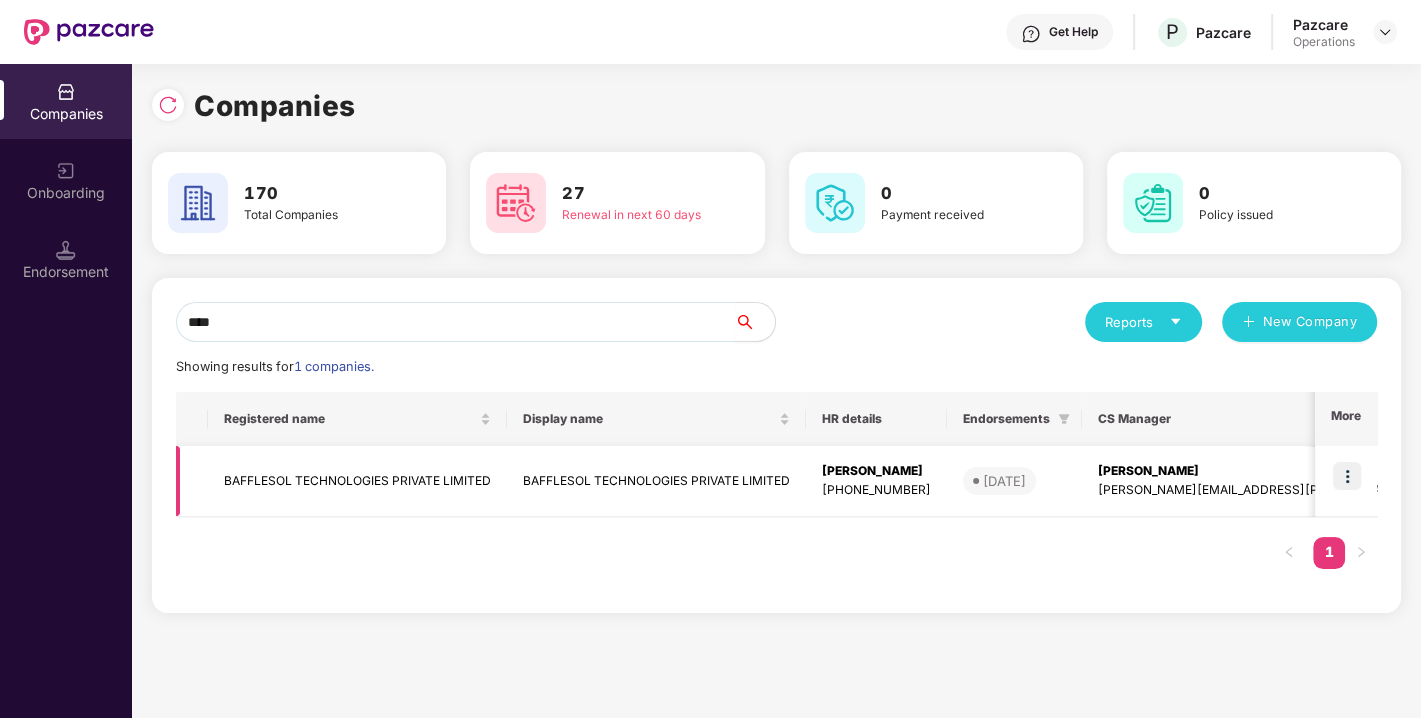 type on "****" 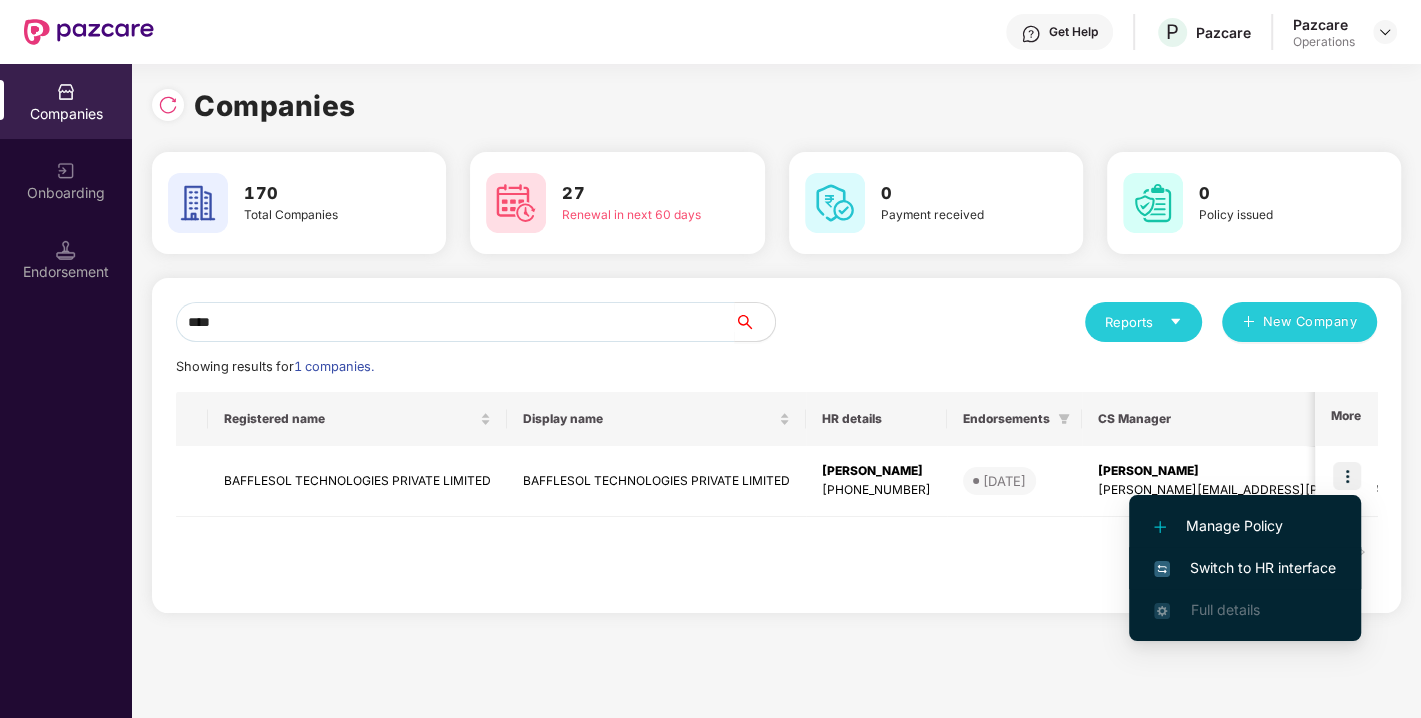 click on "Switch to HR interface" at bounding box center (1245, 568) 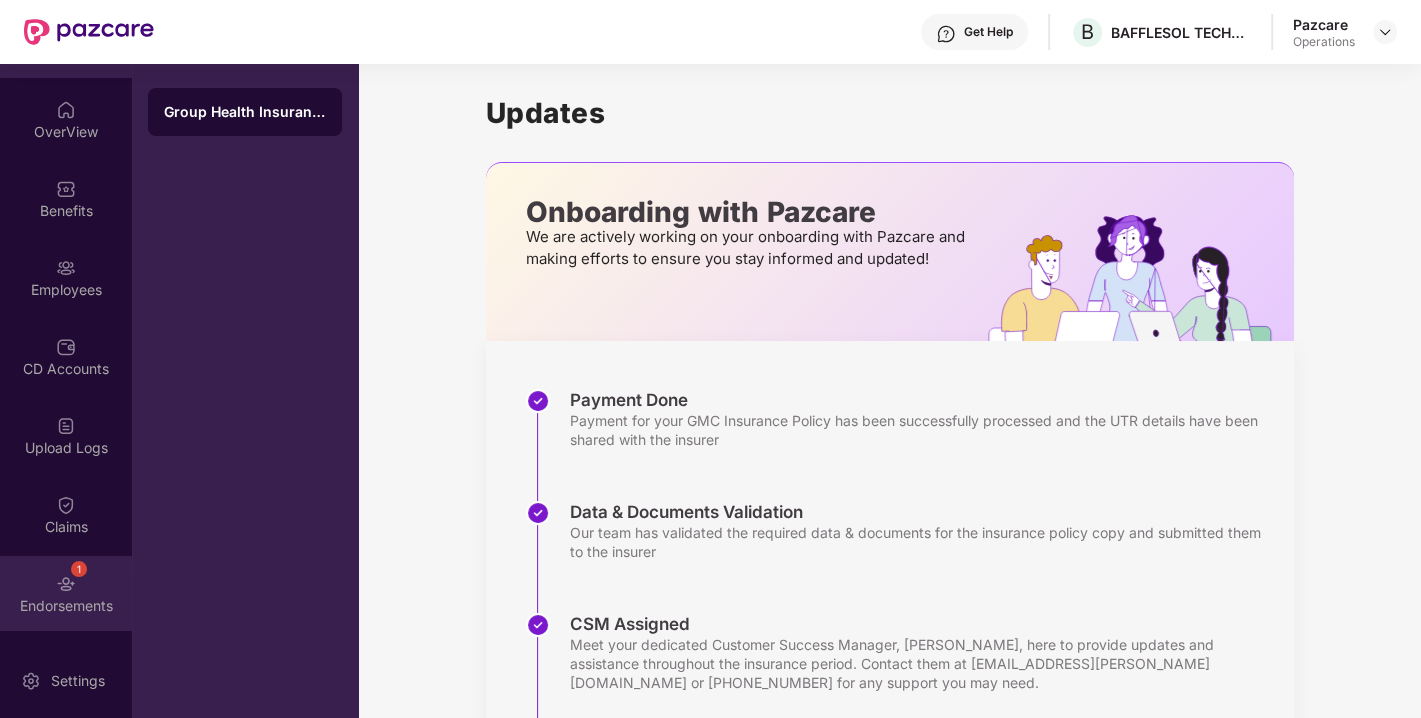 scroll, scrollTop: 62, scrollLeft: 0, axis: vertical 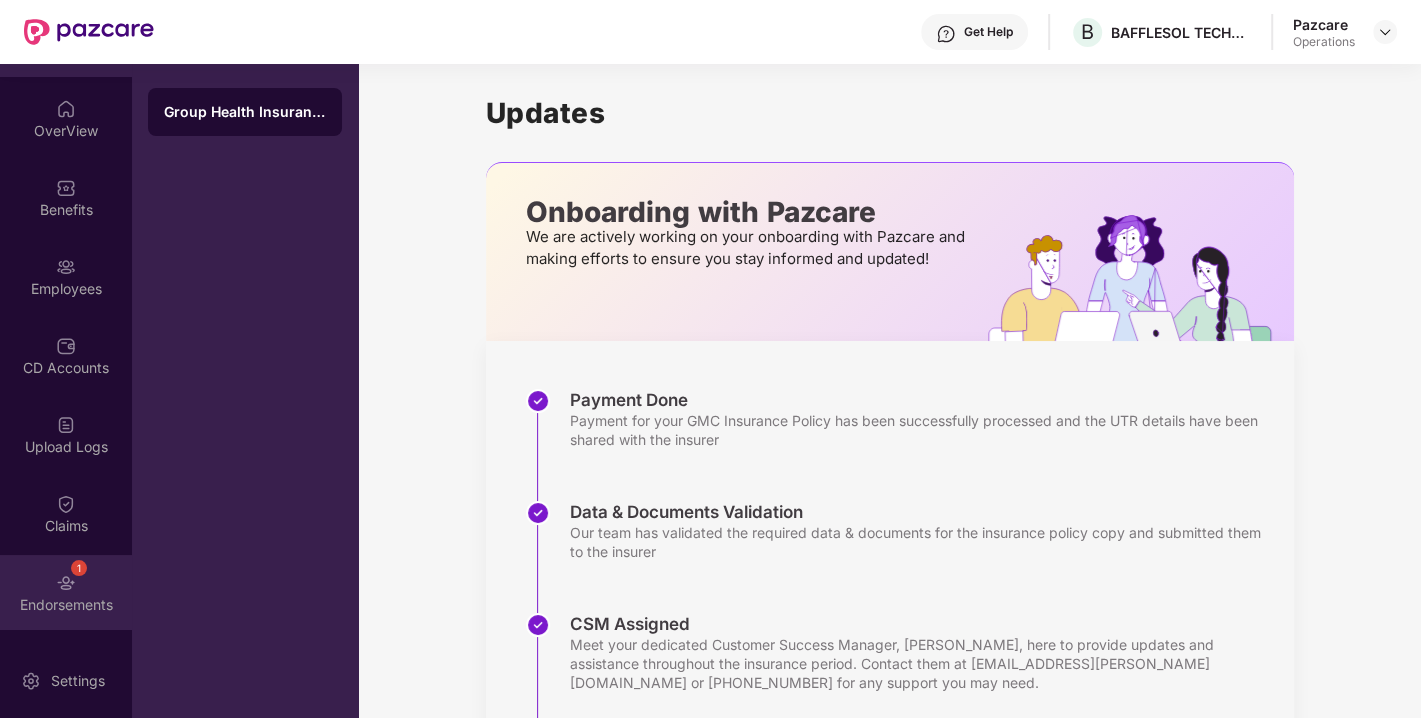 click at bounding box center [66, 583] 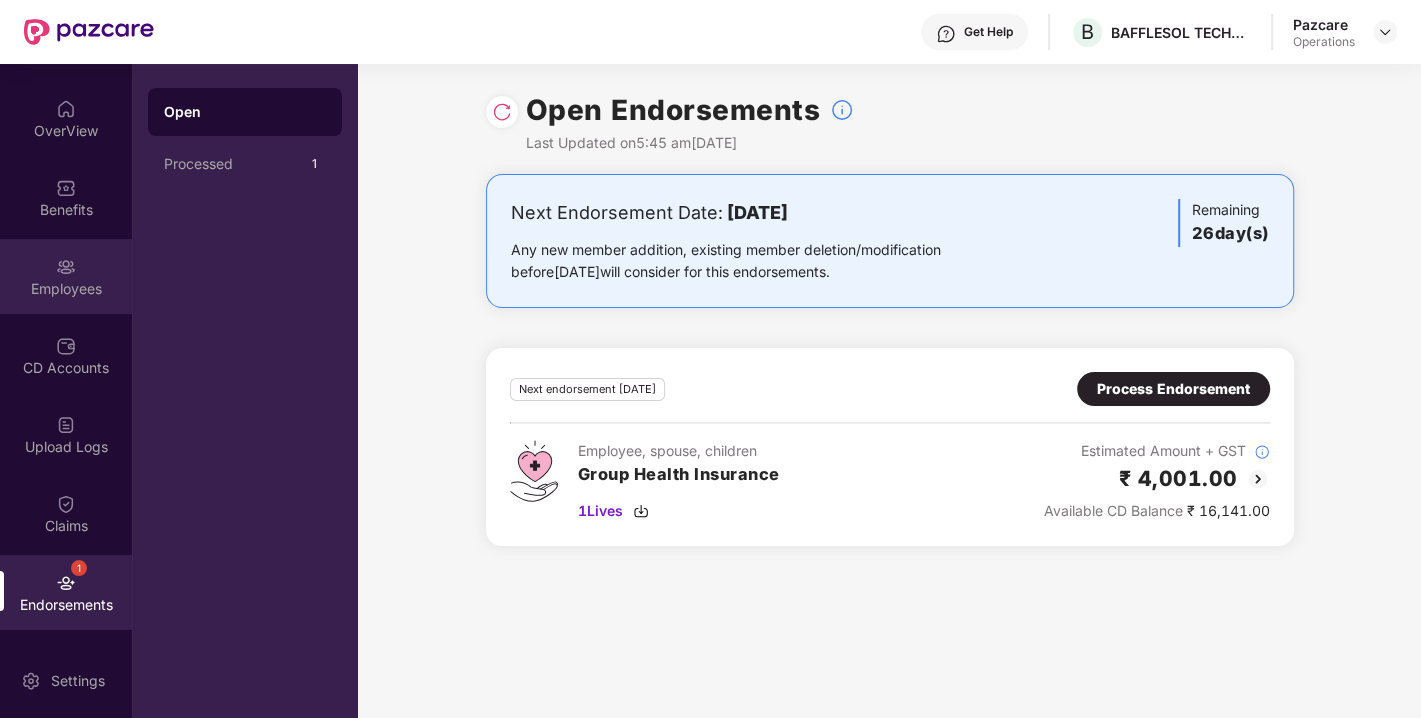 click on "Employees" at bounding box center [66, 276] 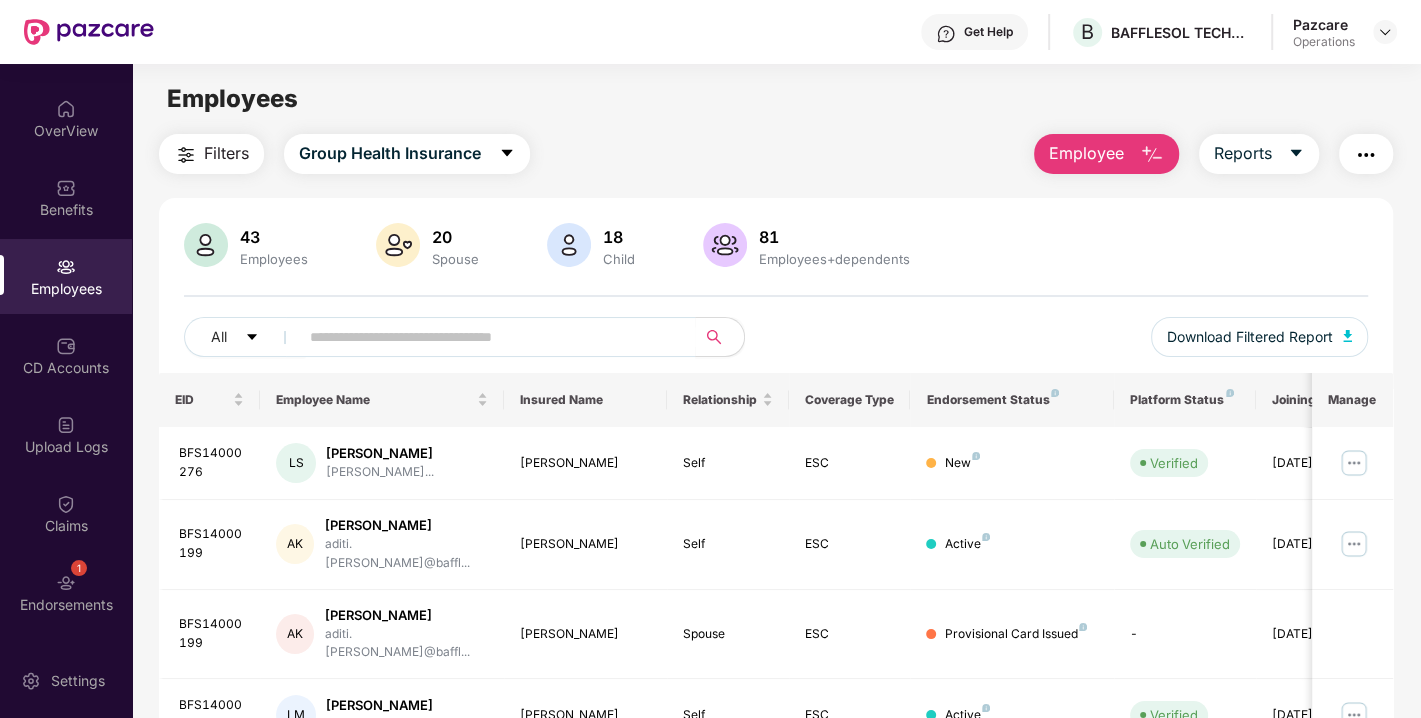 click on "Filters" at bounding box center [226, 153] 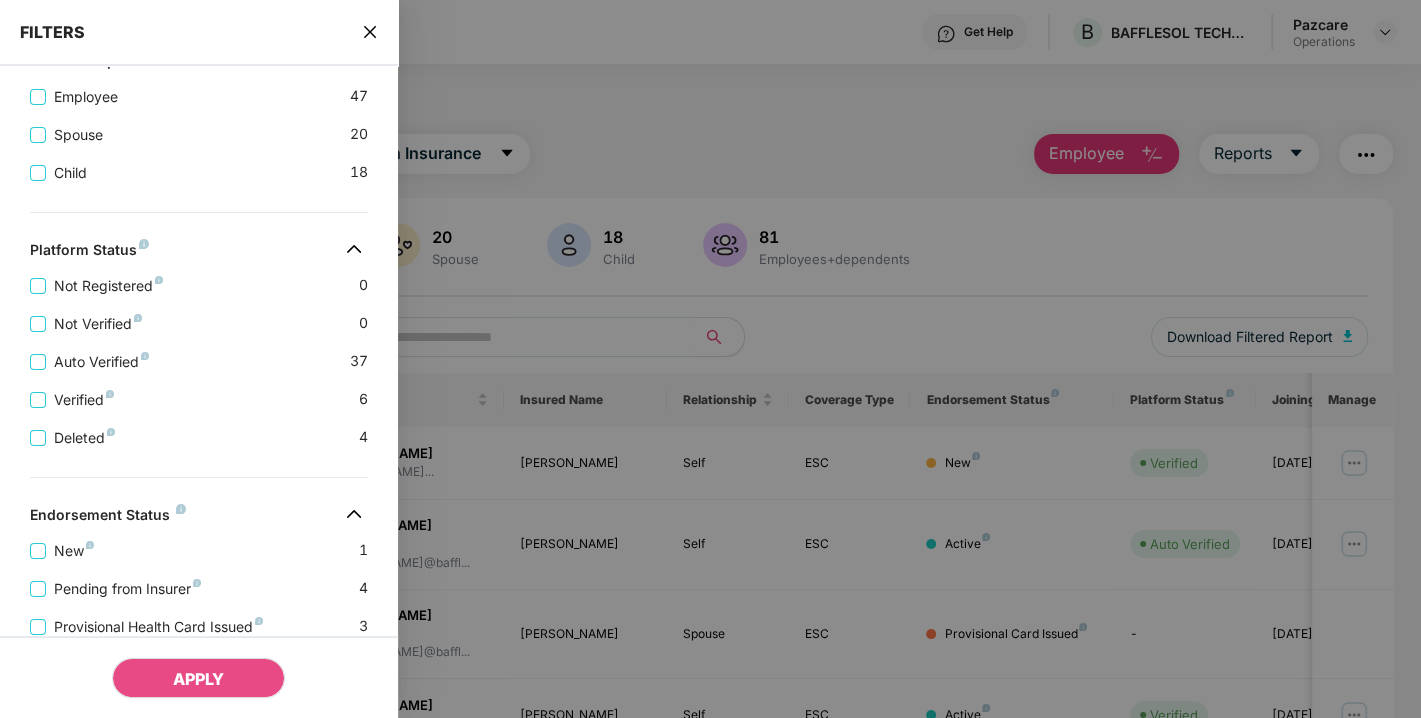 scroll, scrollTop: 553, scrollLeft: 0, axis: vertical 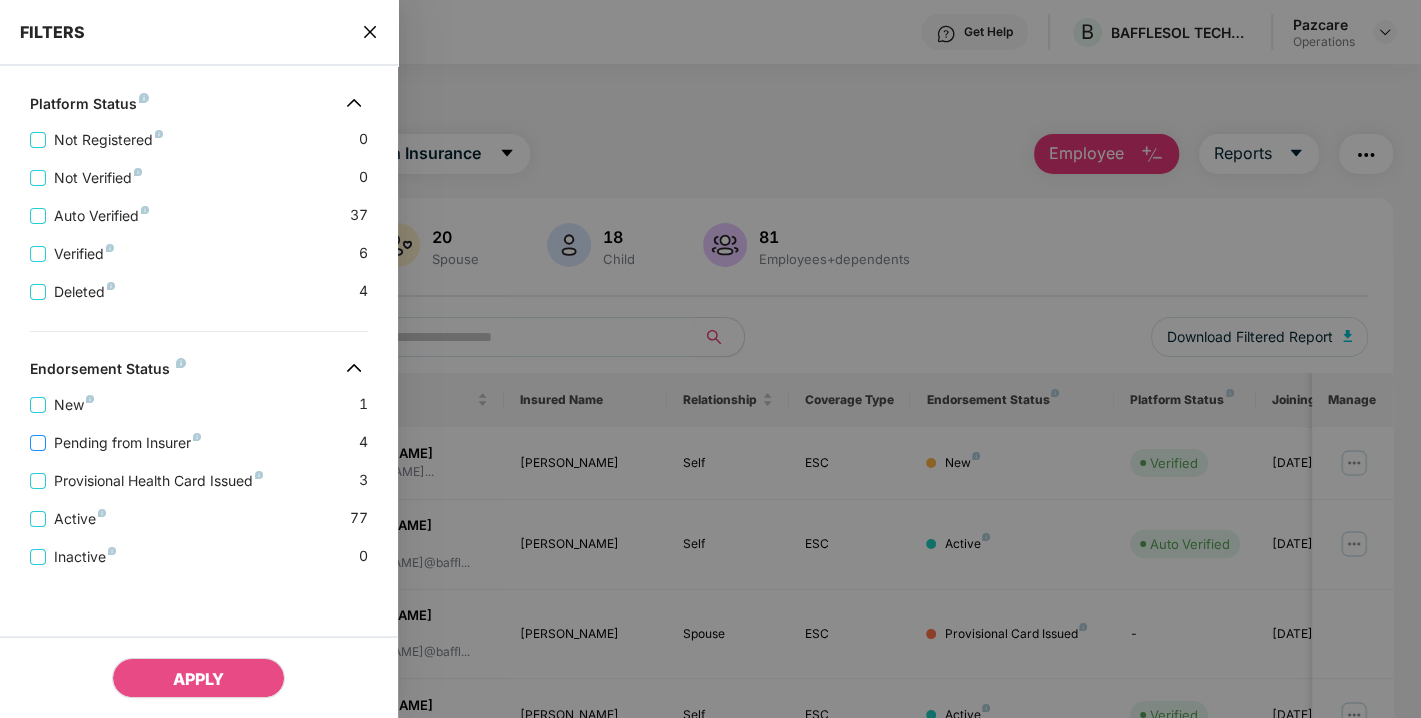 click on "Pending from Insurer" at bounding box center (127, 443) 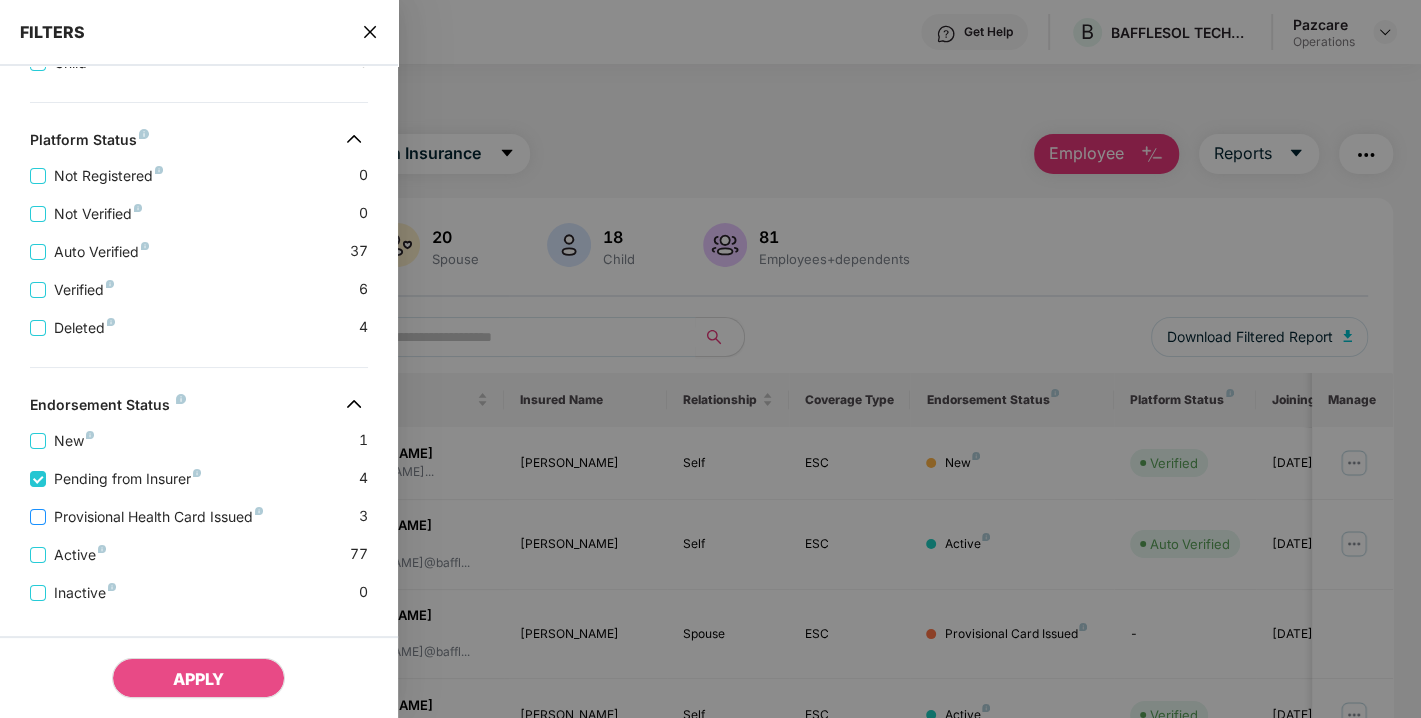 click on "Provisional Health Card Issued" at bounding box center (158, 517) 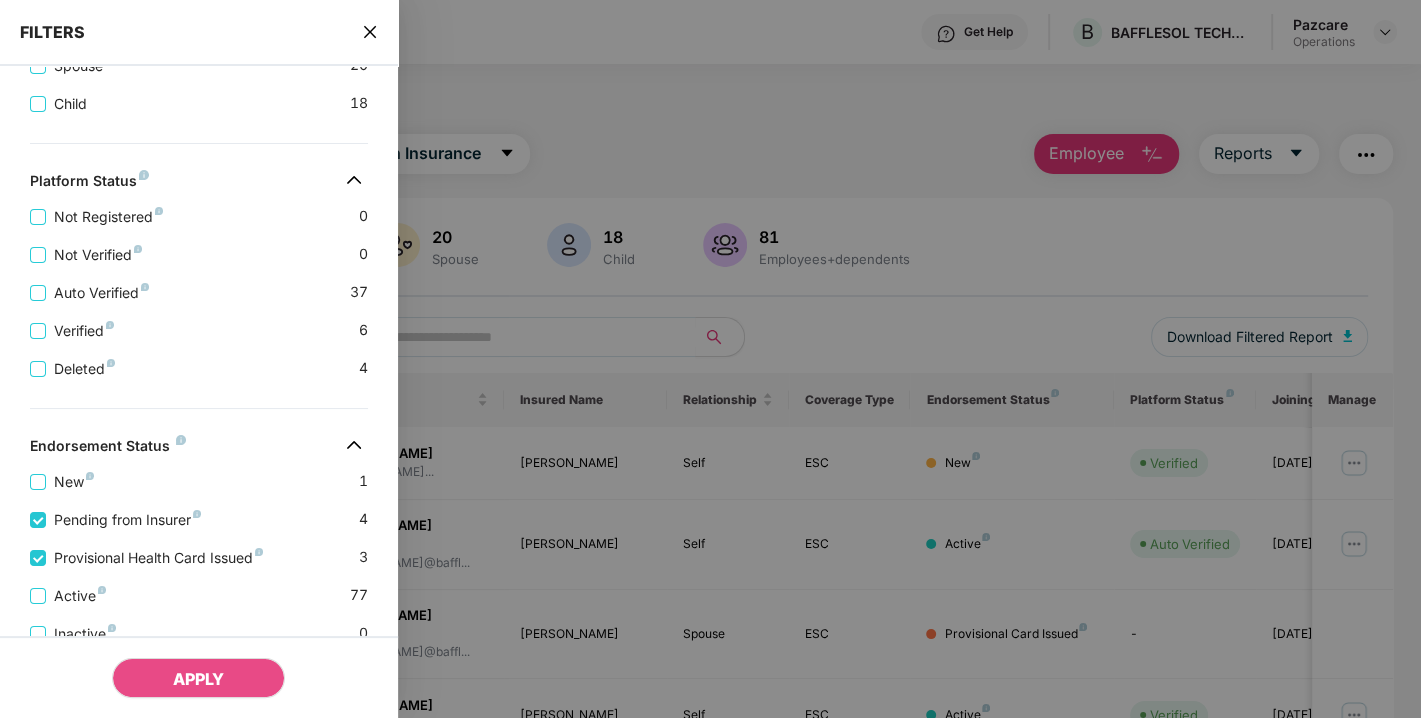 click on "APPLY" at bounding box center [199, 677] 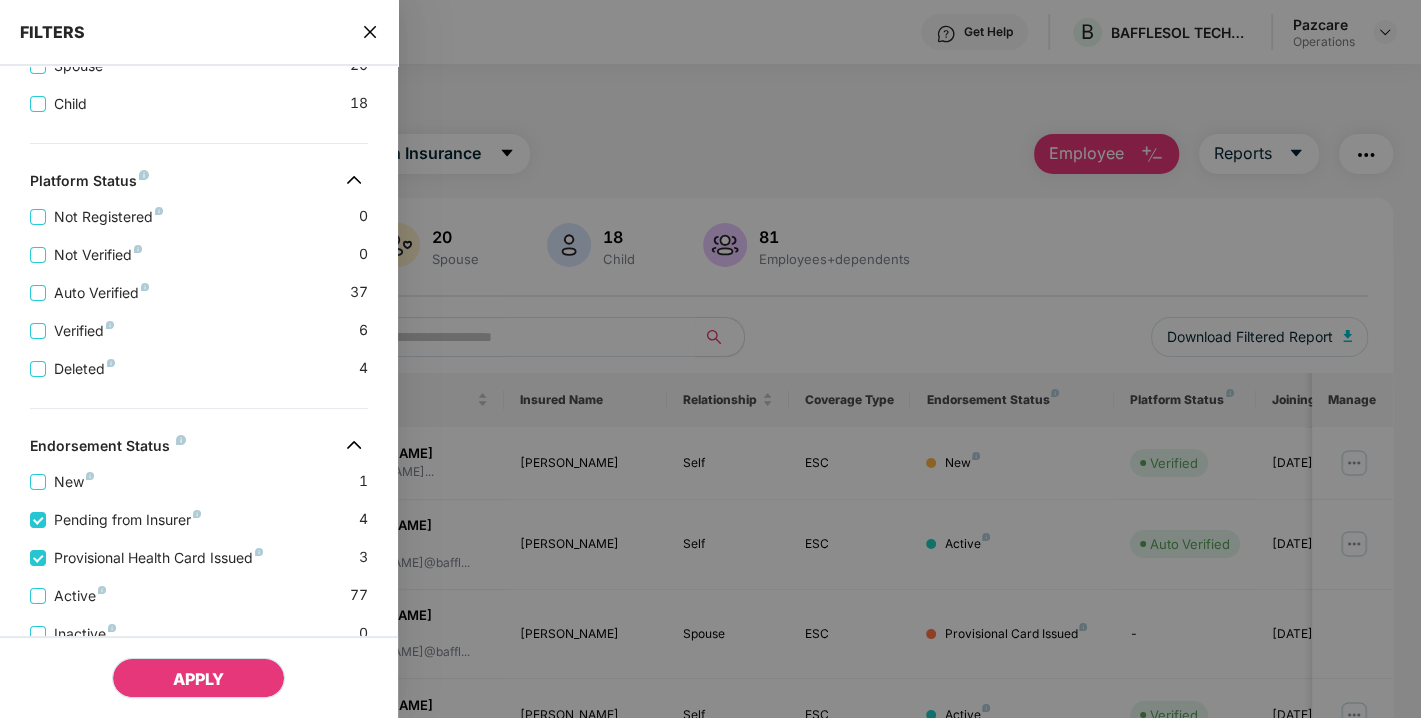 click on "APPLY" at bounding box center [198, 678] 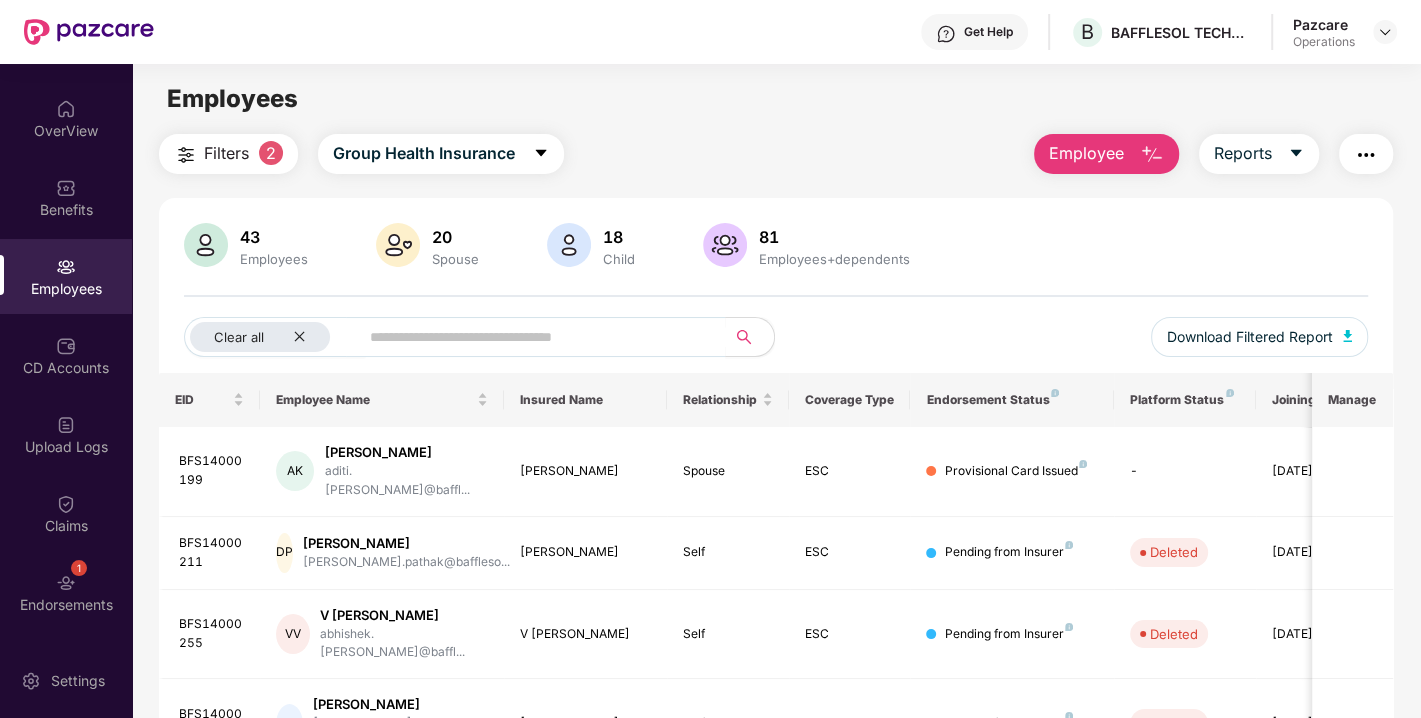 click at bounding box center [1366, 155] 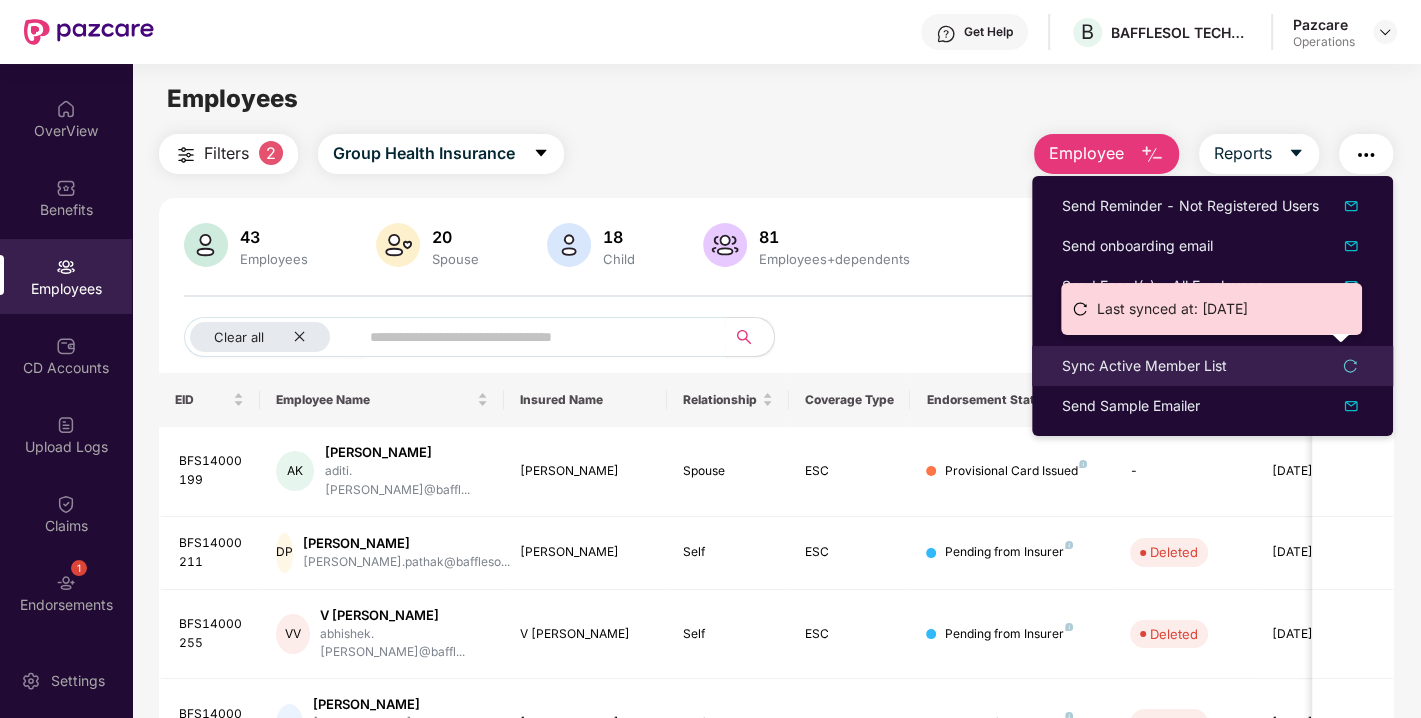 click on "Sync Active Member List" at bounding box center (1144, 366) 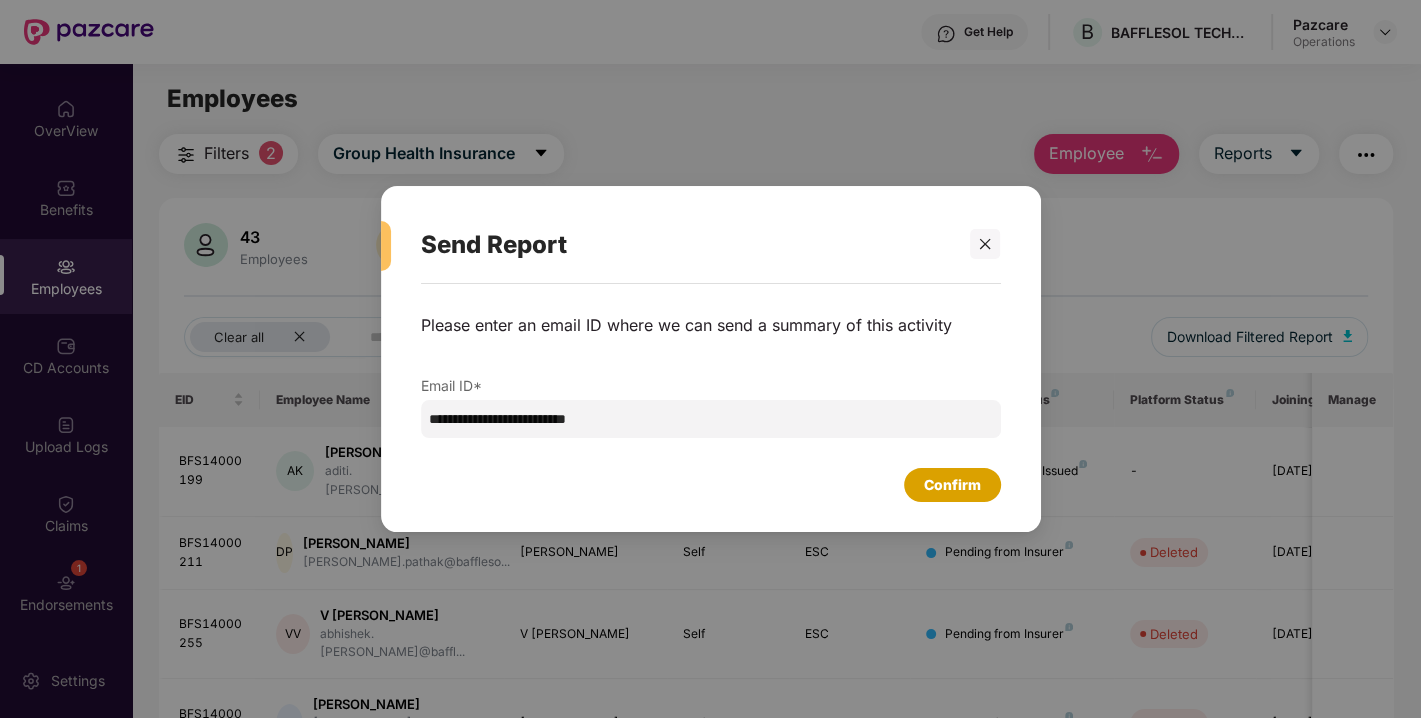 click on "Confirm" at bounding box center [952, 485] 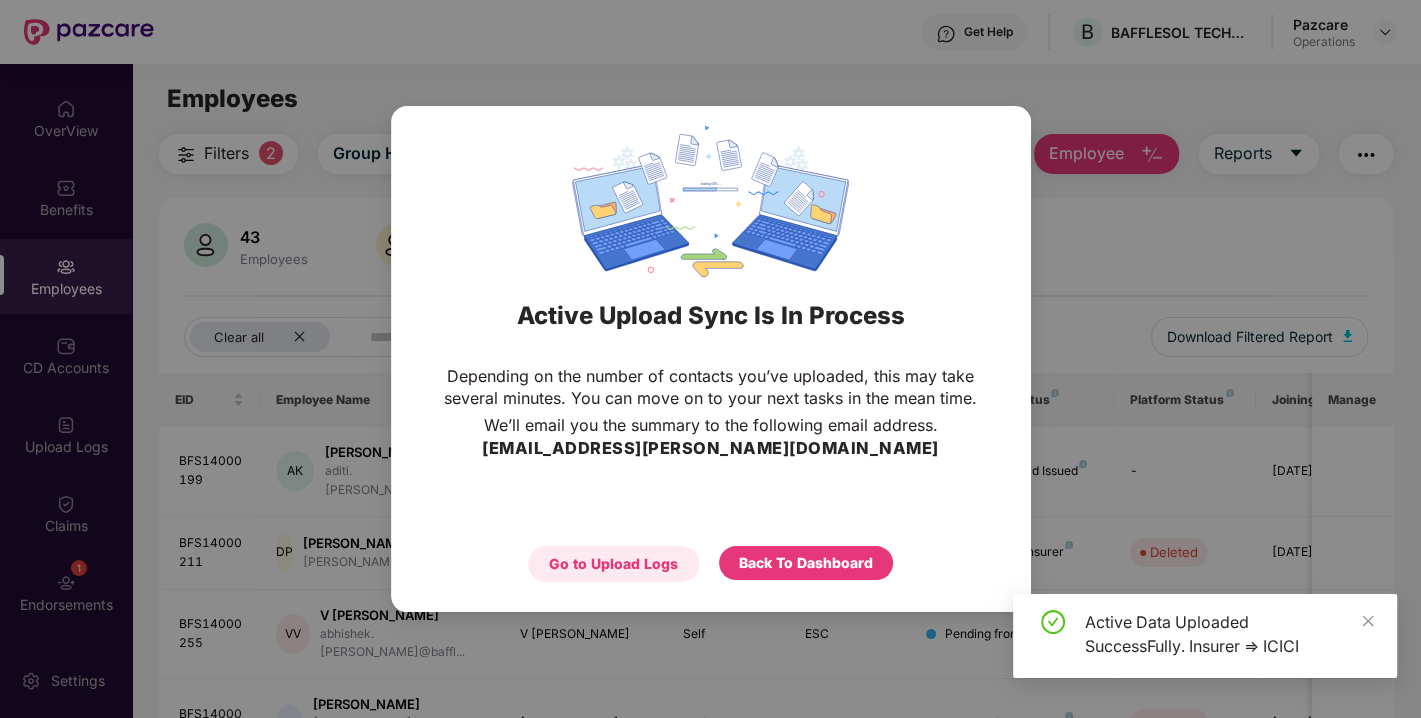 click on "Go to Upload Logs" at bounding box center (613, 564) 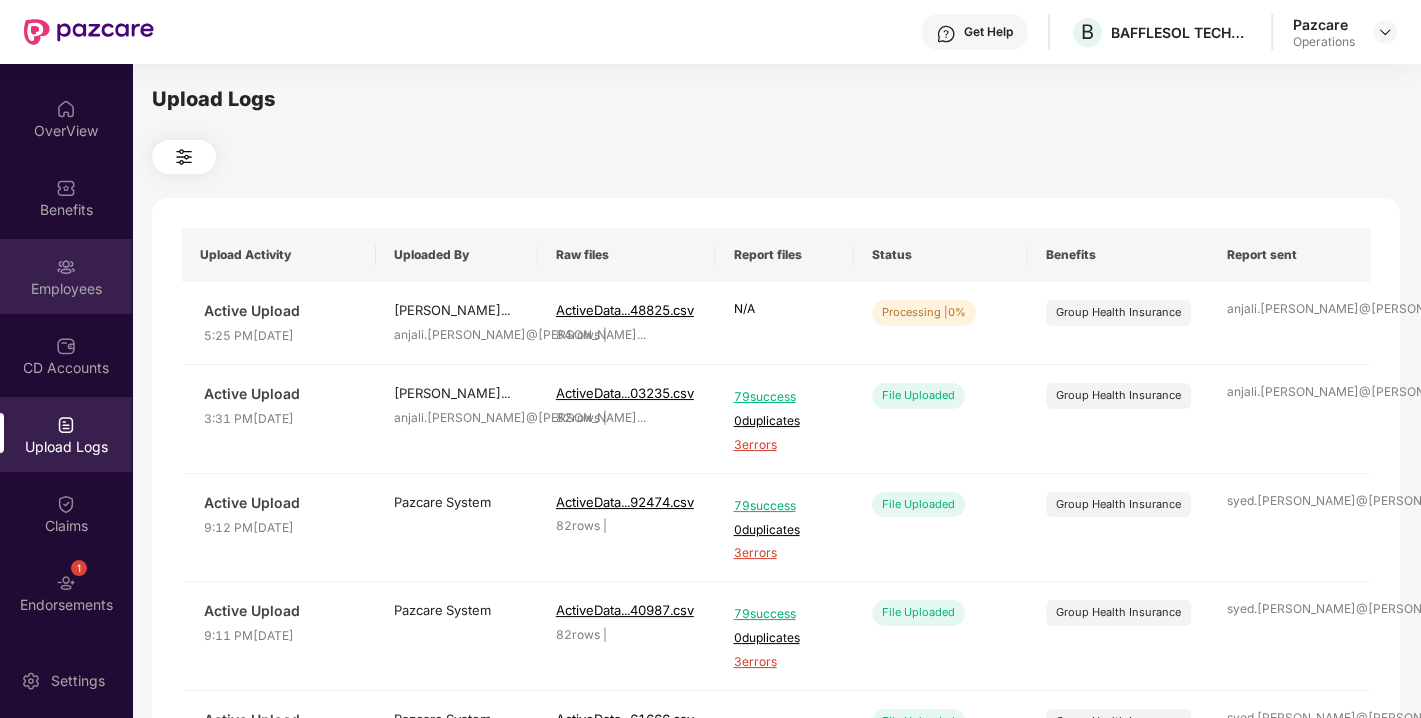 click at bounding box center [66, 267] 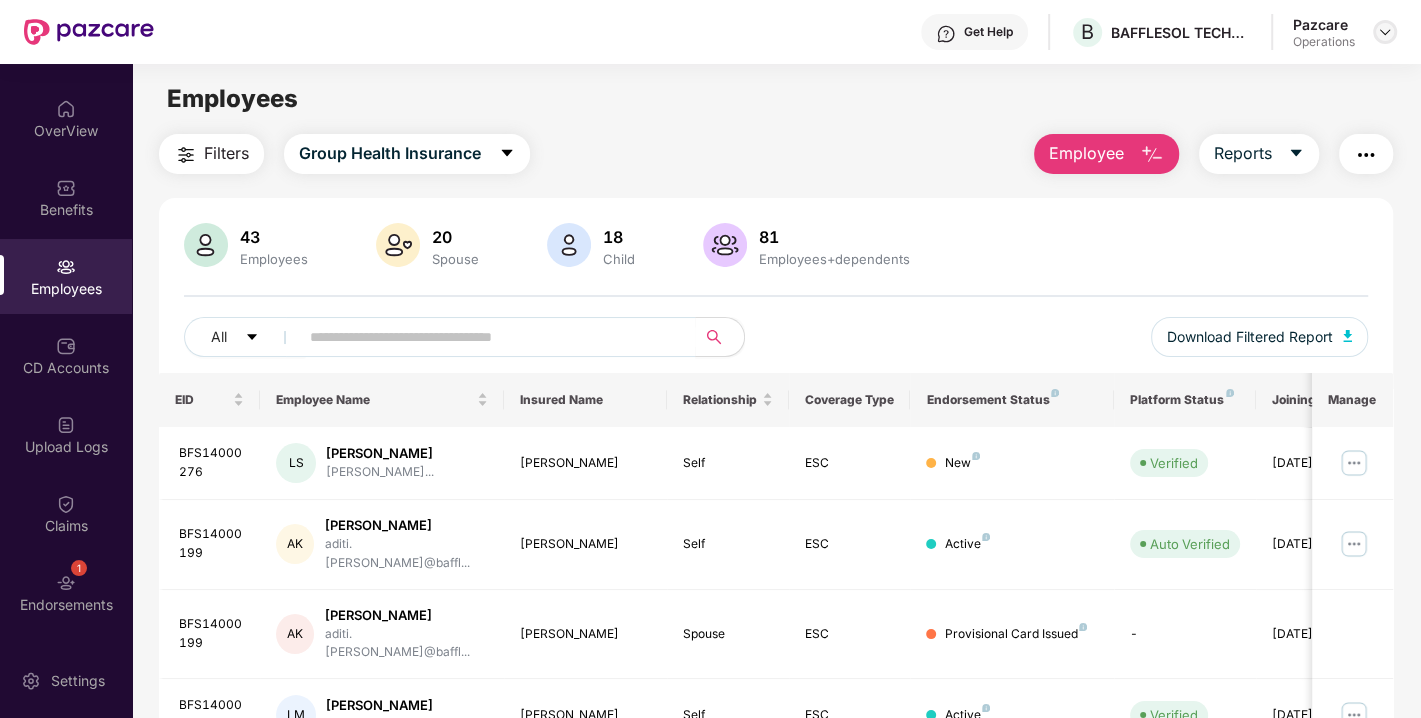 click at bounding box center [1385, 32] 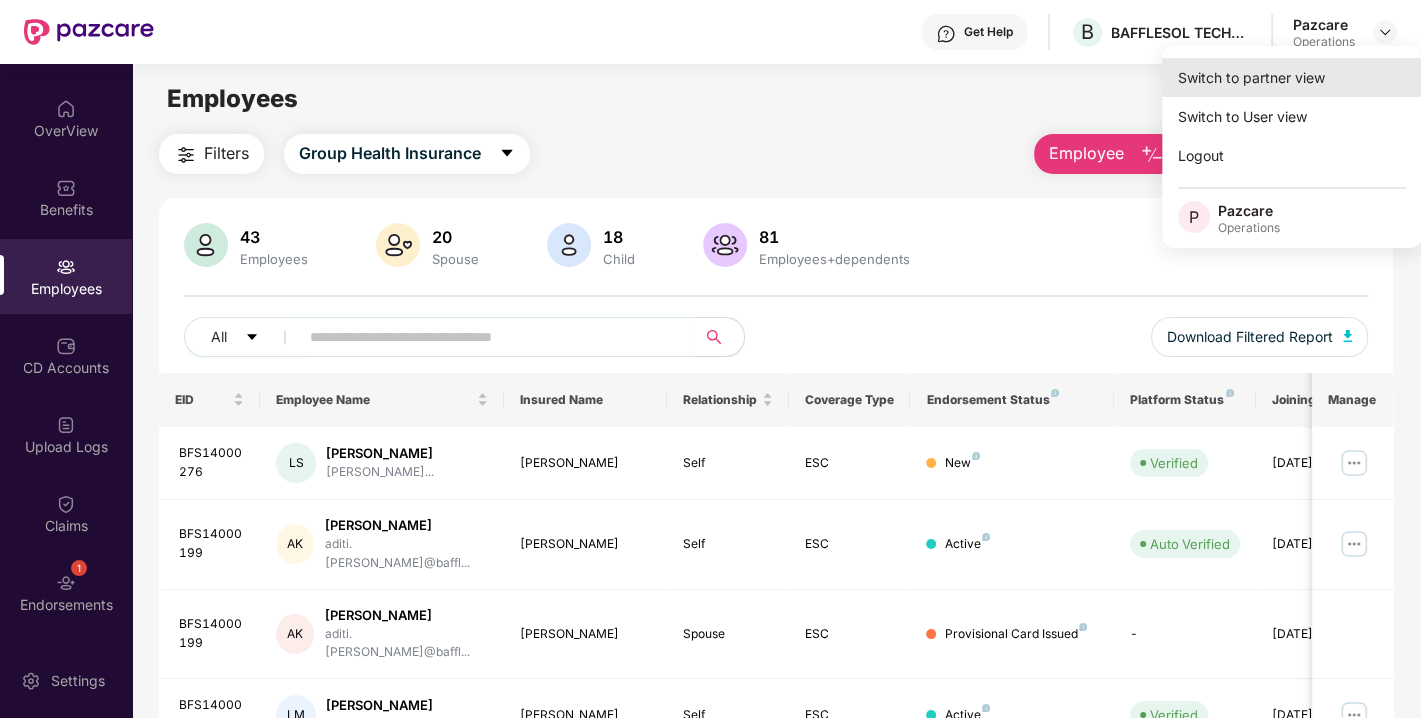 click on "Switch to partner view" at bounding box center [1292, 77] 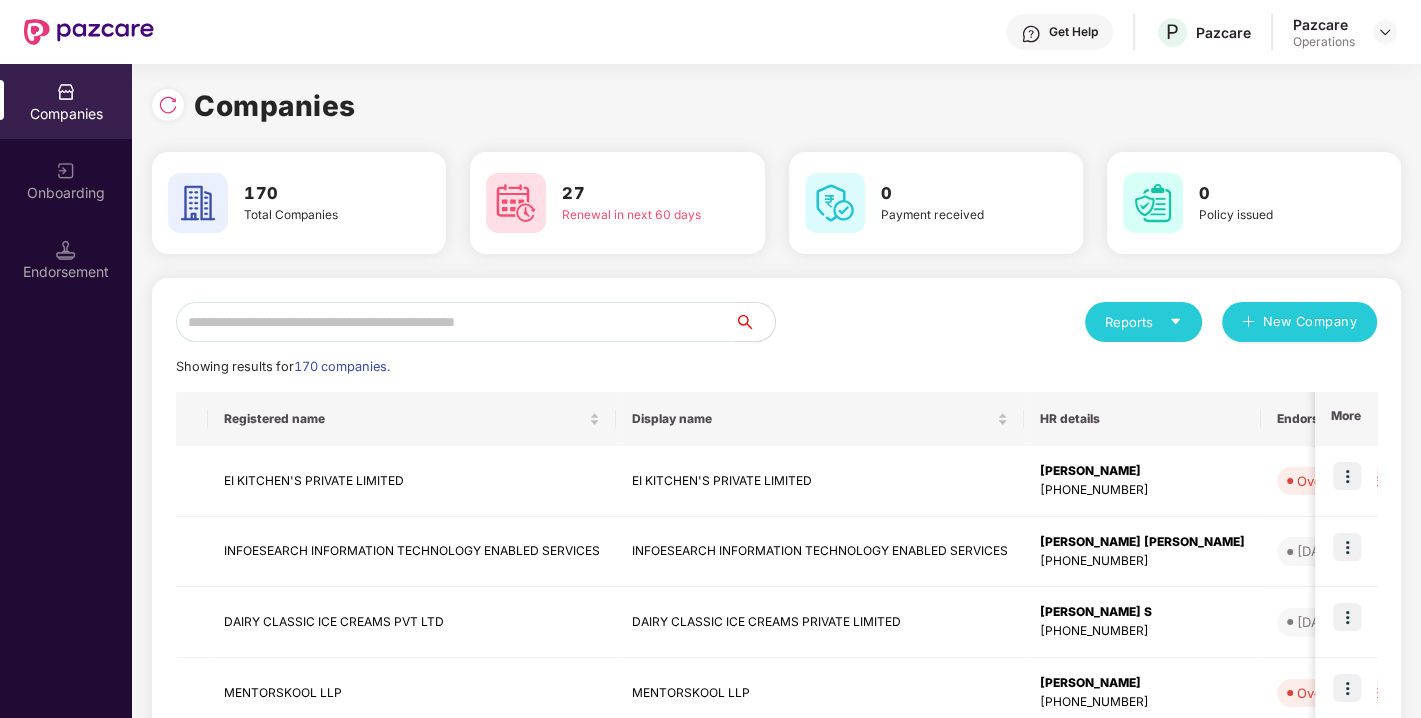 click at bounding box center (455, 322) 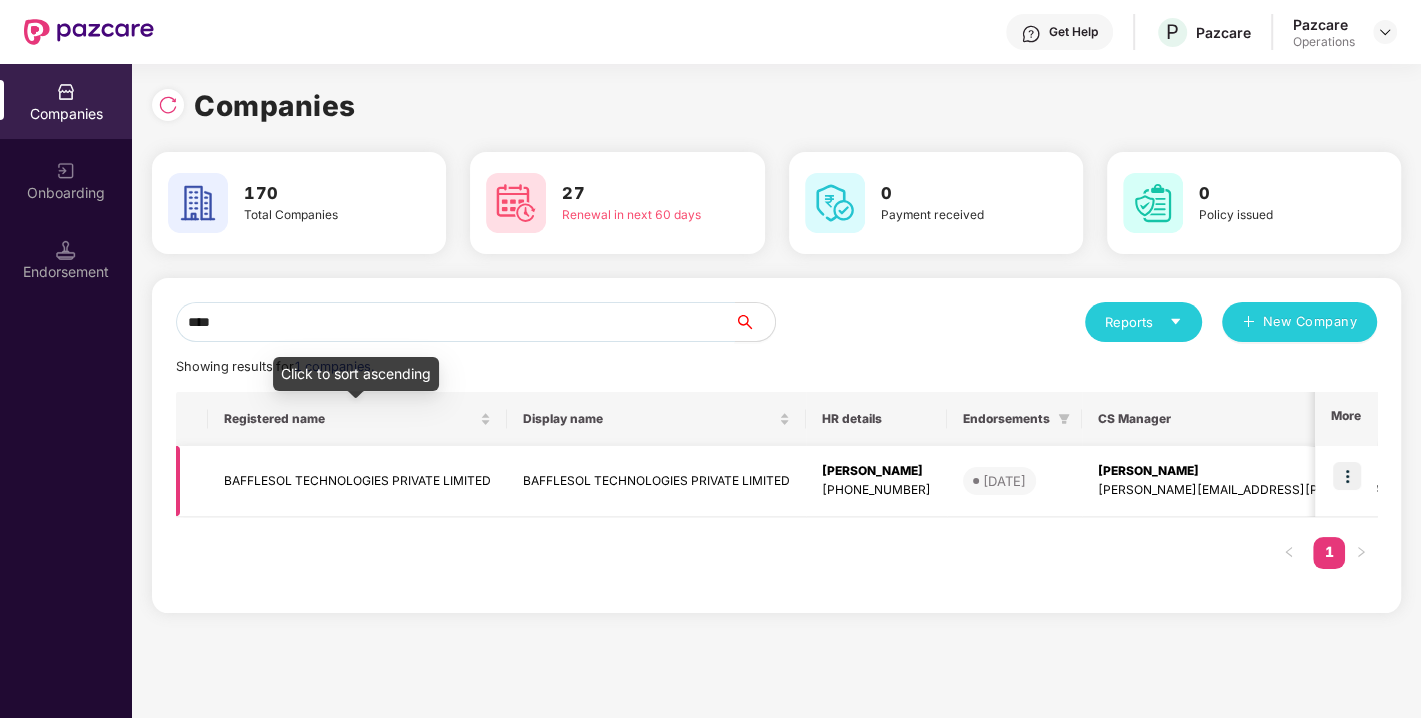 type on "****" 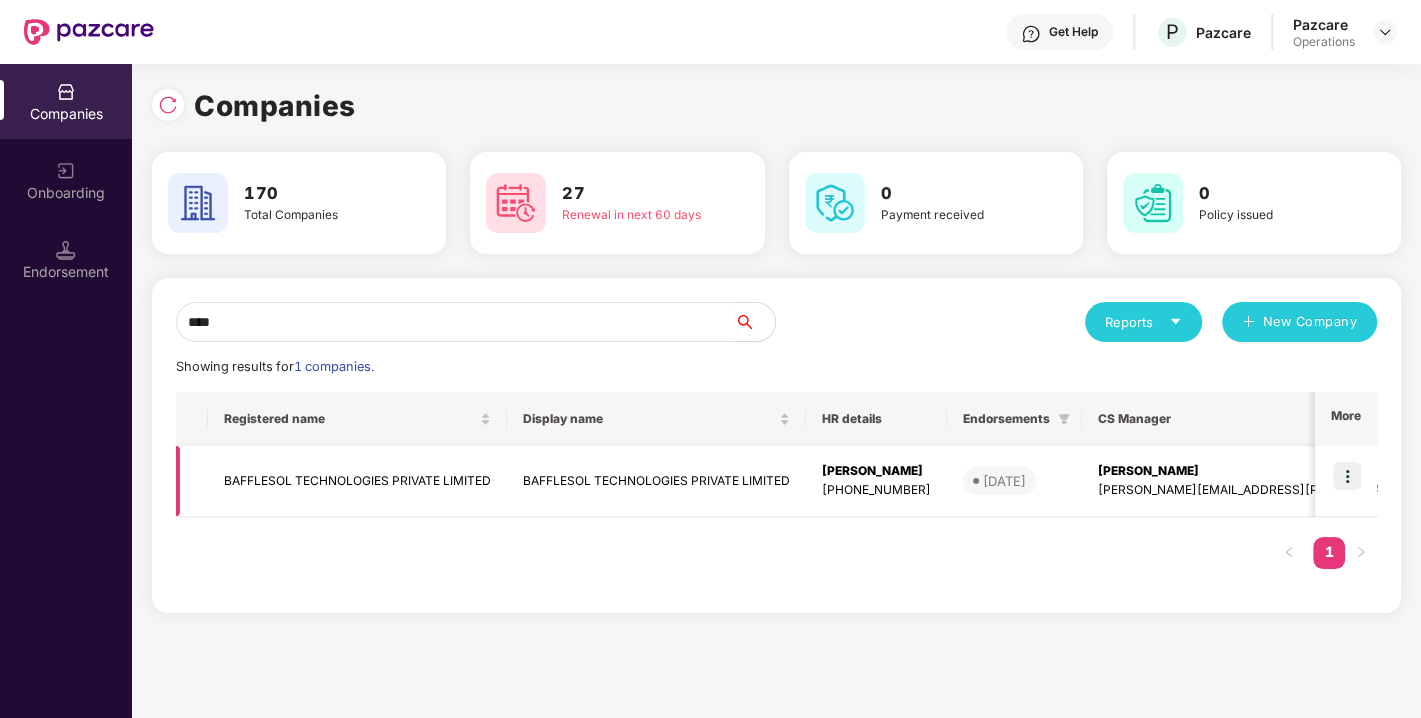click on "BAFFLESOL TECHNOLOGIES PRIVATE LIMITED" at bounding box center (357, 481) 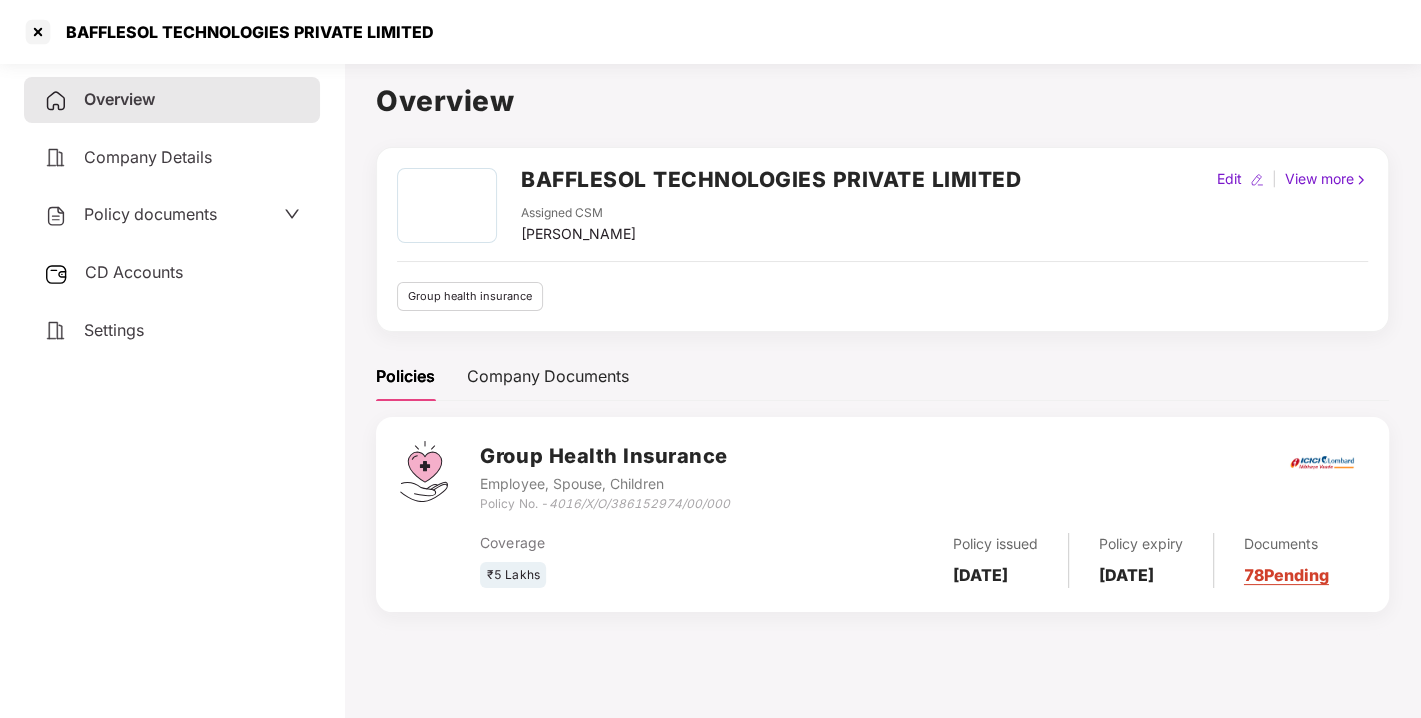click on "Policy documents" at bounding box center [150, 214] 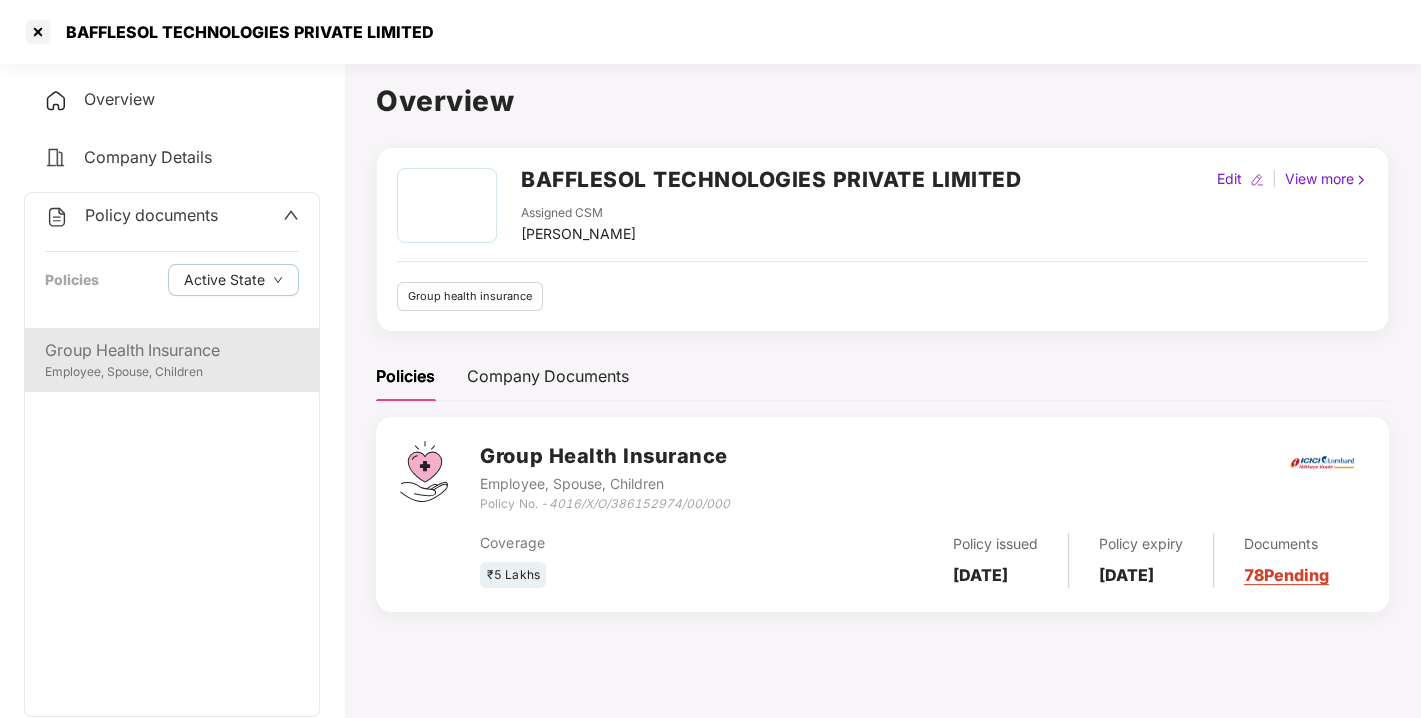 click on "Employee, Spouse, Children" at bounding box center (172, 372) 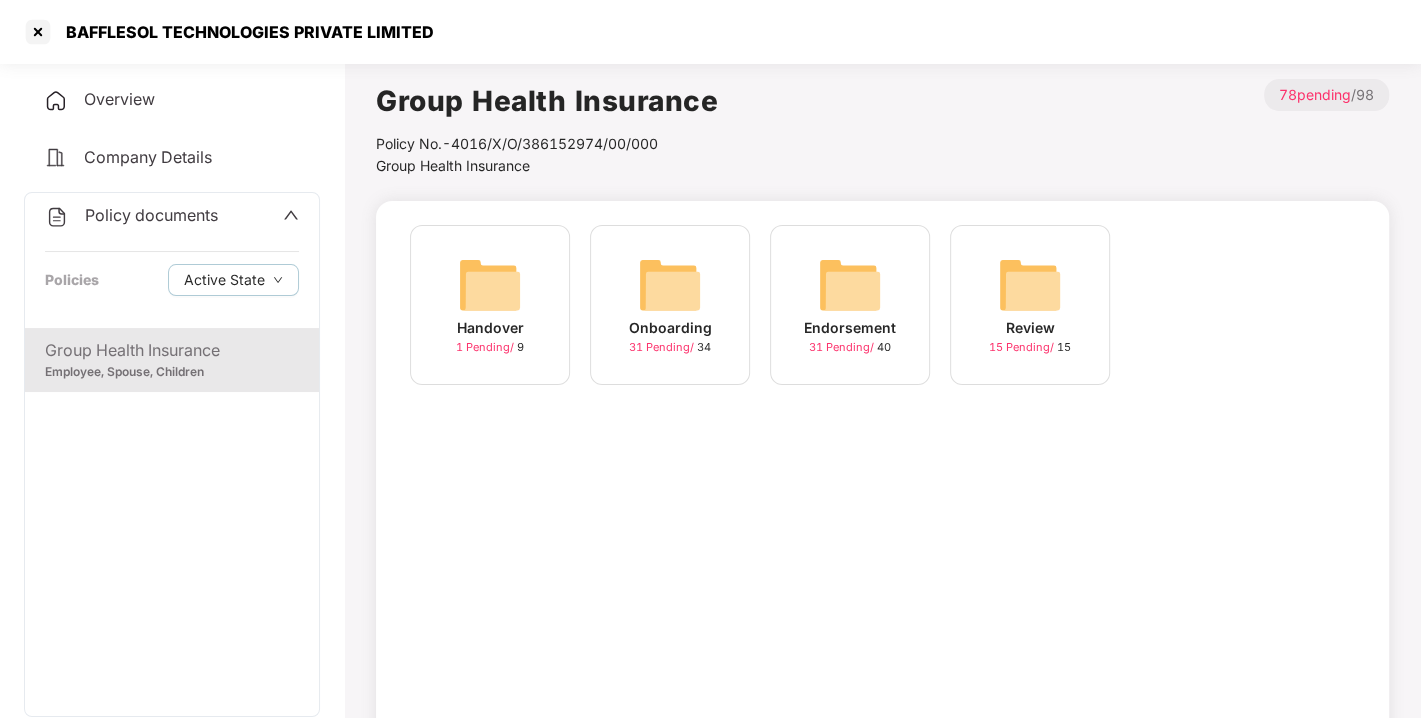 click on "Endorsement 31 Pending  /     40" at bounding box center [850, 305] 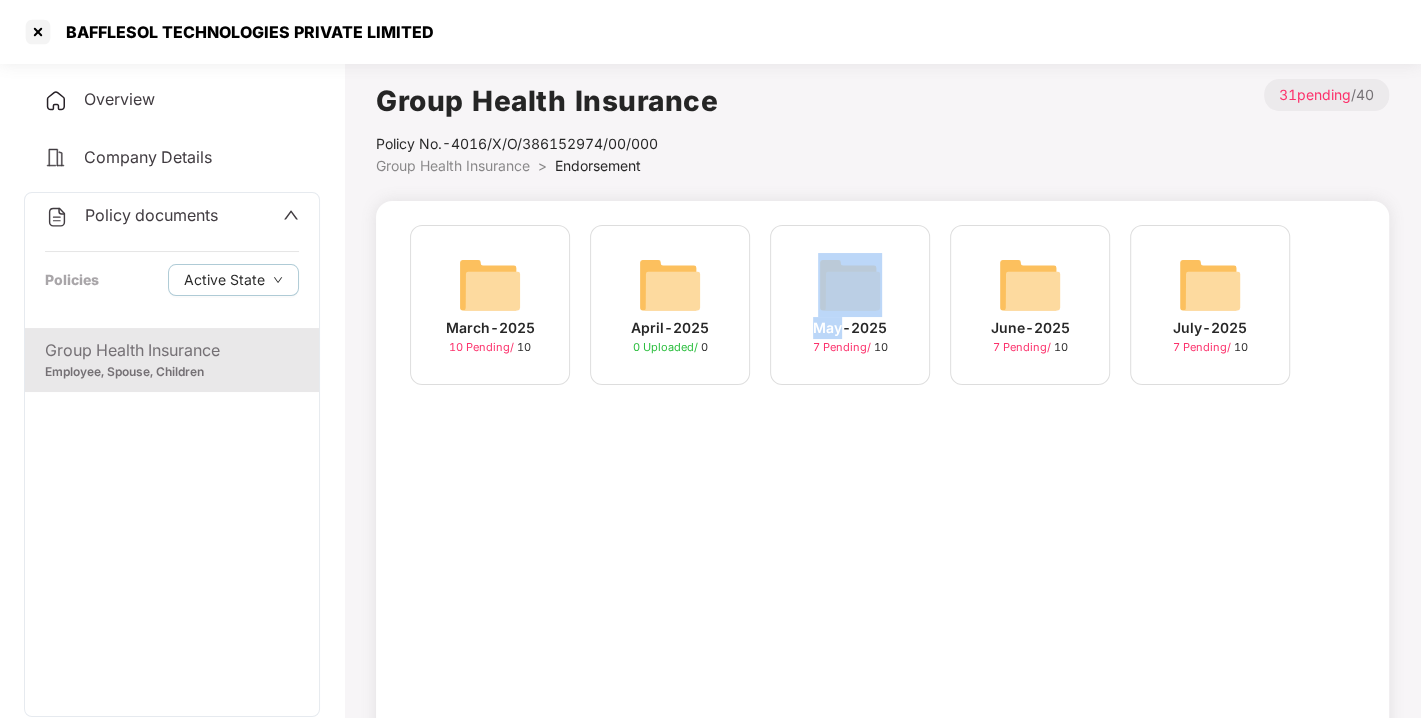 click on "May-2025 7 Pending  /     10" at bounding box center (850, 305) 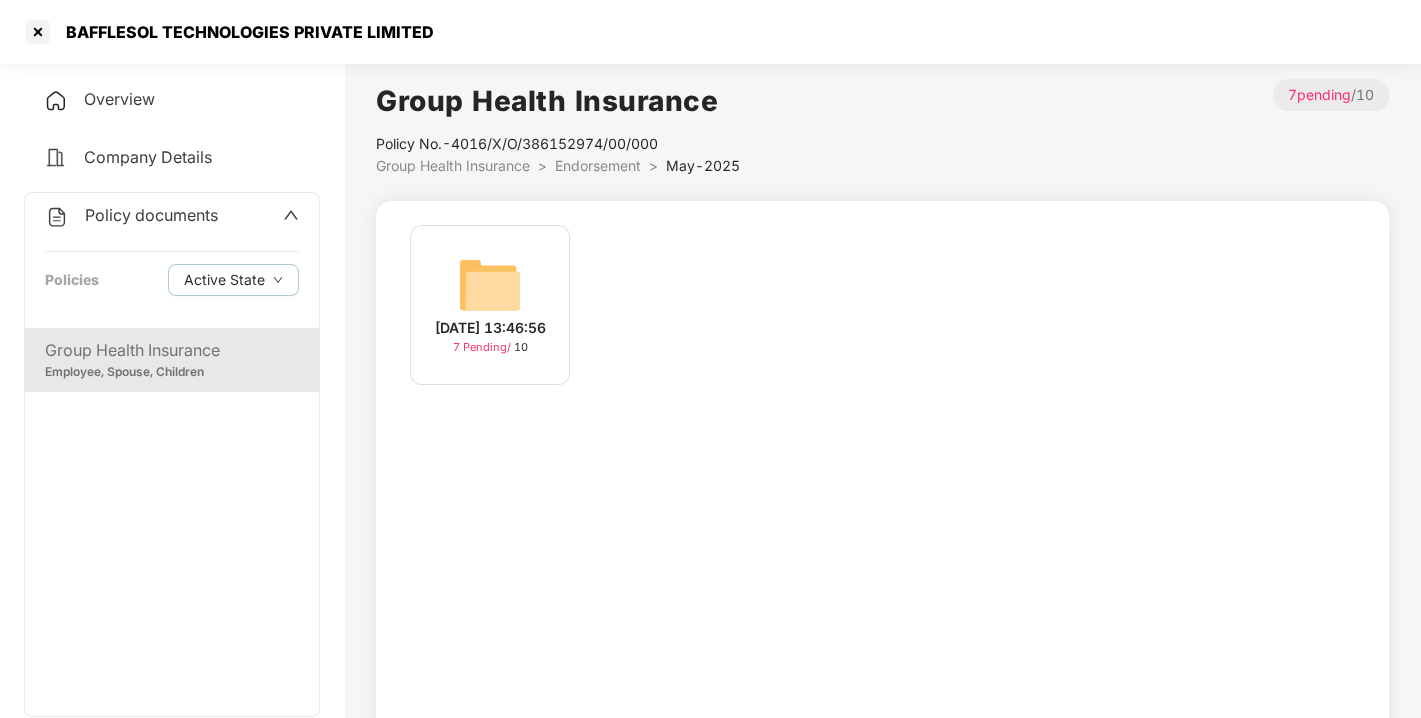 click on "Endorsement" at bounding box center [598, 165] 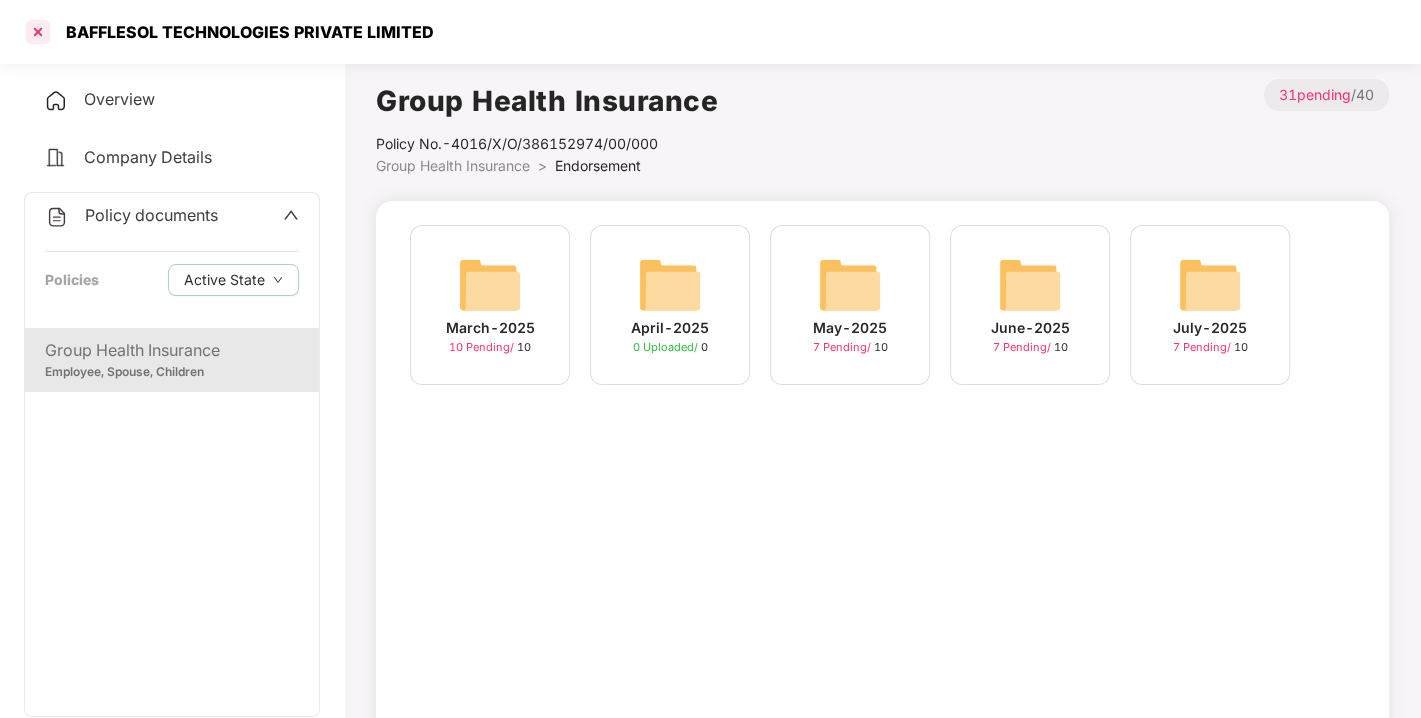 click at bounding box center (38, 32) 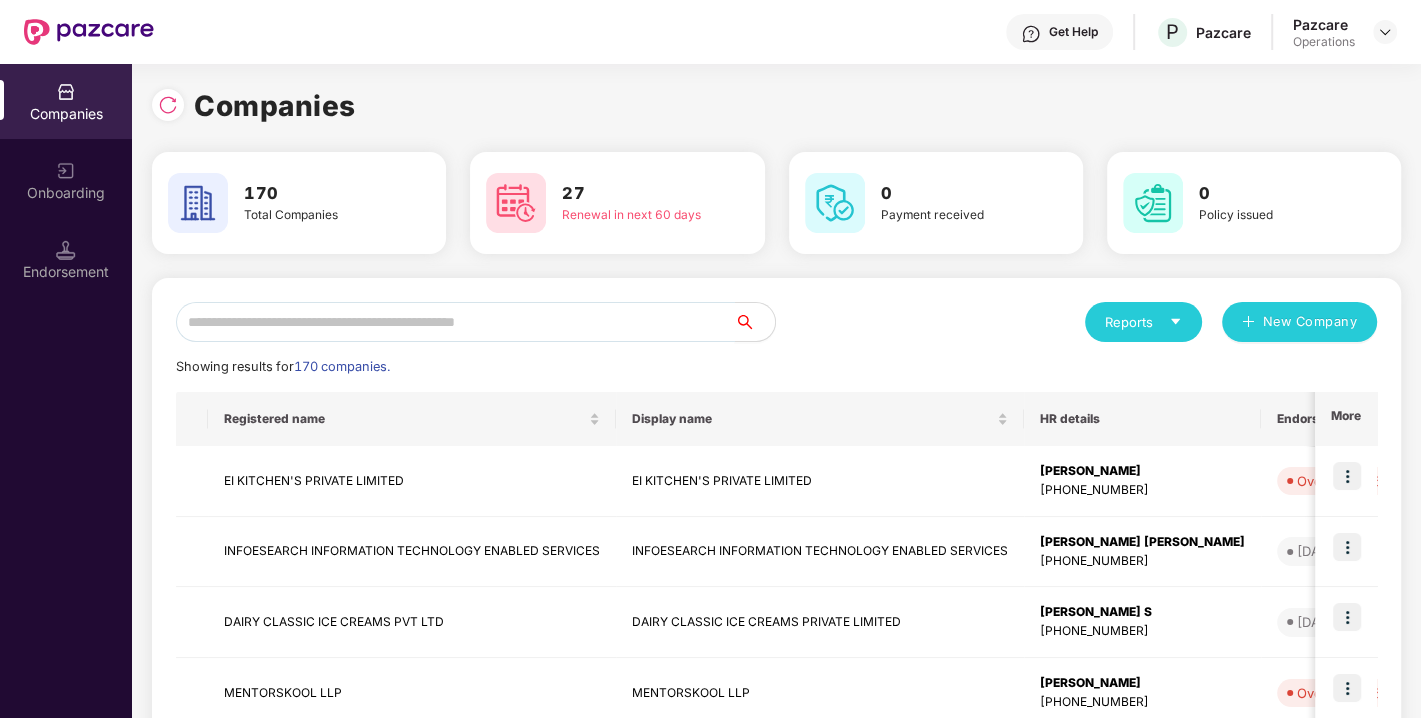click at bounding box center [455, 322] 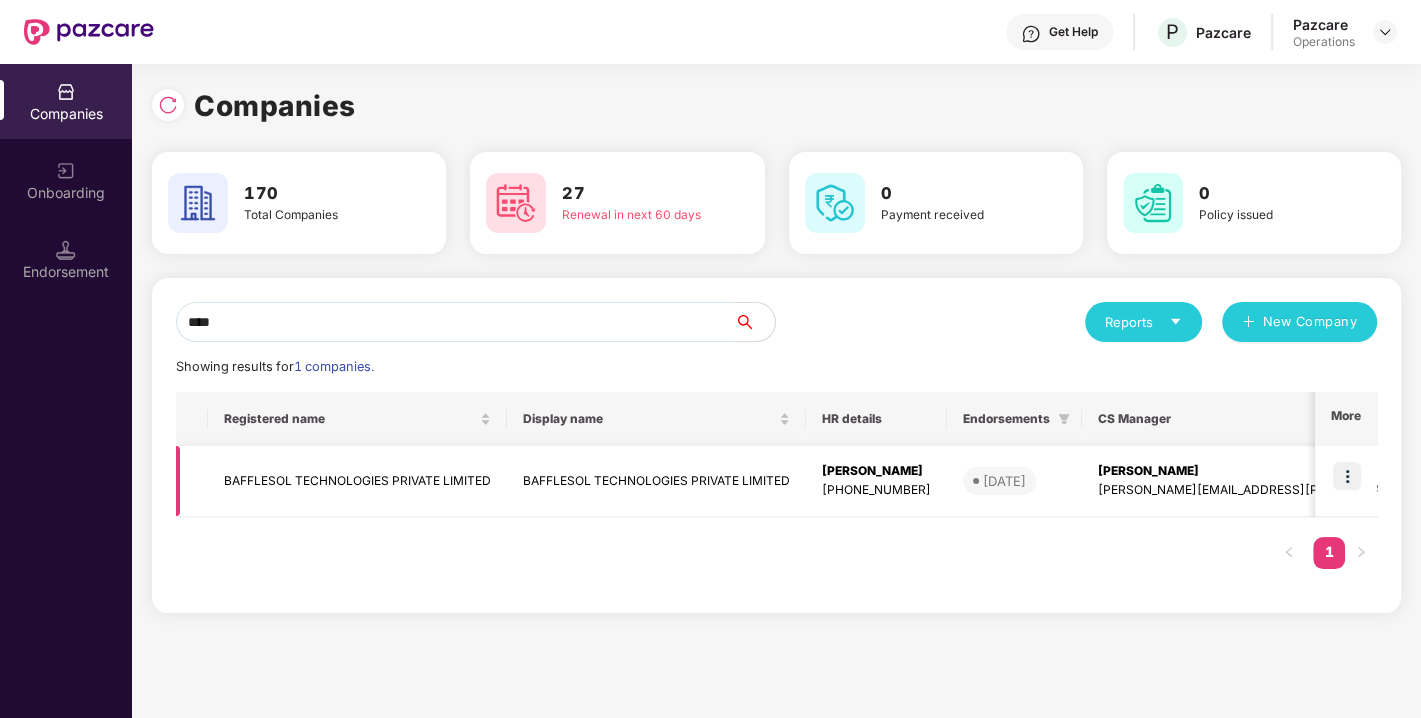type on "****" 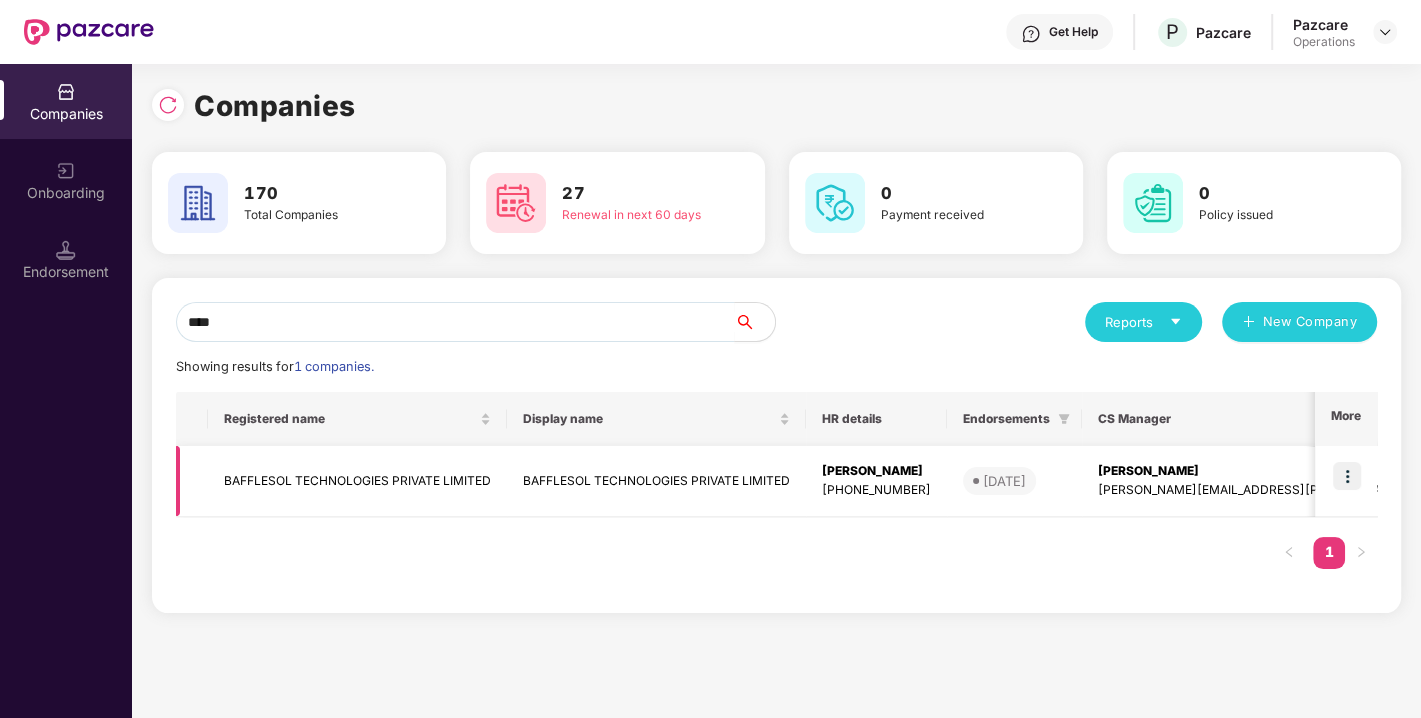 click at bounding box center [1347, 476] 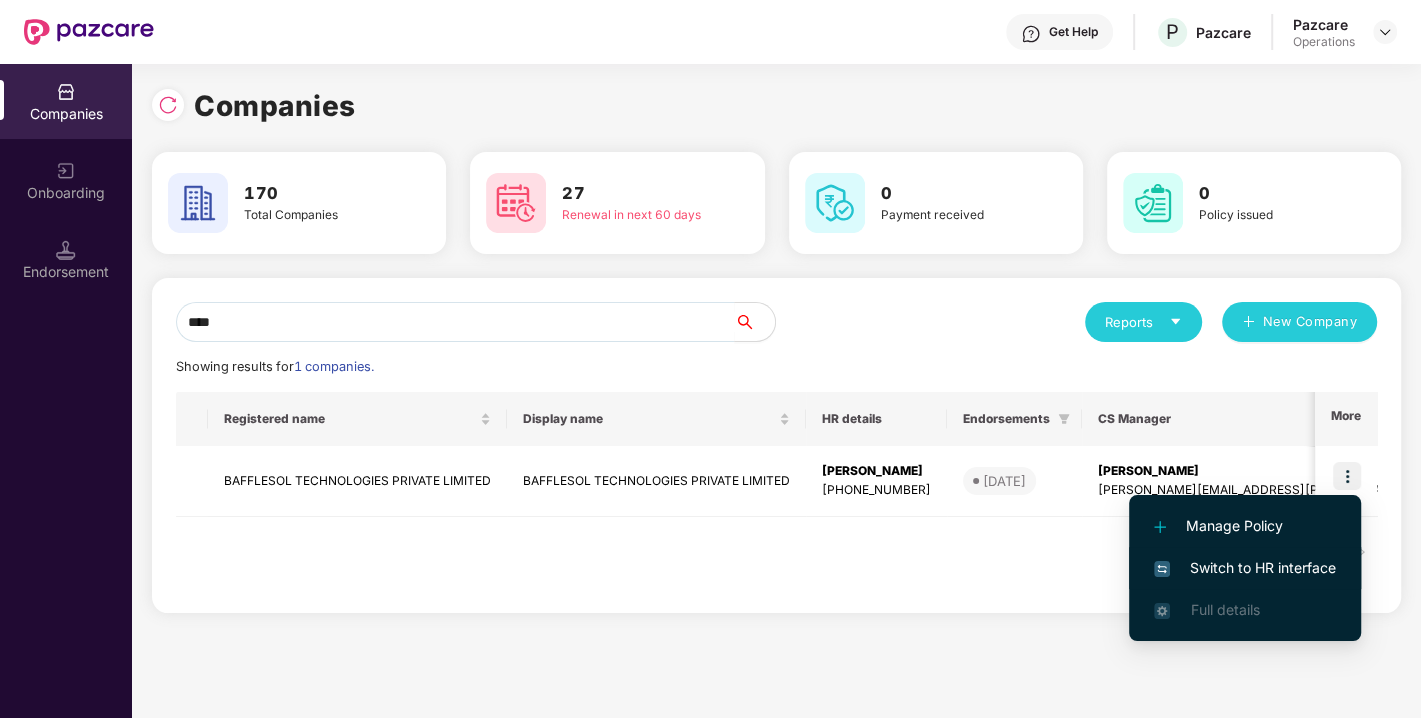 click on "Switch to HR interface" at bounding box center (1245, 568) 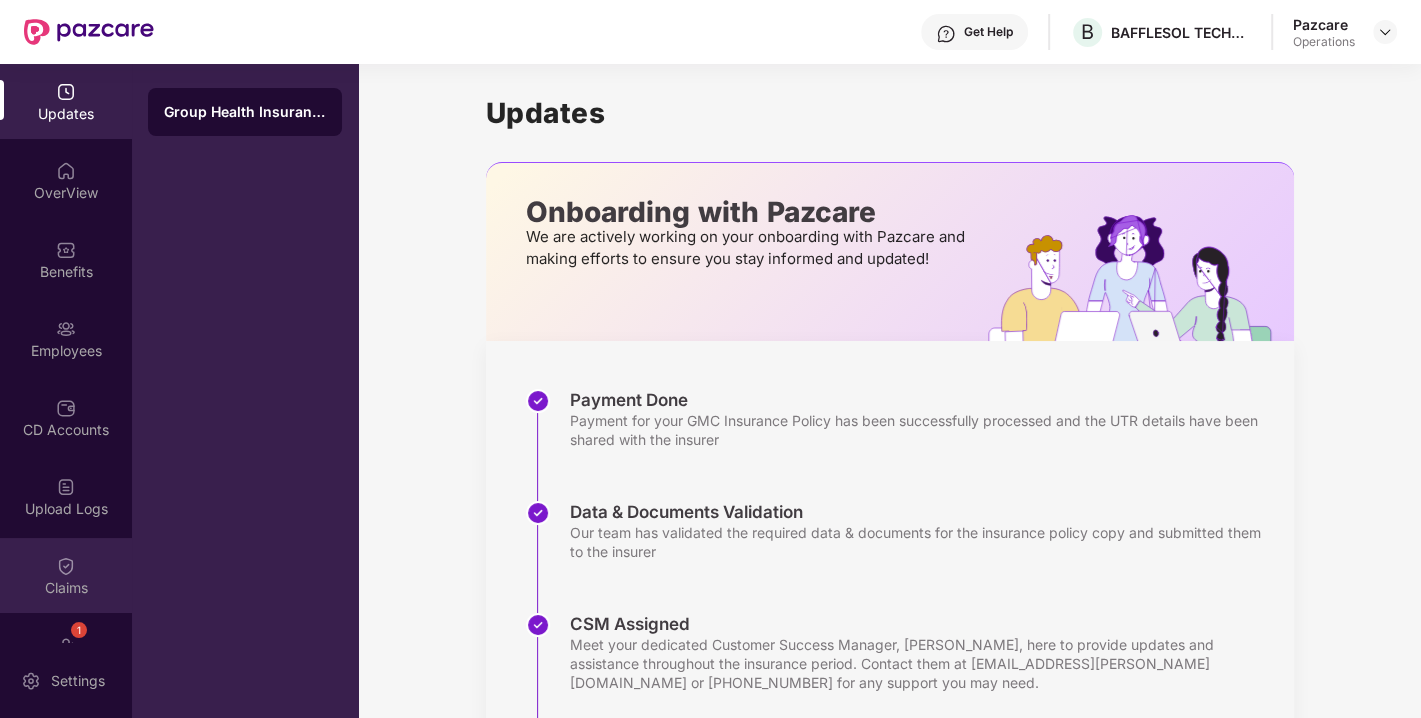 scroll, scrollTop: 131, scrollLeft: 0, axis: vertical 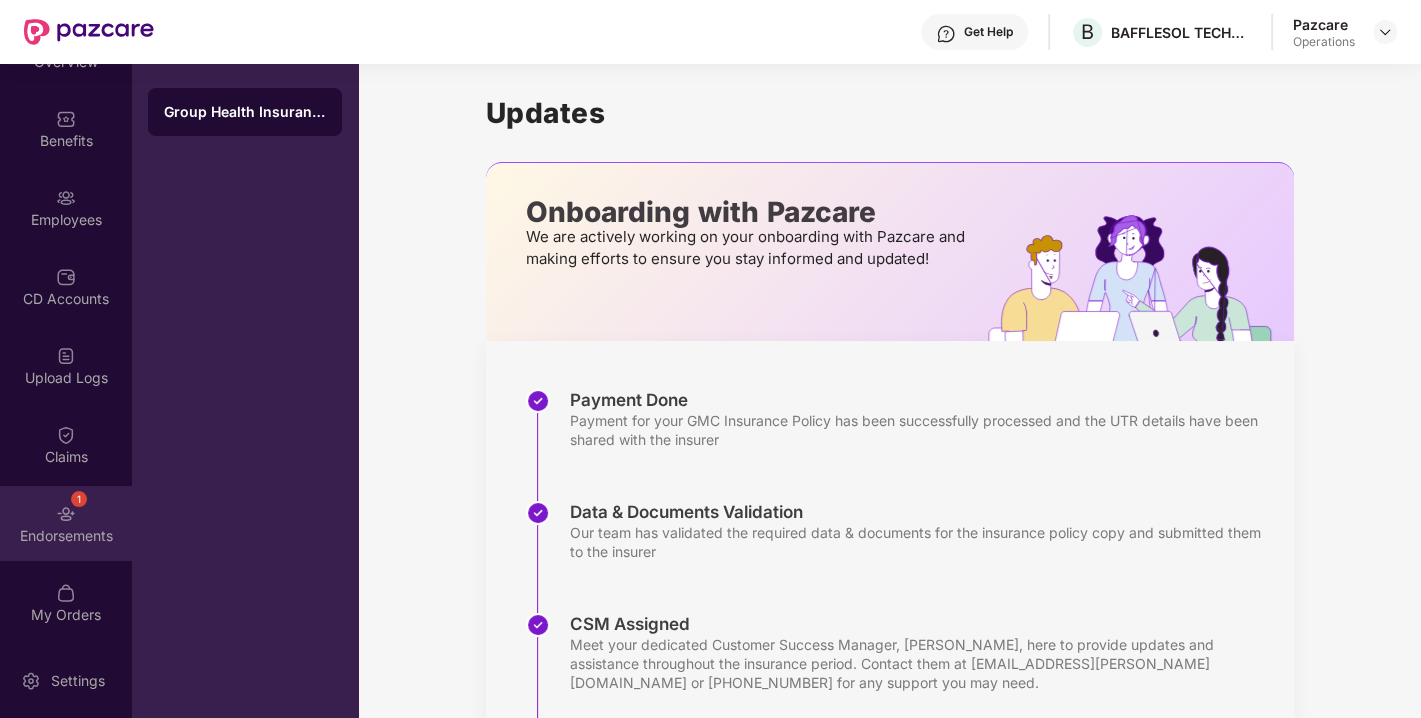 click on "1 Endorsements" at bounding box center (66, 523) 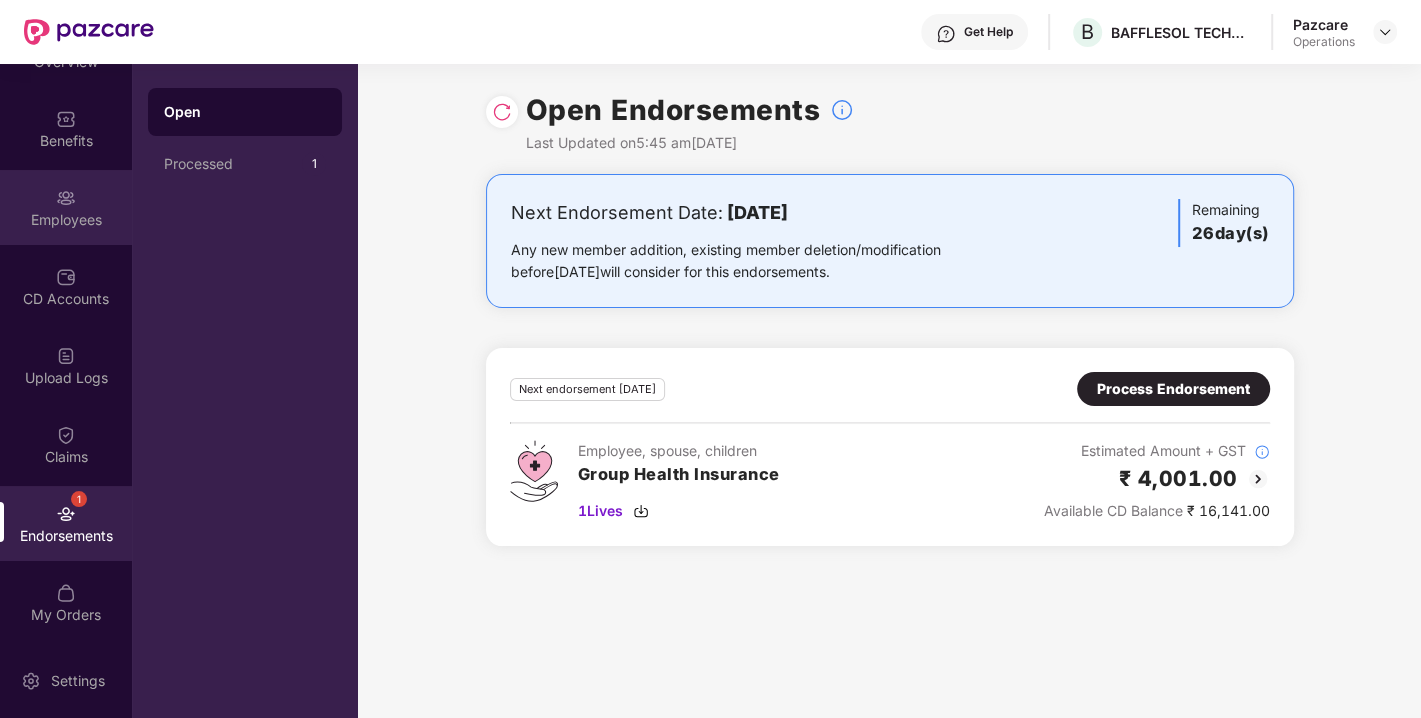 click at bounding box center (66, 198) 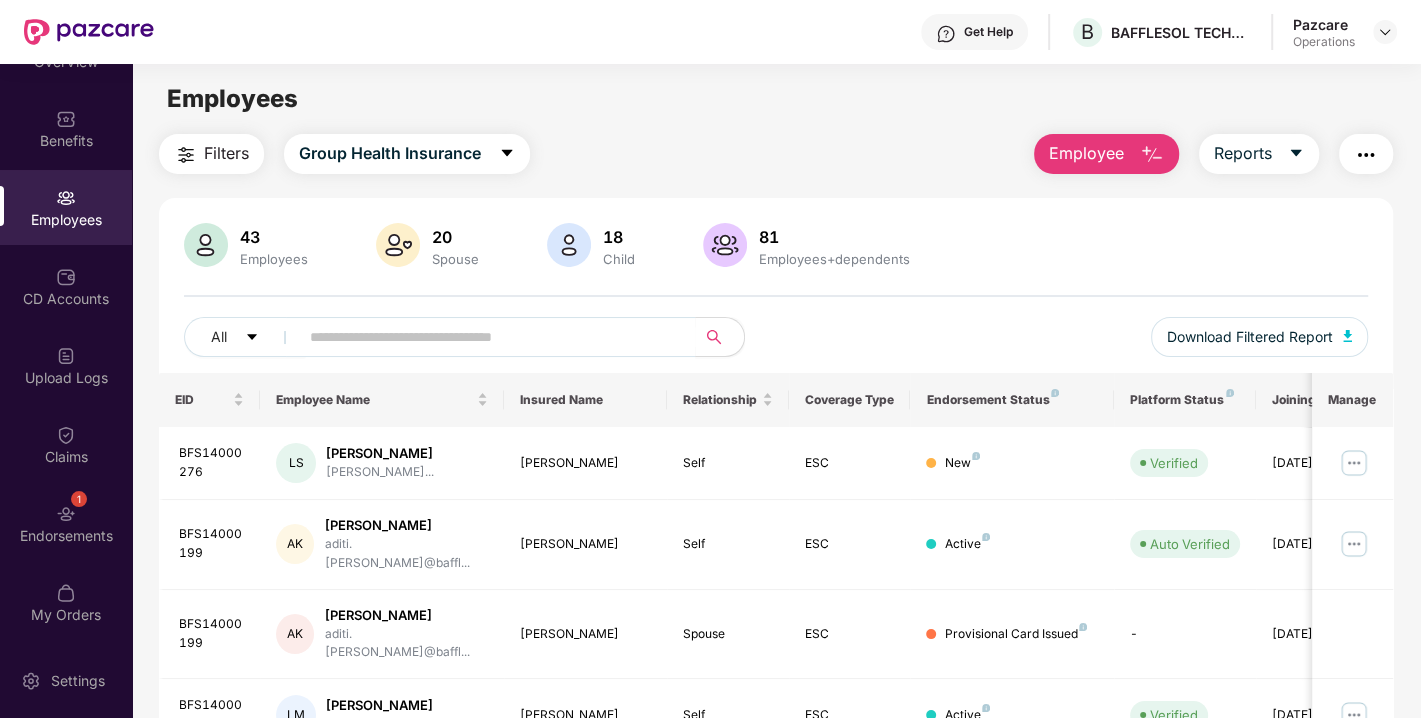 click on "Filters" at bounding box center (226, 153) 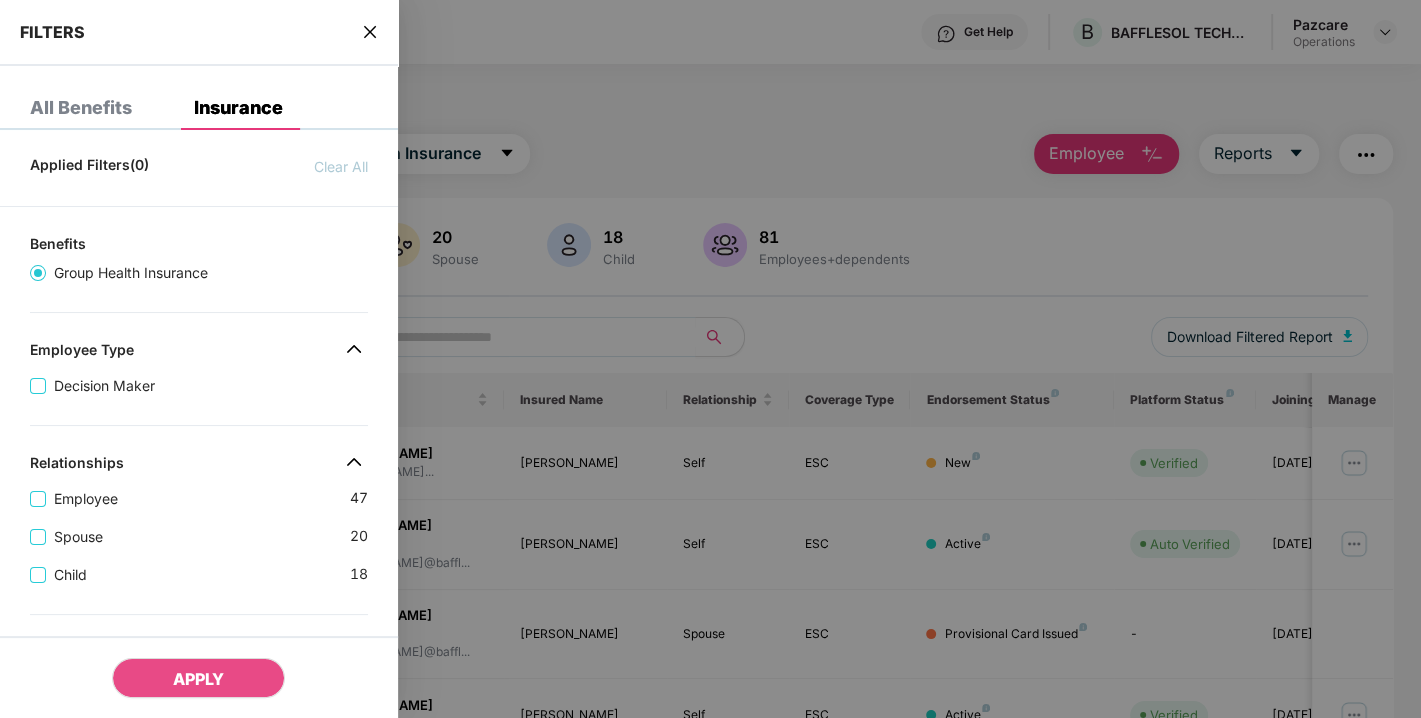 scroll, scrollTop: 553, scrollLeft: 0, axis: vertical 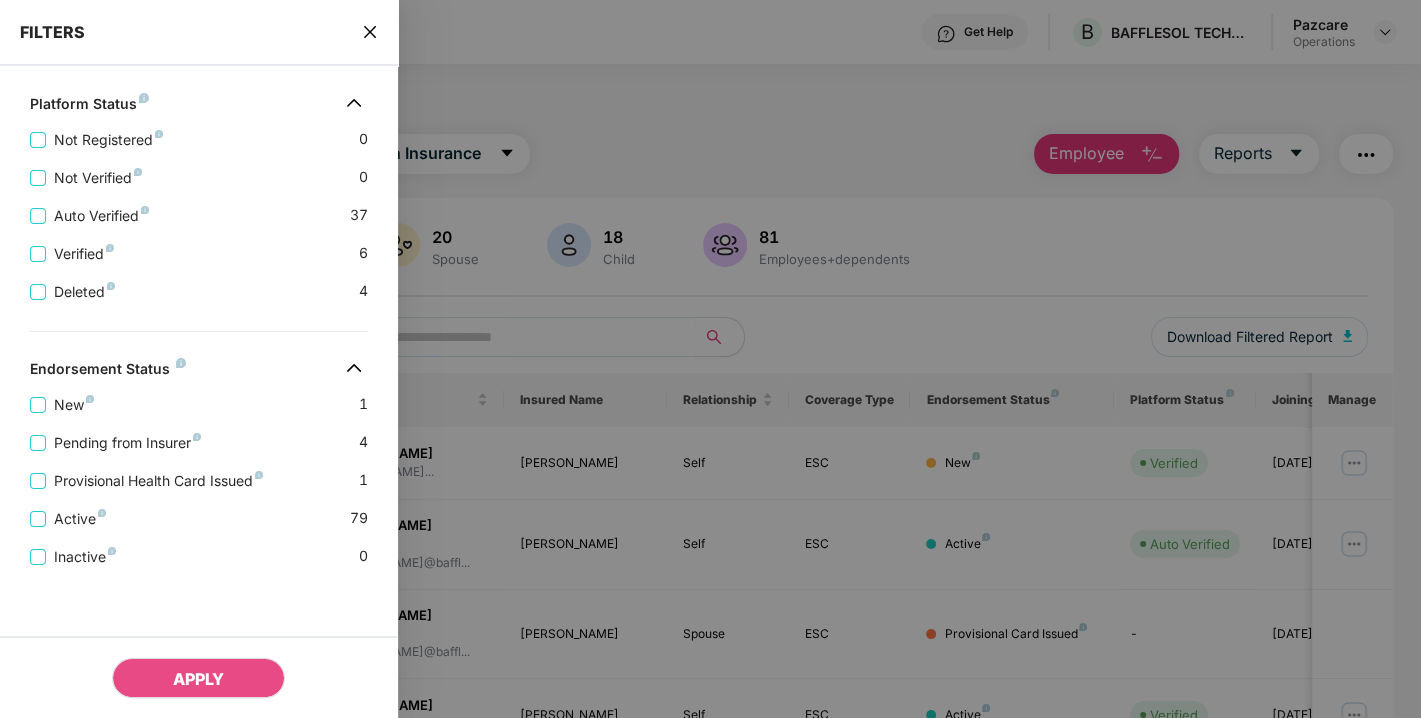 click on "Provisional Health Card Issued 1" at bounding box center [199, 473] 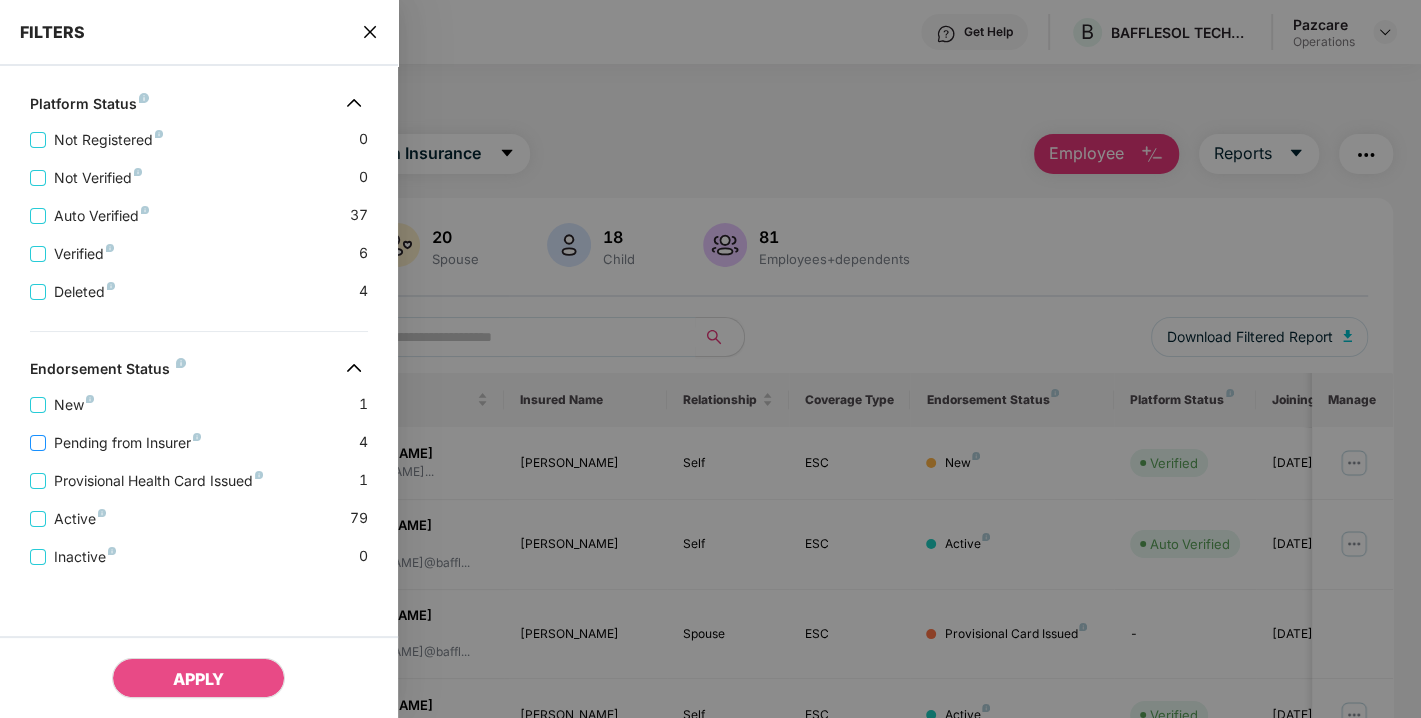 click on "Pending from Insurer" at bounding box center (127, 443) 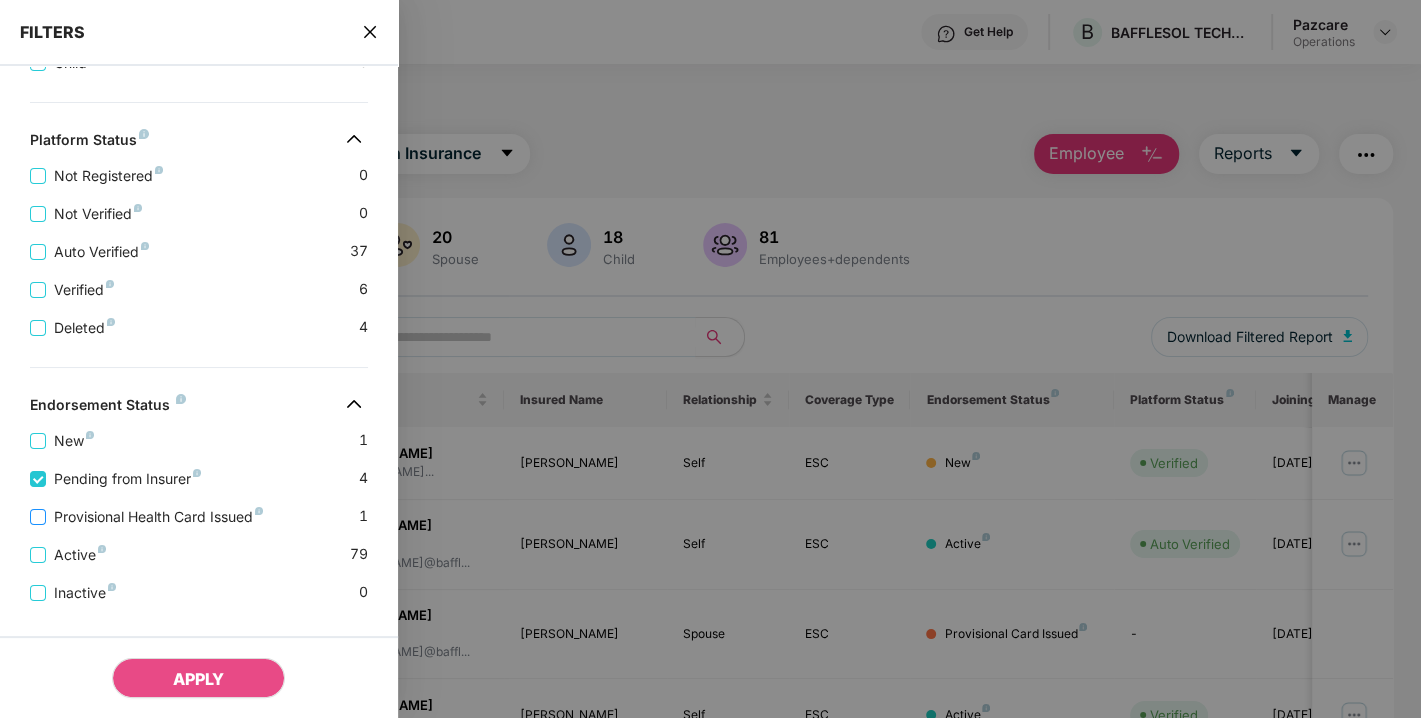 click on "Provisional Health Card Issued" at bounding box center (158, 517) 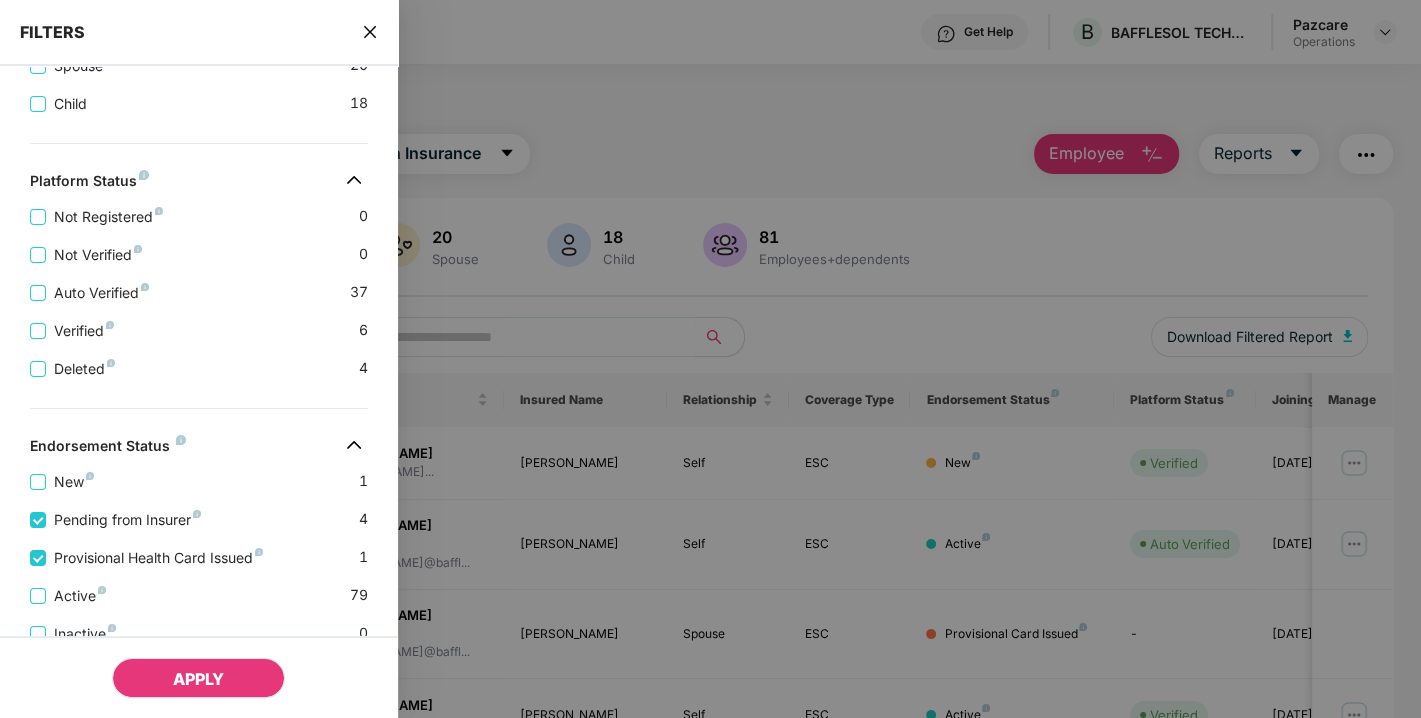 click on "APPLY" at bounding box center (198, 679) 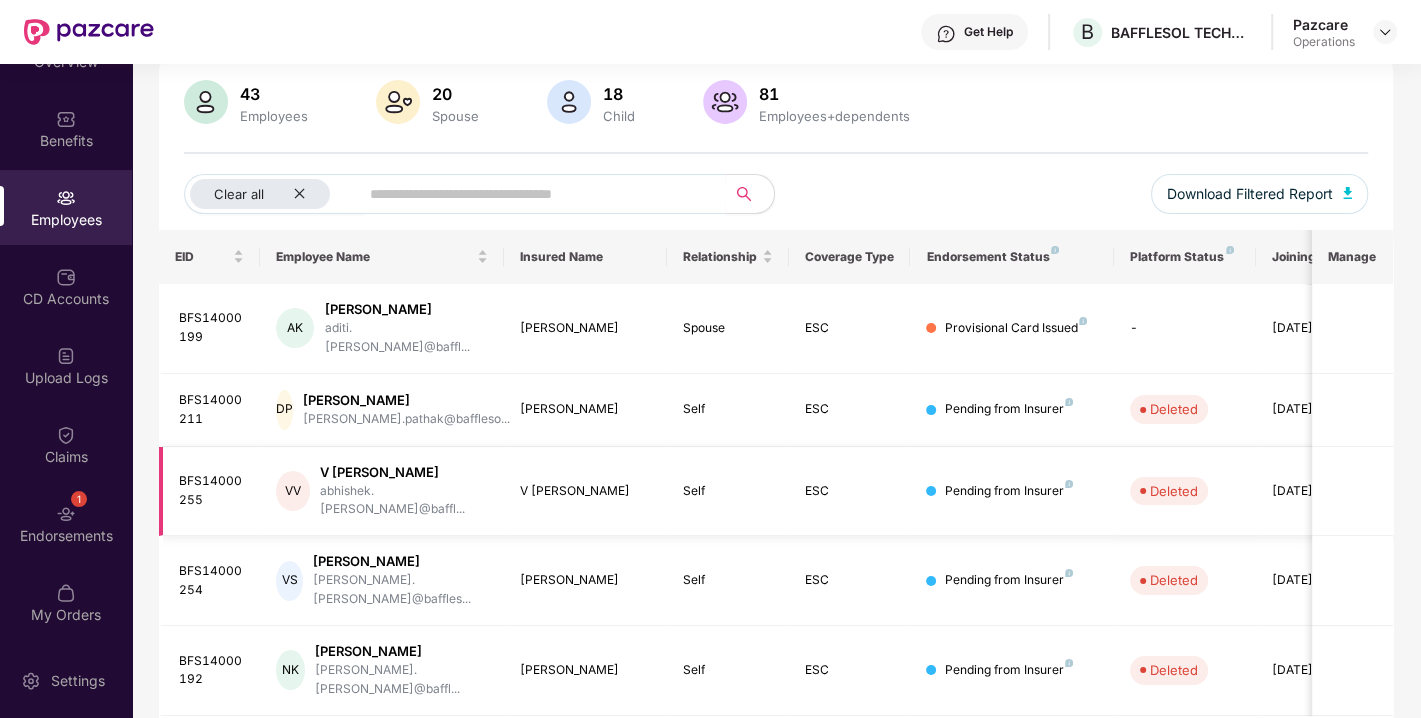 scroll, scrollTop: 0, scrollLeft: 0, axis: both 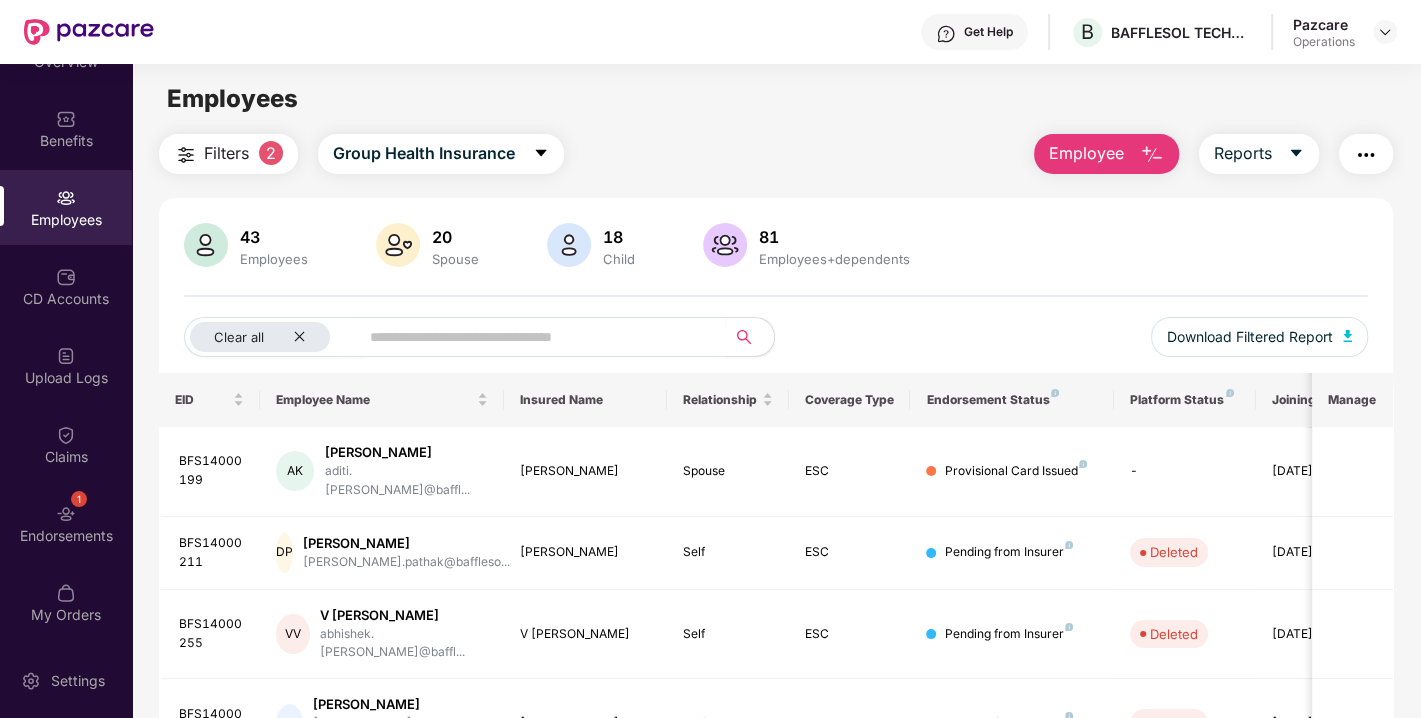 click at bounding box center (1366, 155) 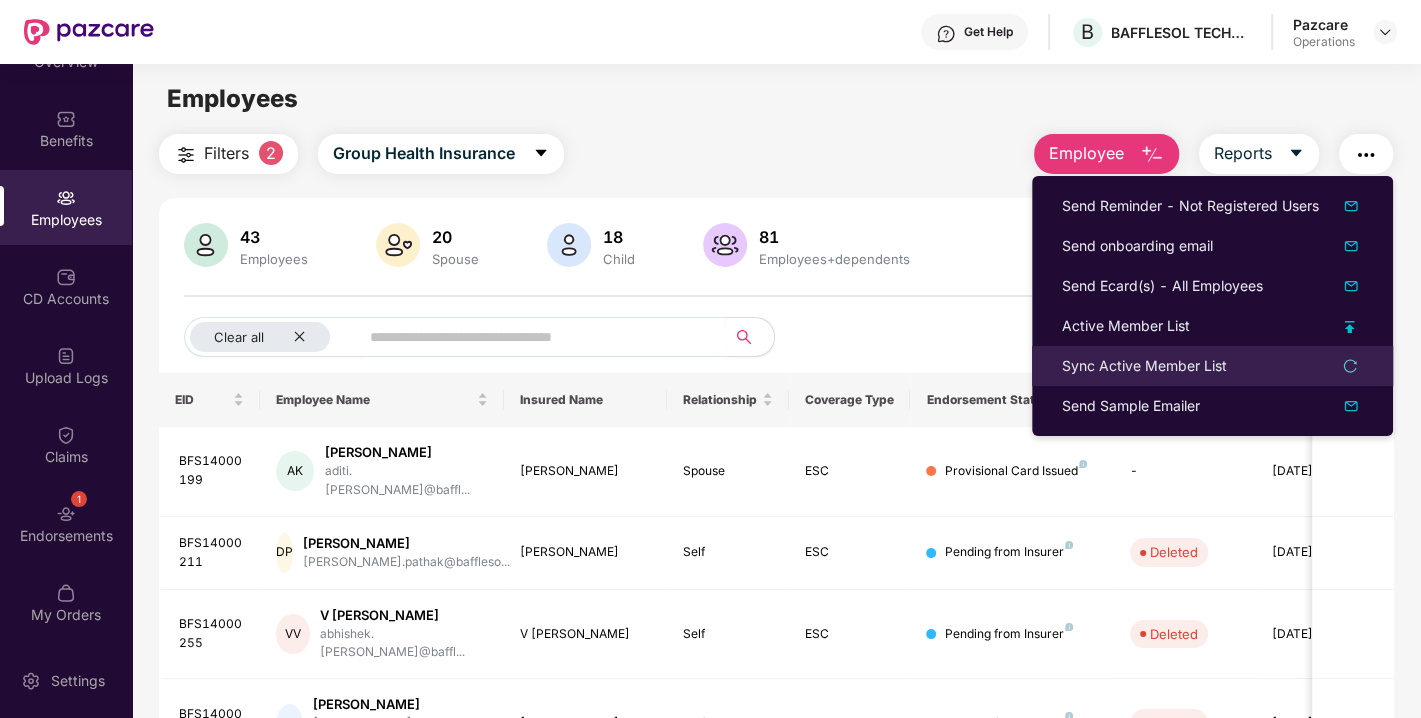 click on "Sync Active Member List" at bounding box center [1144, 366] 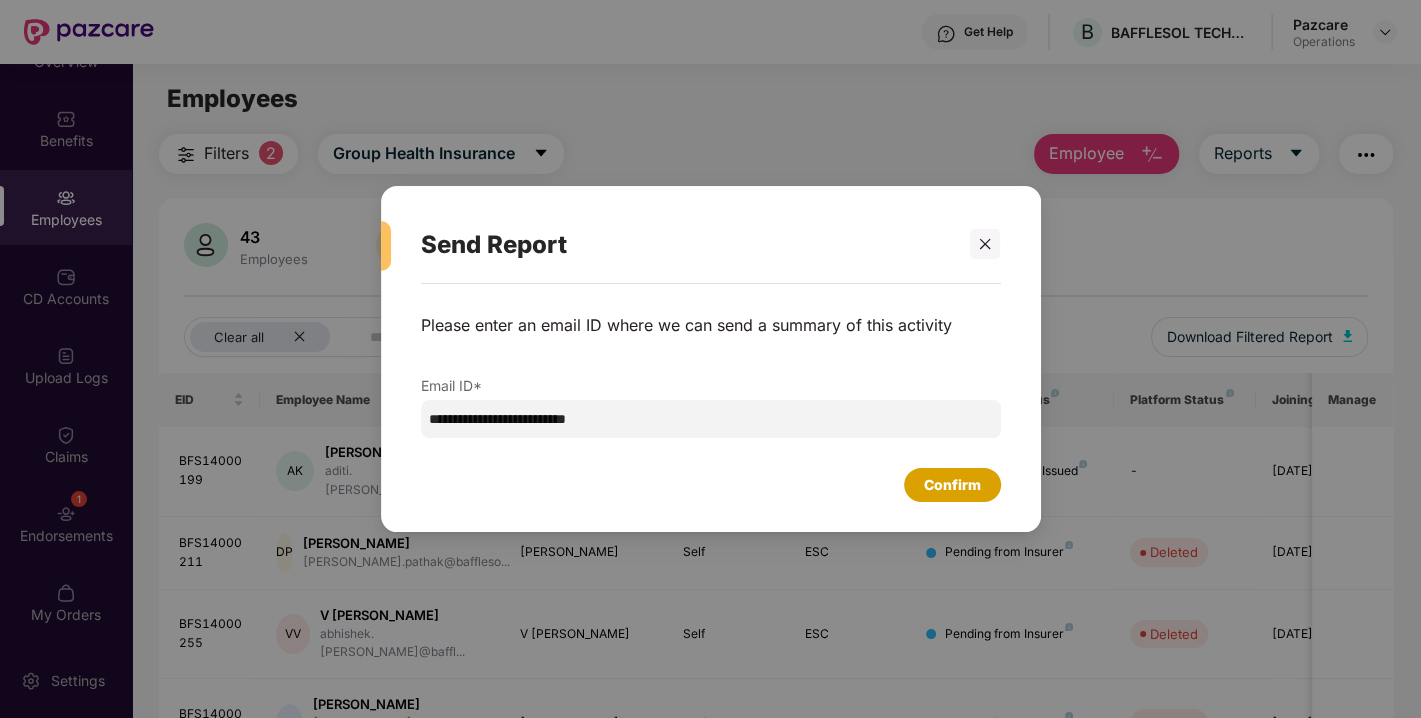 click on "Confirm" at bounding box center (952, 485) 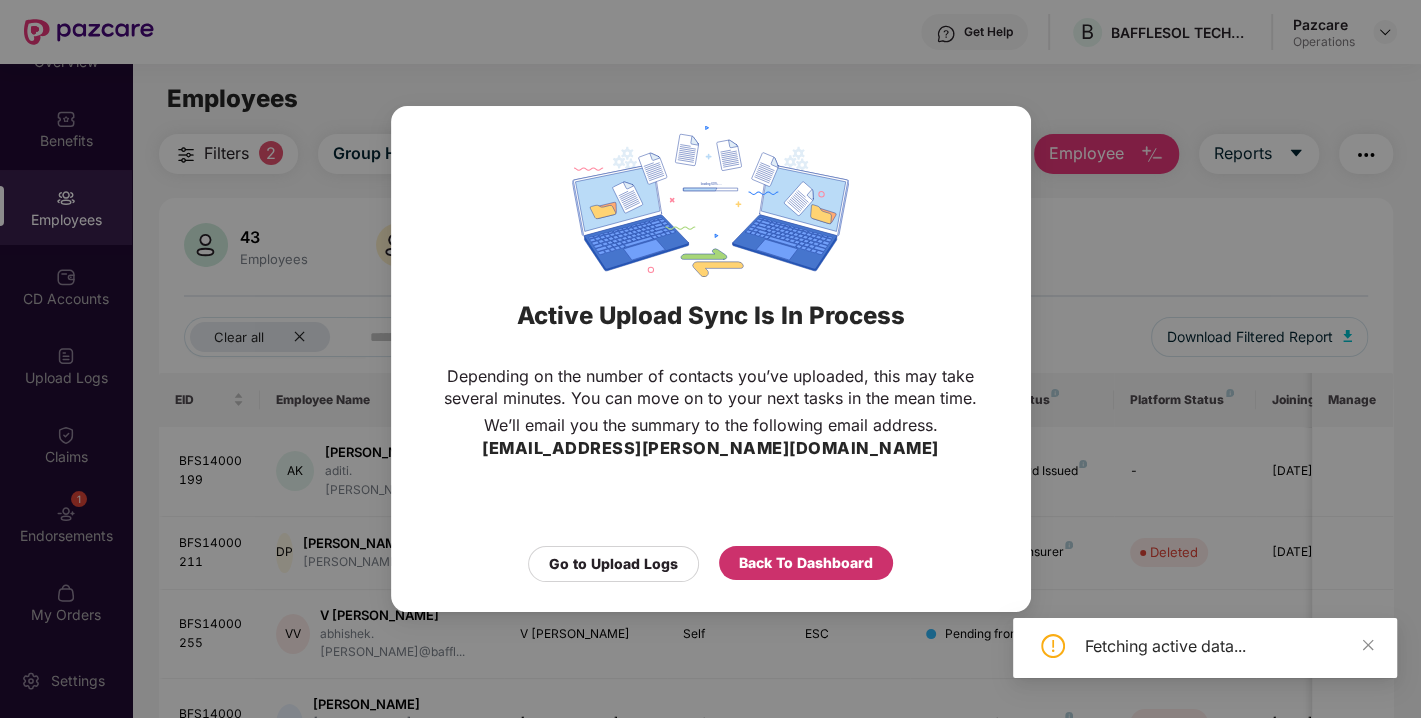 click on "Back To Dashboard" at bounding box center [806, 563] 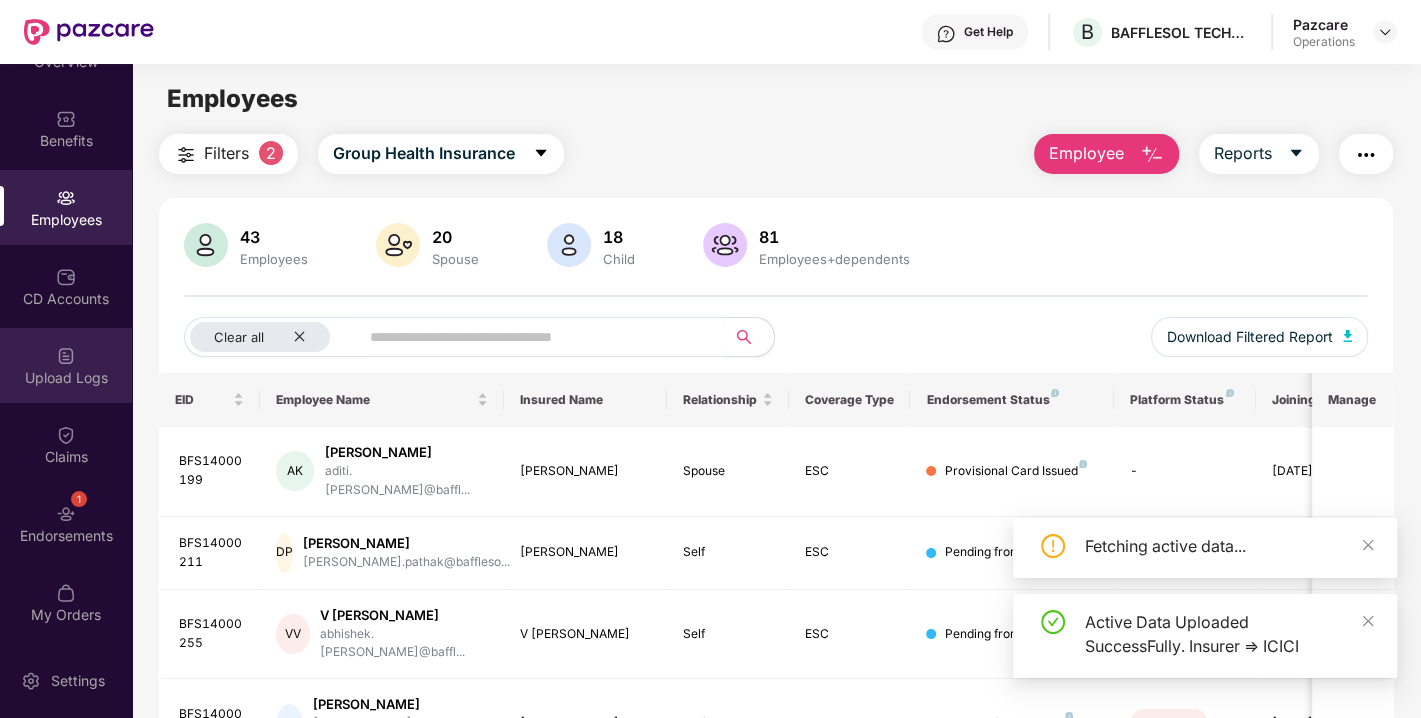 click on "Upload Logs" at bounding box center (66, 378) 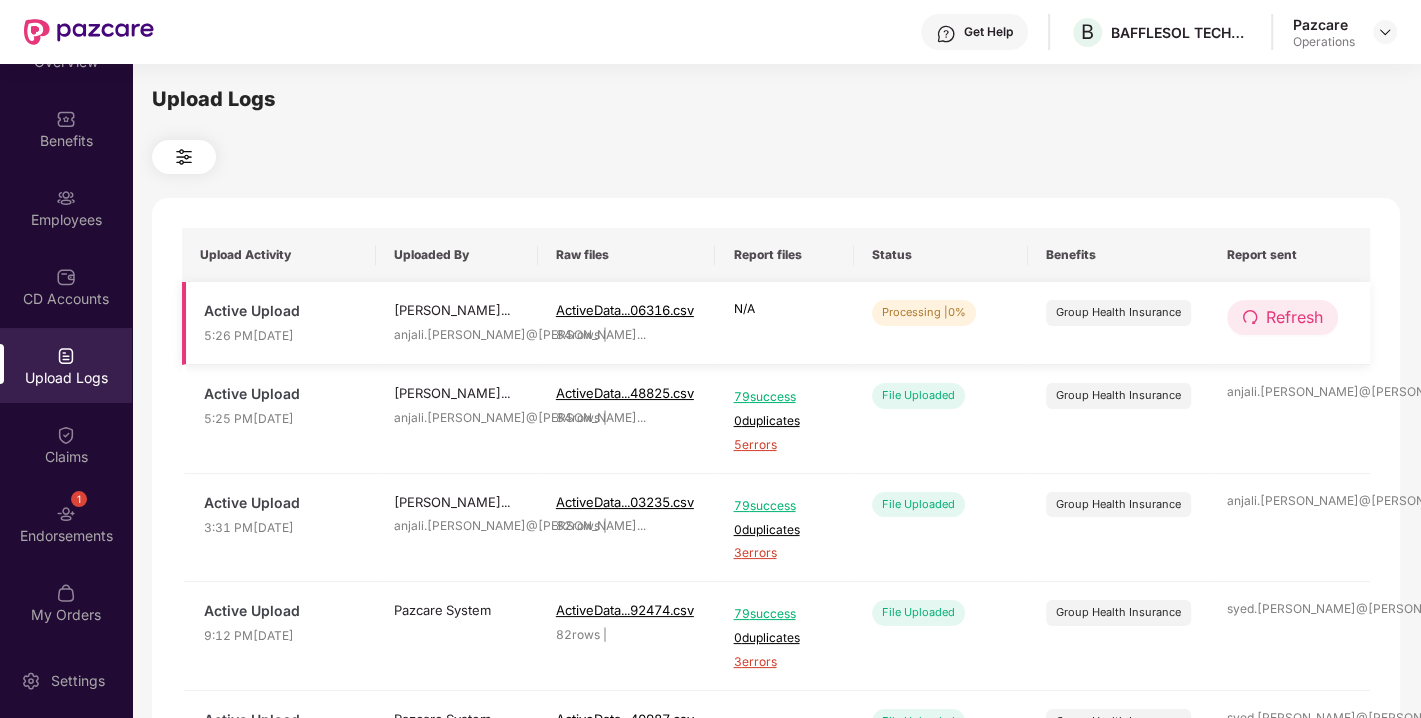 click on "Refresh" at bounding box center [1282, 317] 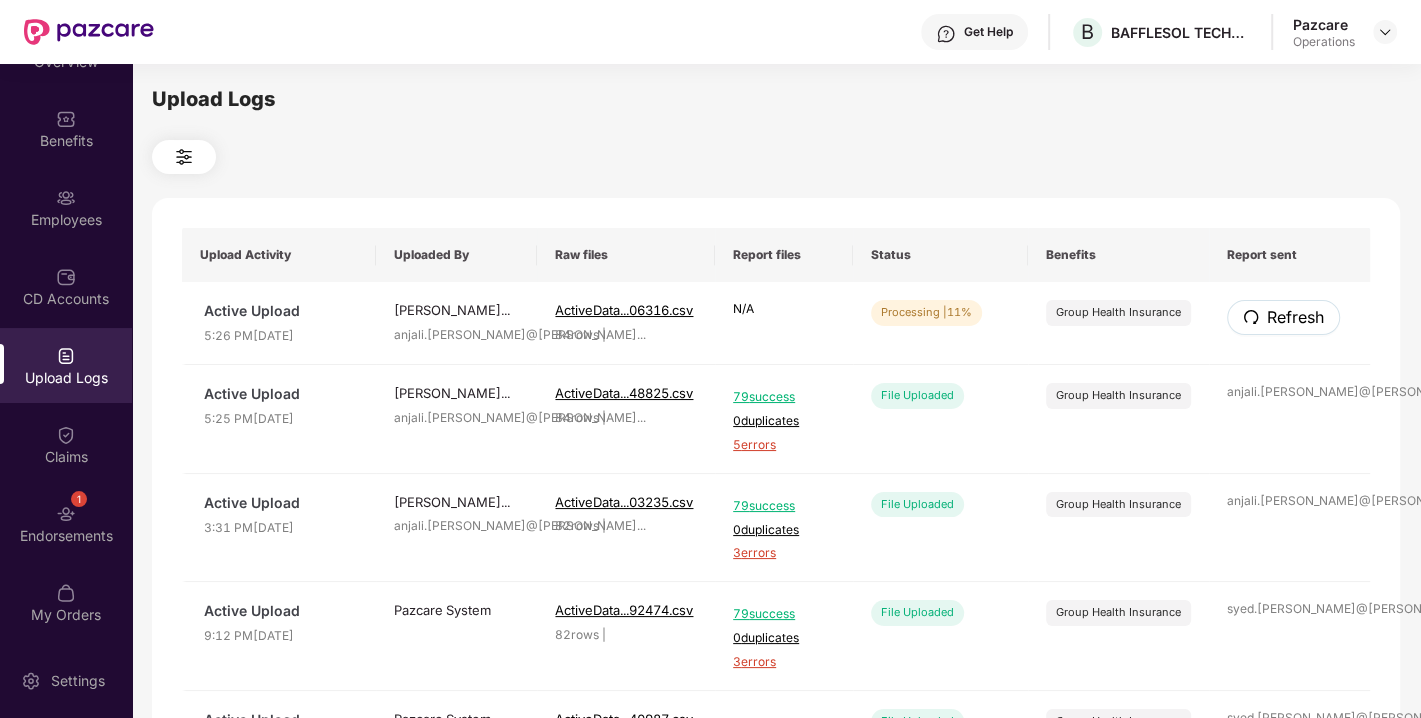 click on "Refresh" at bounding box center [1283, 317] 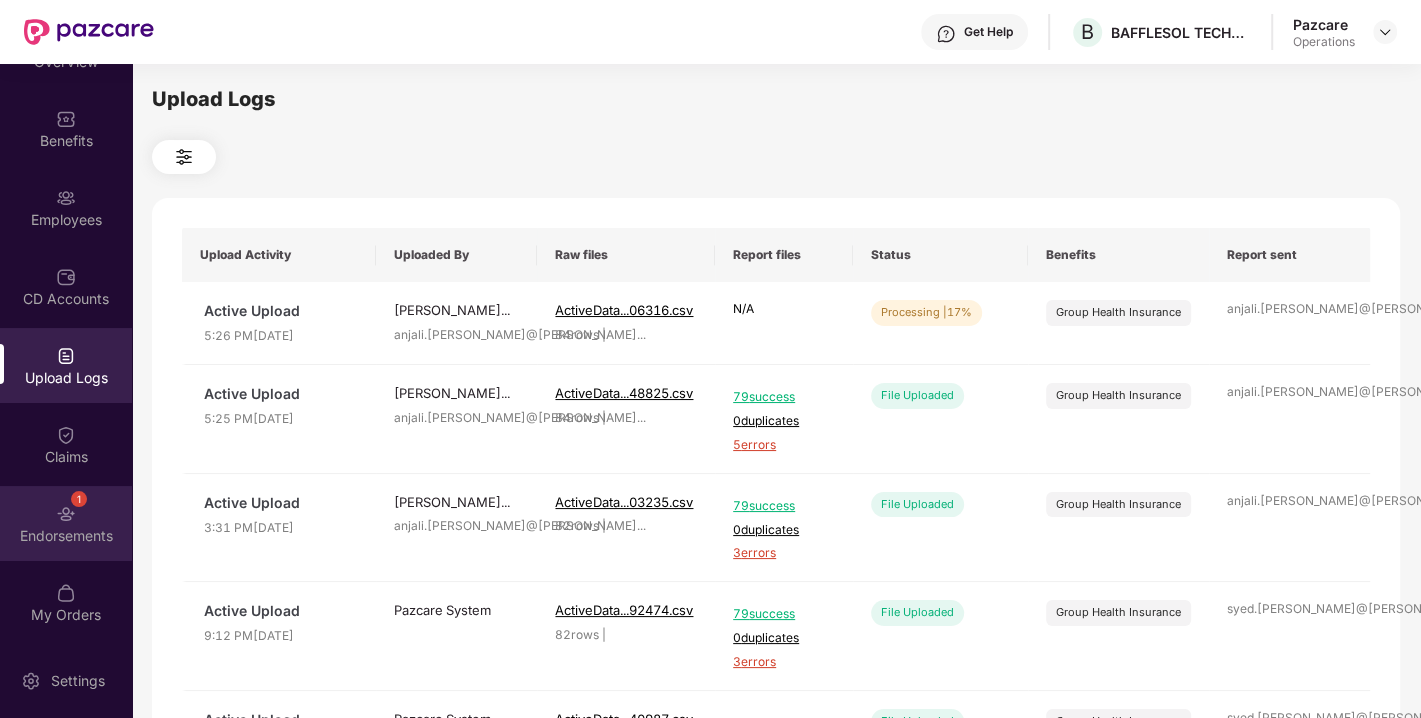 click on "Endorsements" at bounding box center [66, 536] 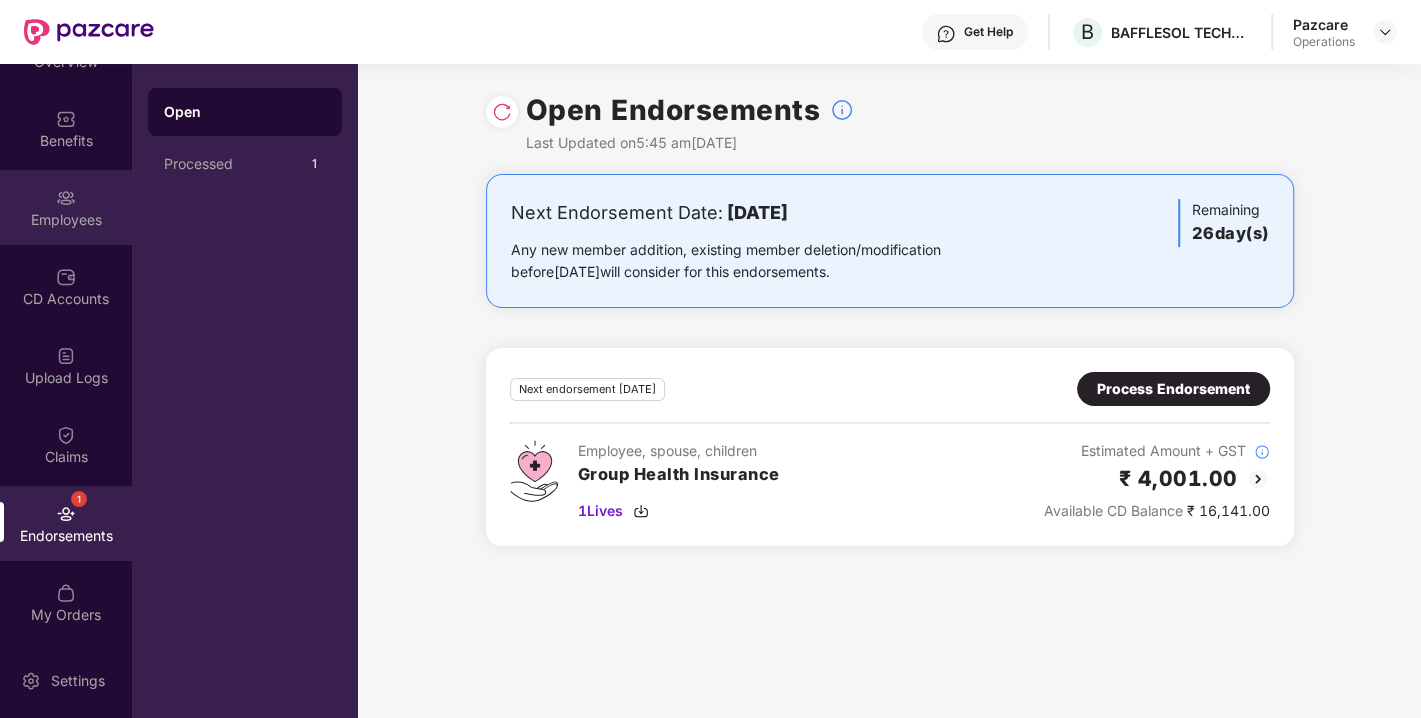 click on "Employees" at bounding box center [66, 220] 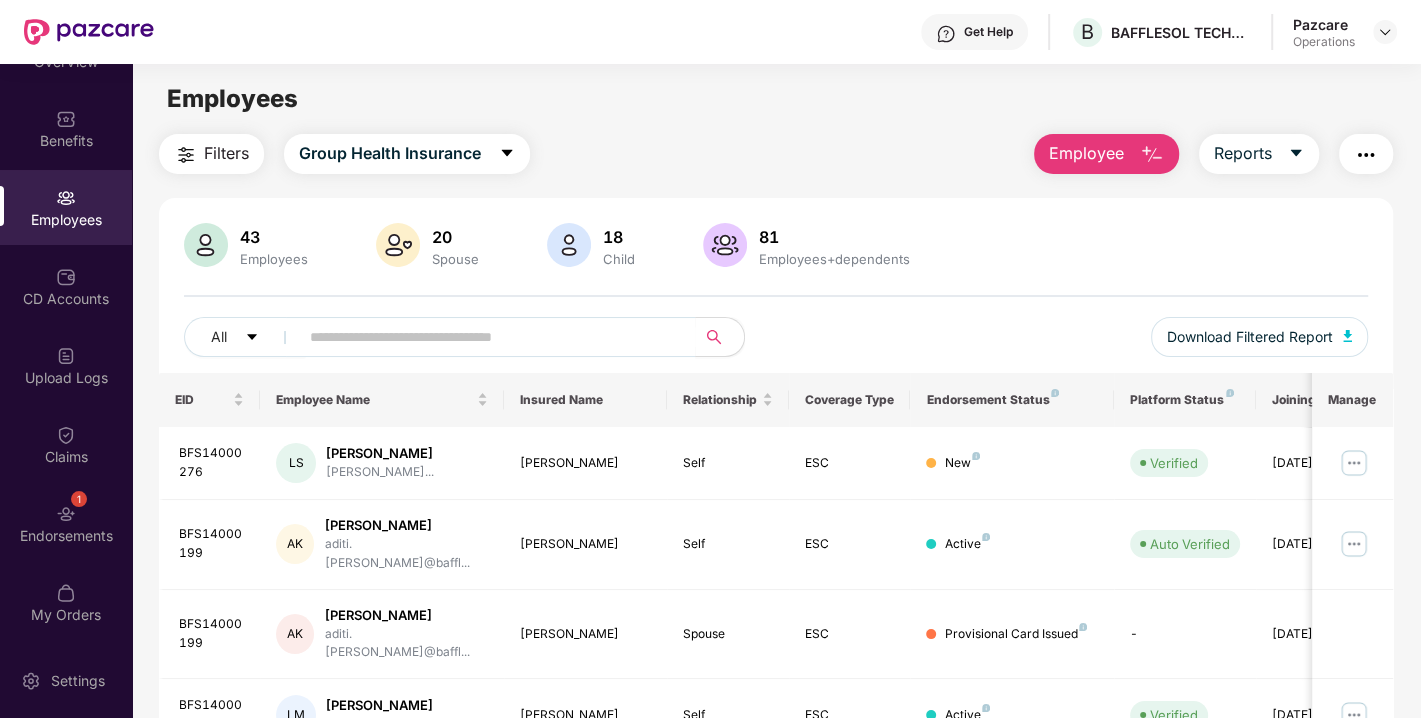 click on "Filters" at bounding box center (211, 154) 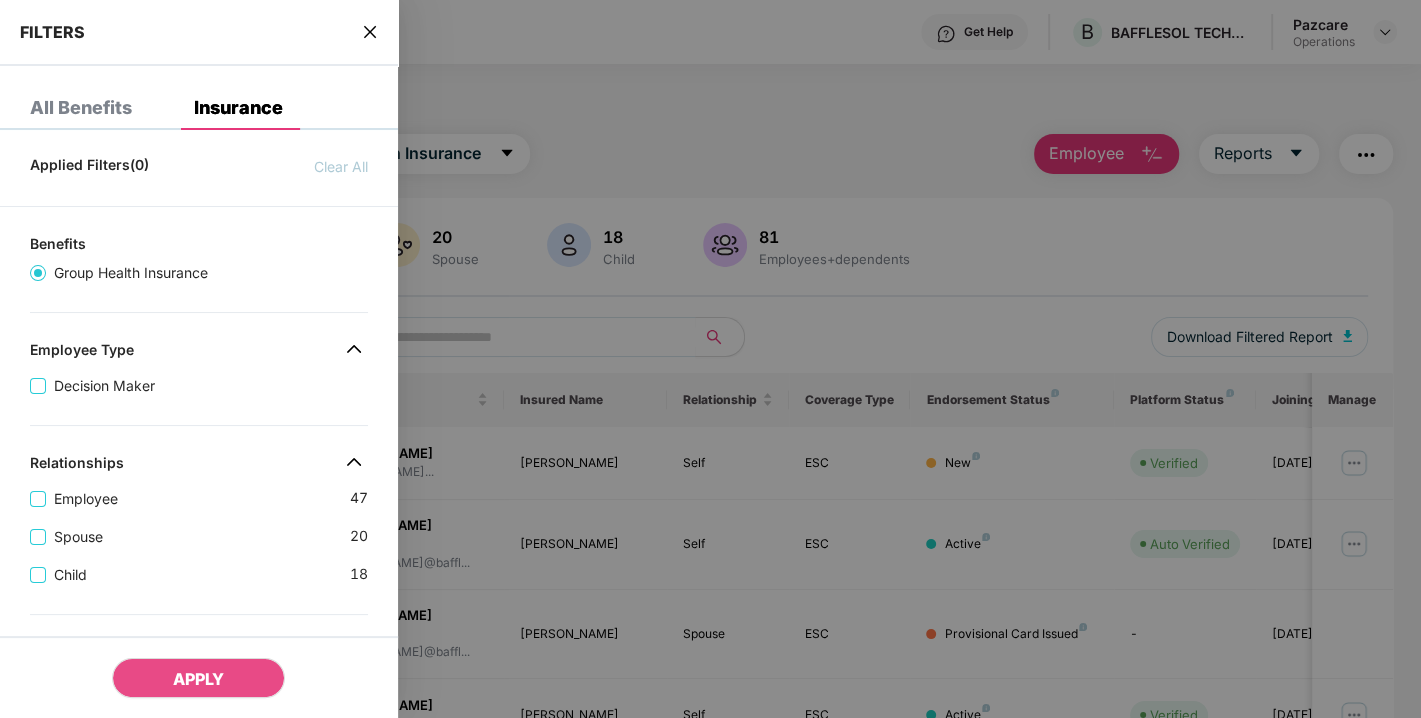 scroll, scrollTop: 553, scrollLeft: 0, axis: vertical 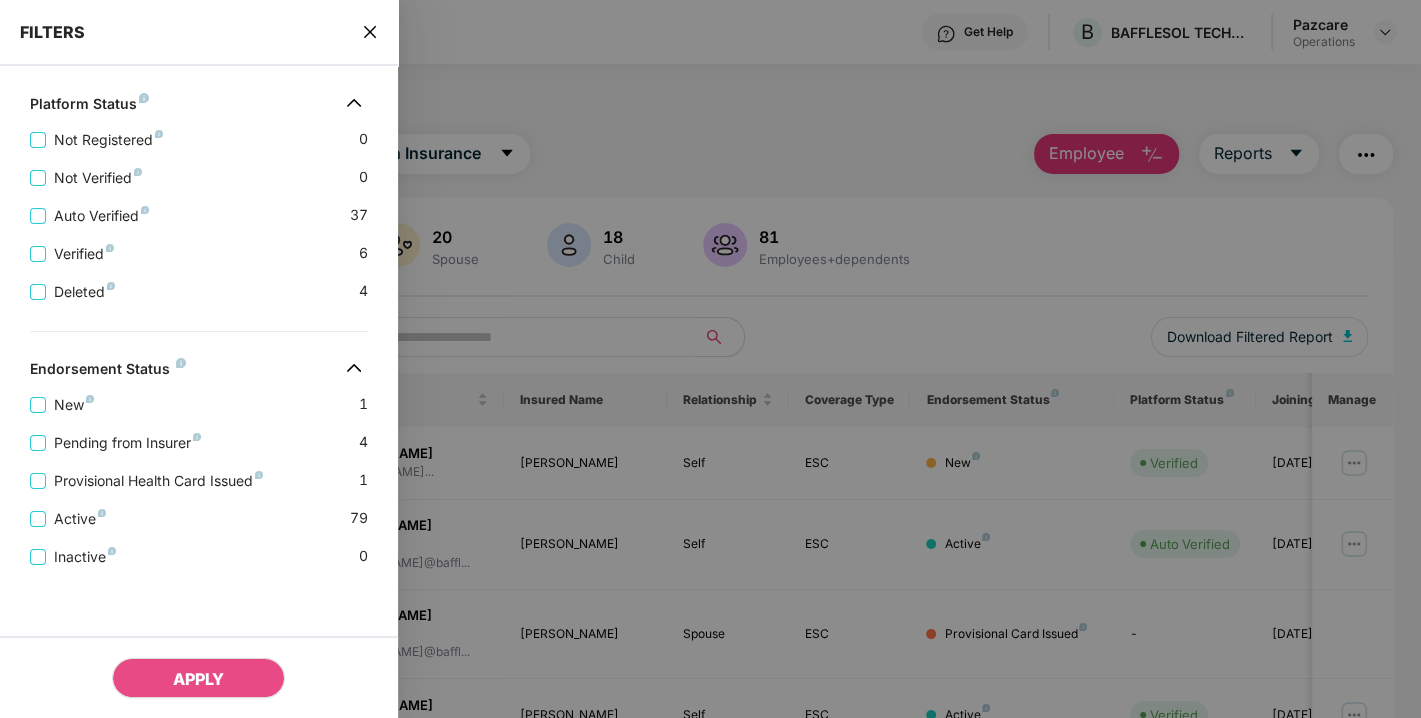 click on "Pending from Insurer 4" at bounding box center (199, 435) 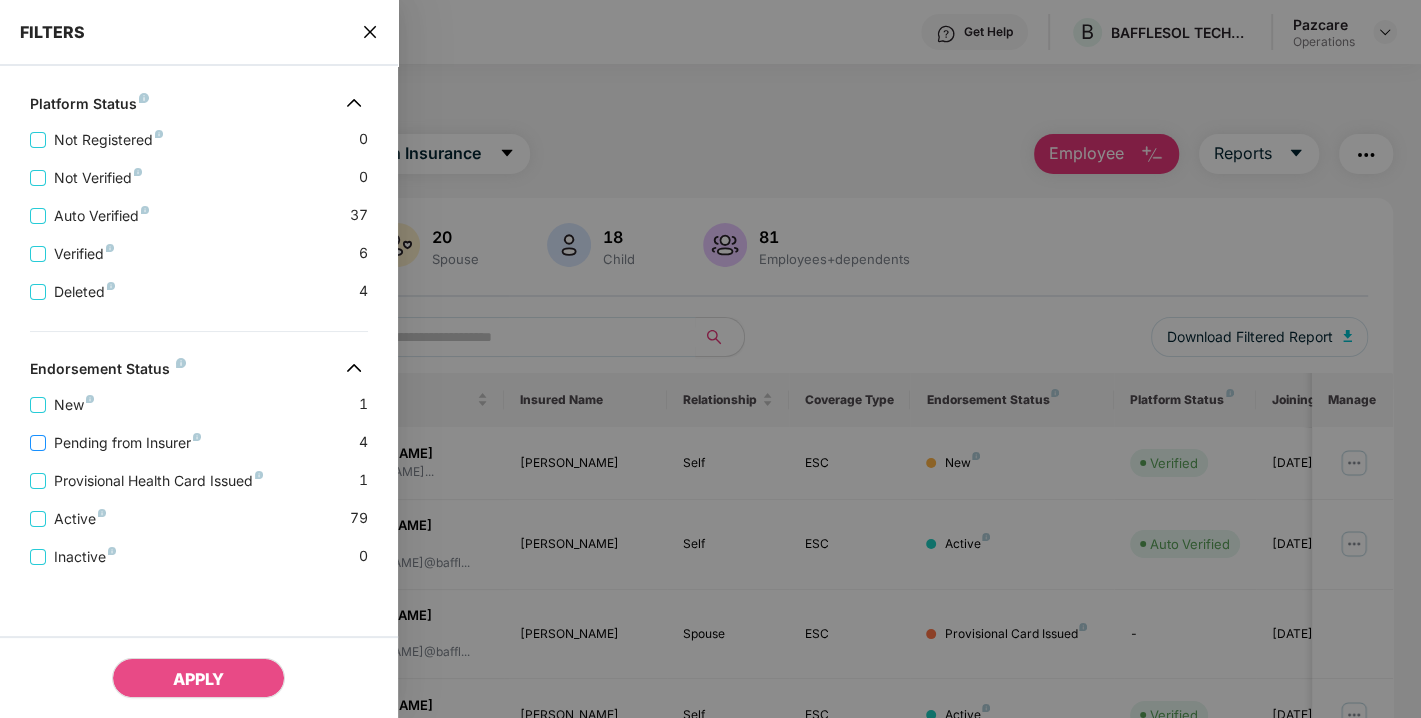 click on "Pending from Insurer" at bounding box center [127, 443] 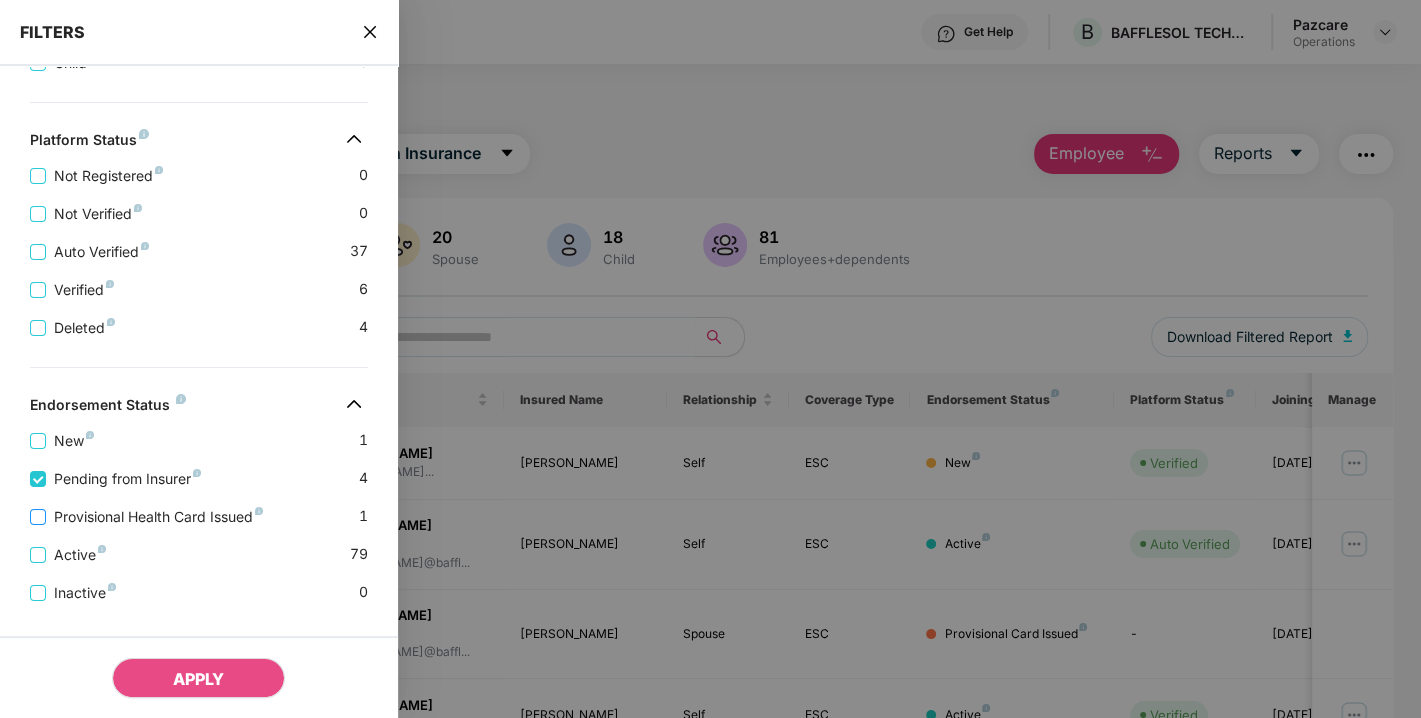 click on "Provisional Health Card Issued" at bounding box center [158, 517] 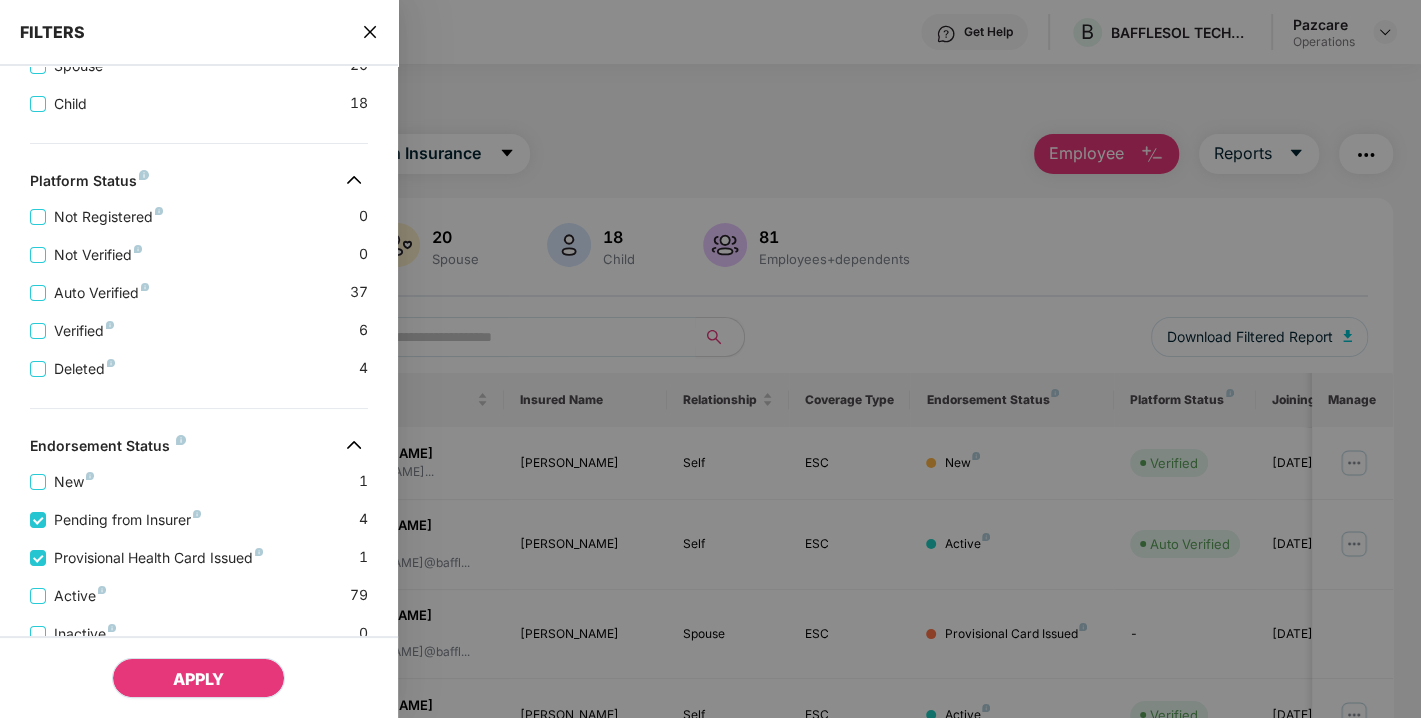 click on "APPLY" at bounding box center [198, 678] 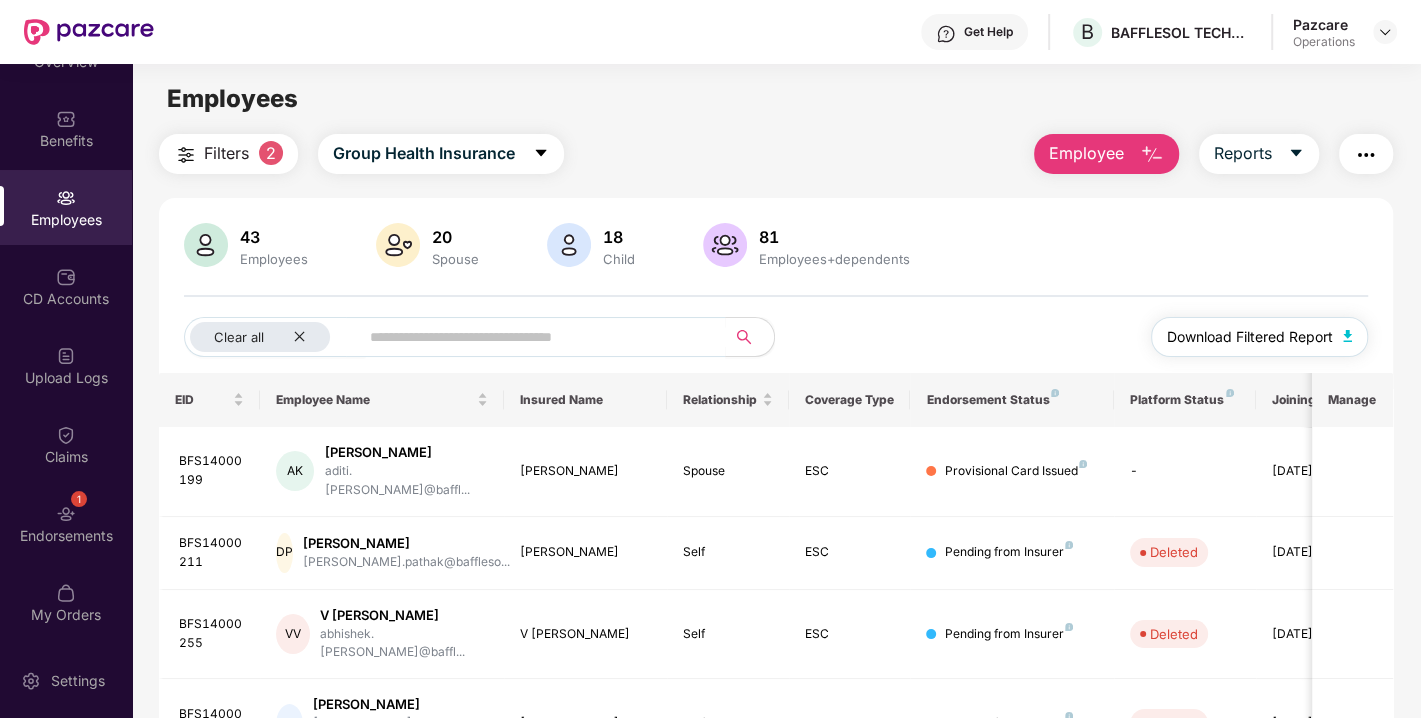 click on "Download Filtered Report" at bounding box center (1260, 337) 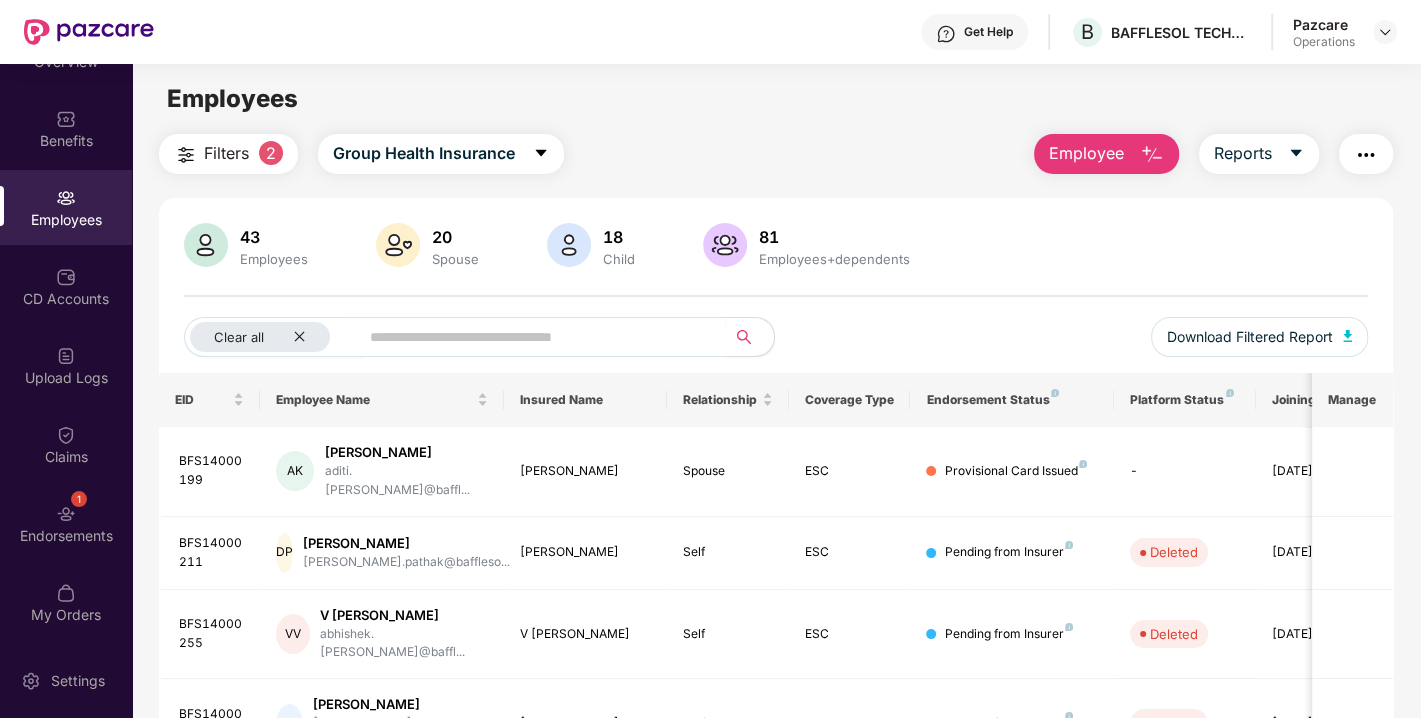 click at bounding box center (1366, 155) 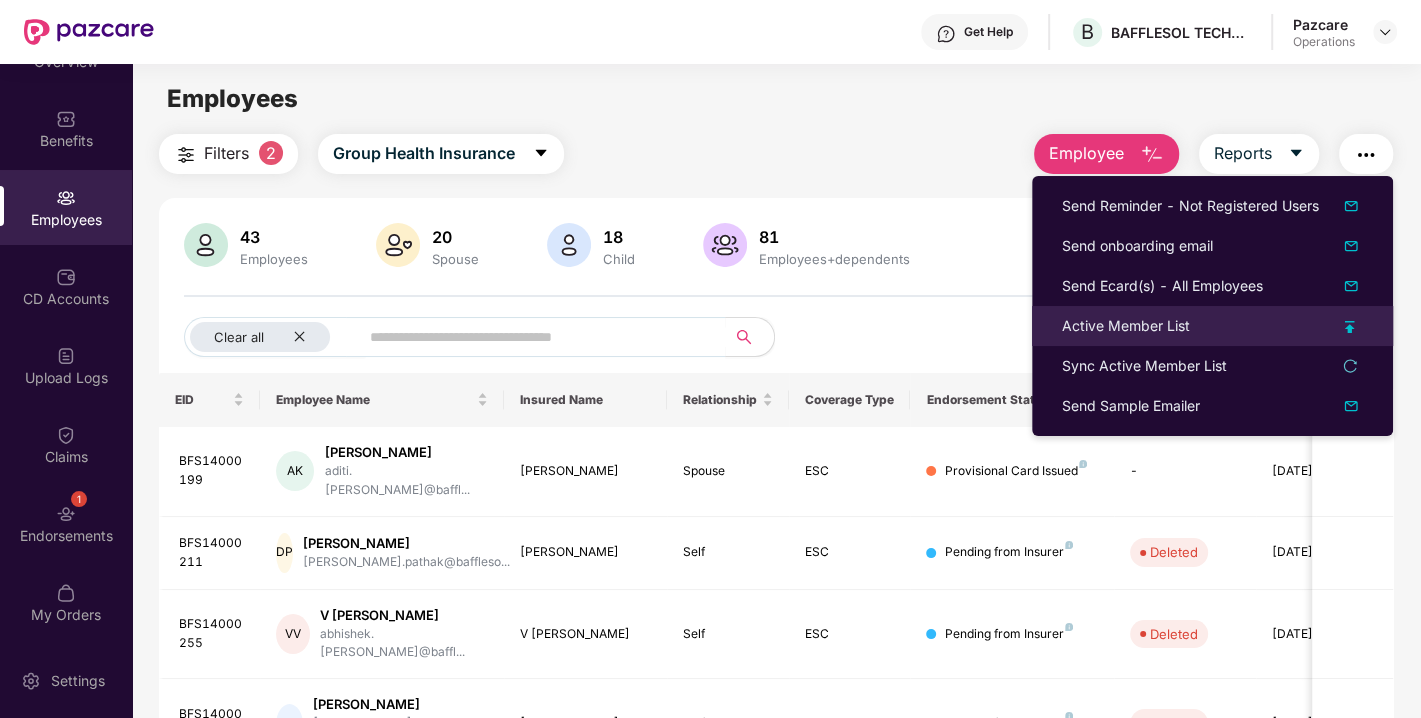 click on "Active Member List" at bounding box center [1126, 326] 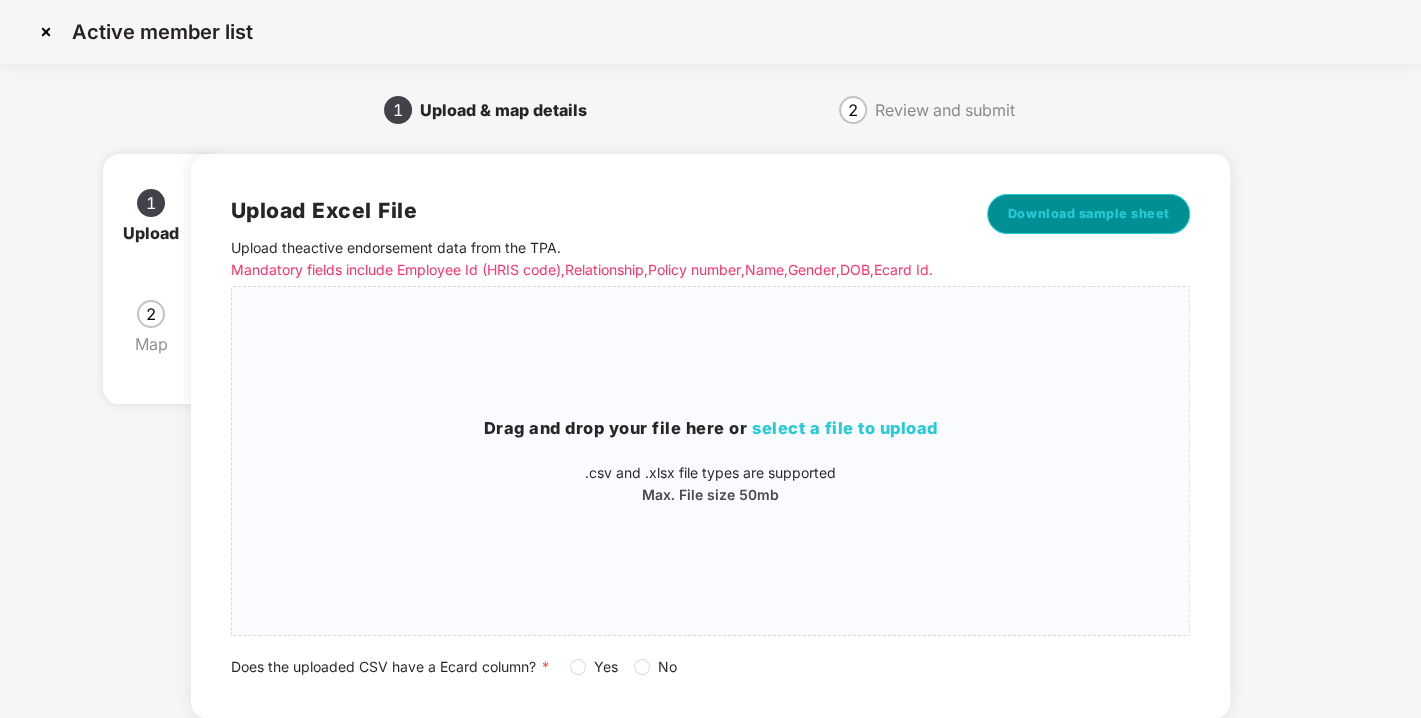 click on "Download sample sheet" at bounding box center [1089, 214] 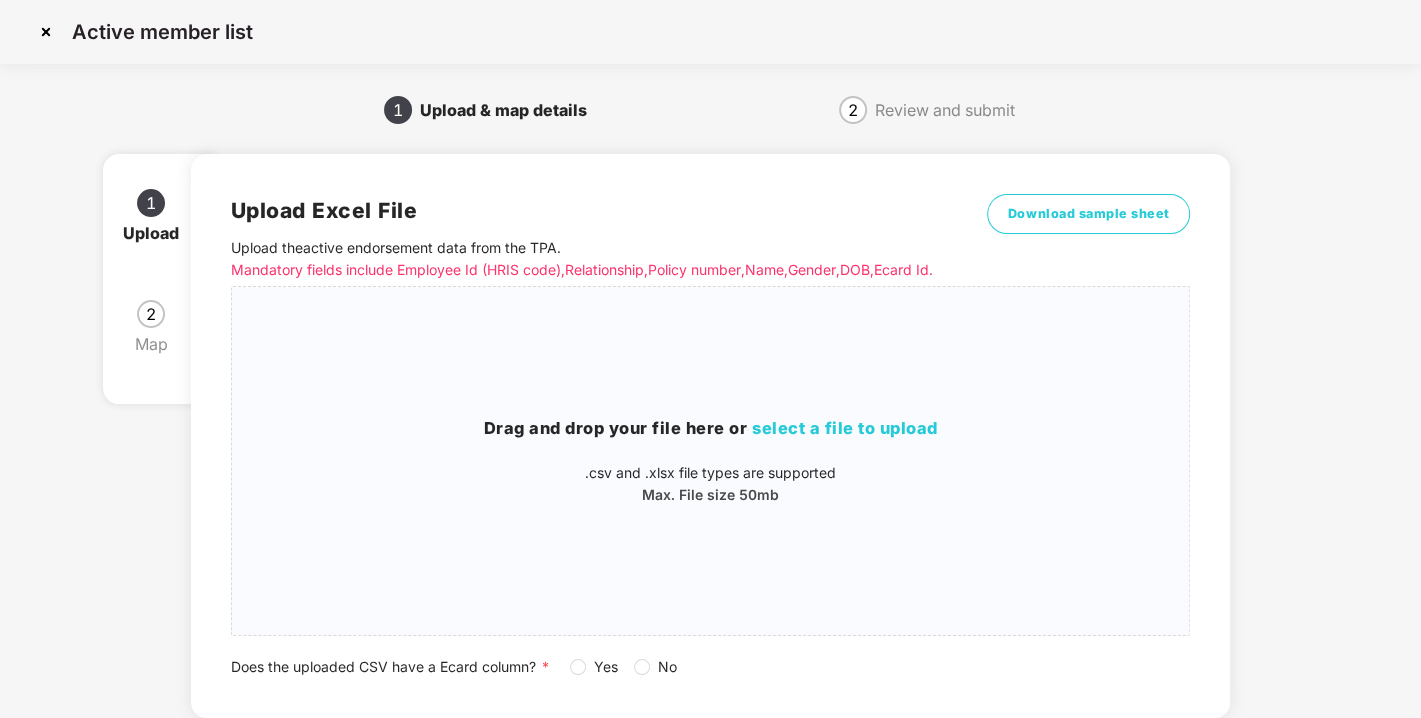 click at bounding box center (46, 32) 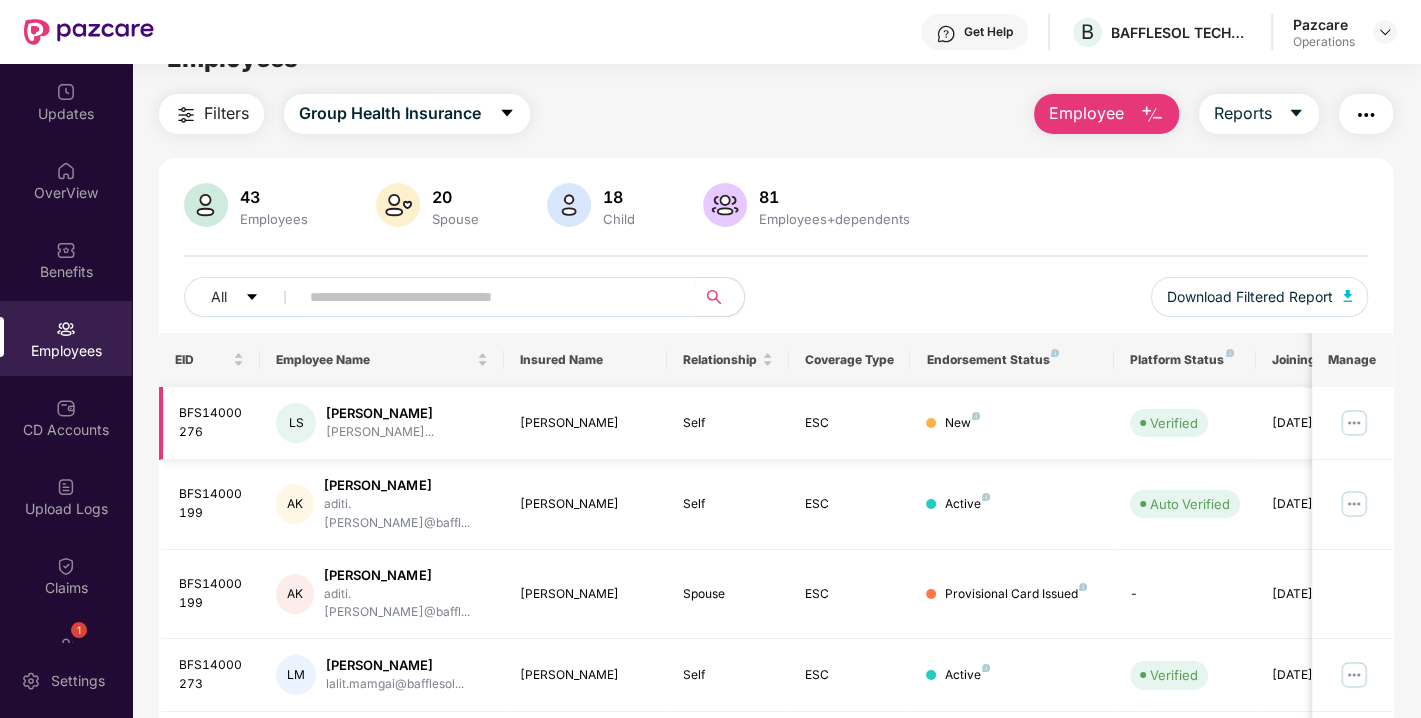 scroll, scrollTop: 45, scrollLeft: 0, axis: vertical 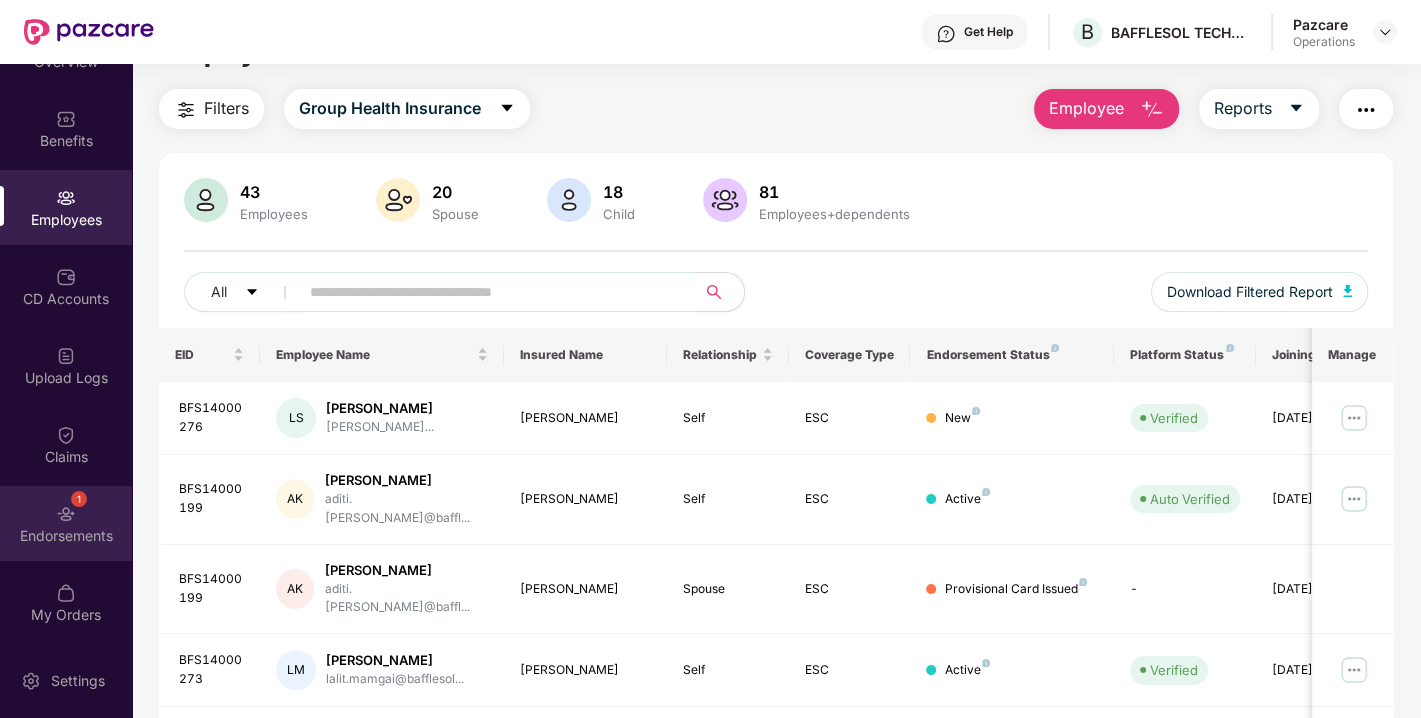 click on "Endorsements" at bounding box center [66, 536] 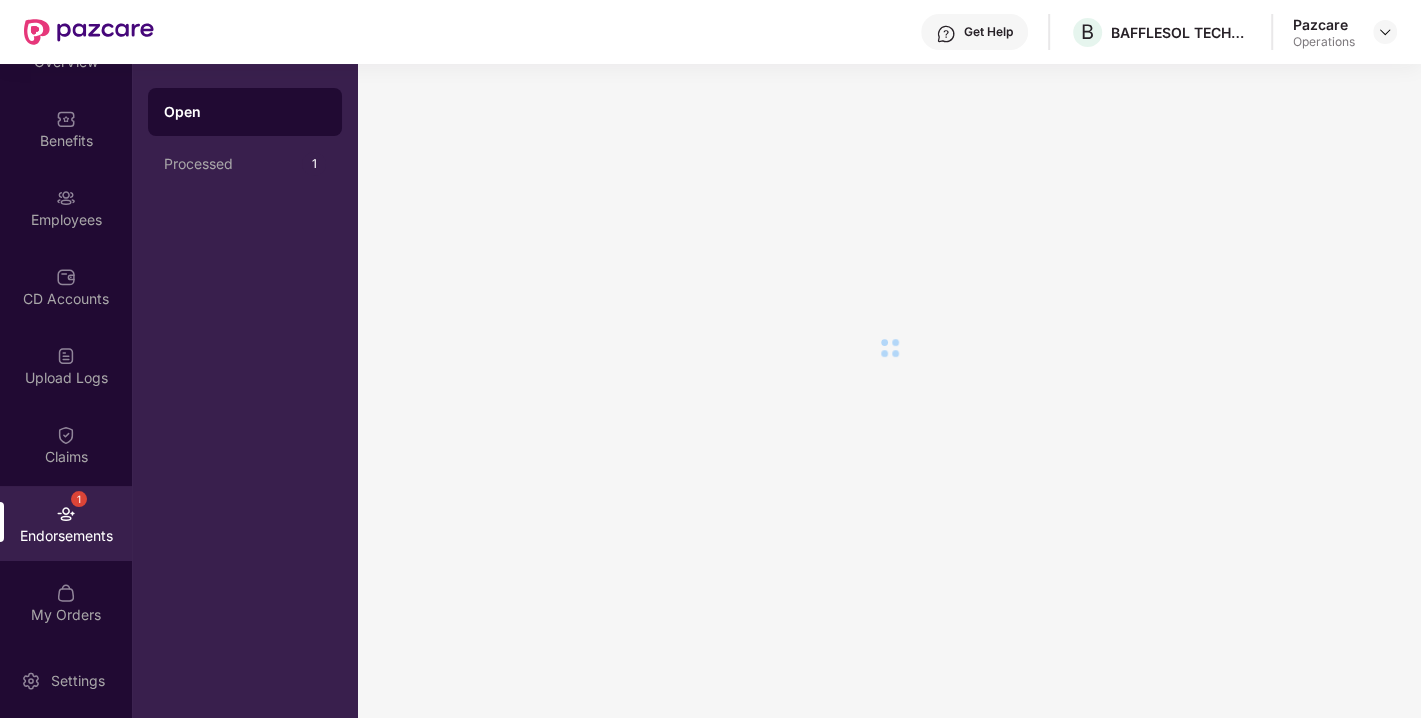 scroll, scrollTop: 0, scrollLeft: 0, axis: both 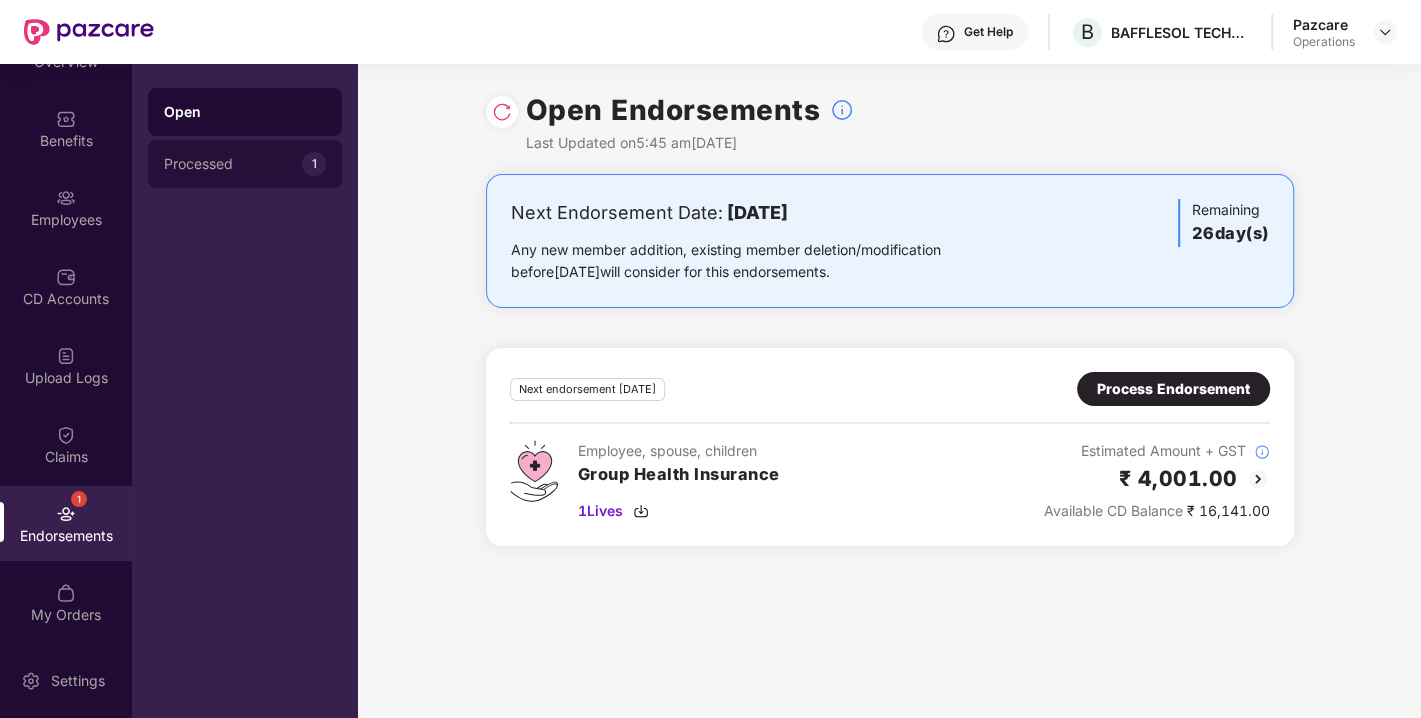 click on "Processed" at bounding box center (233, 164) 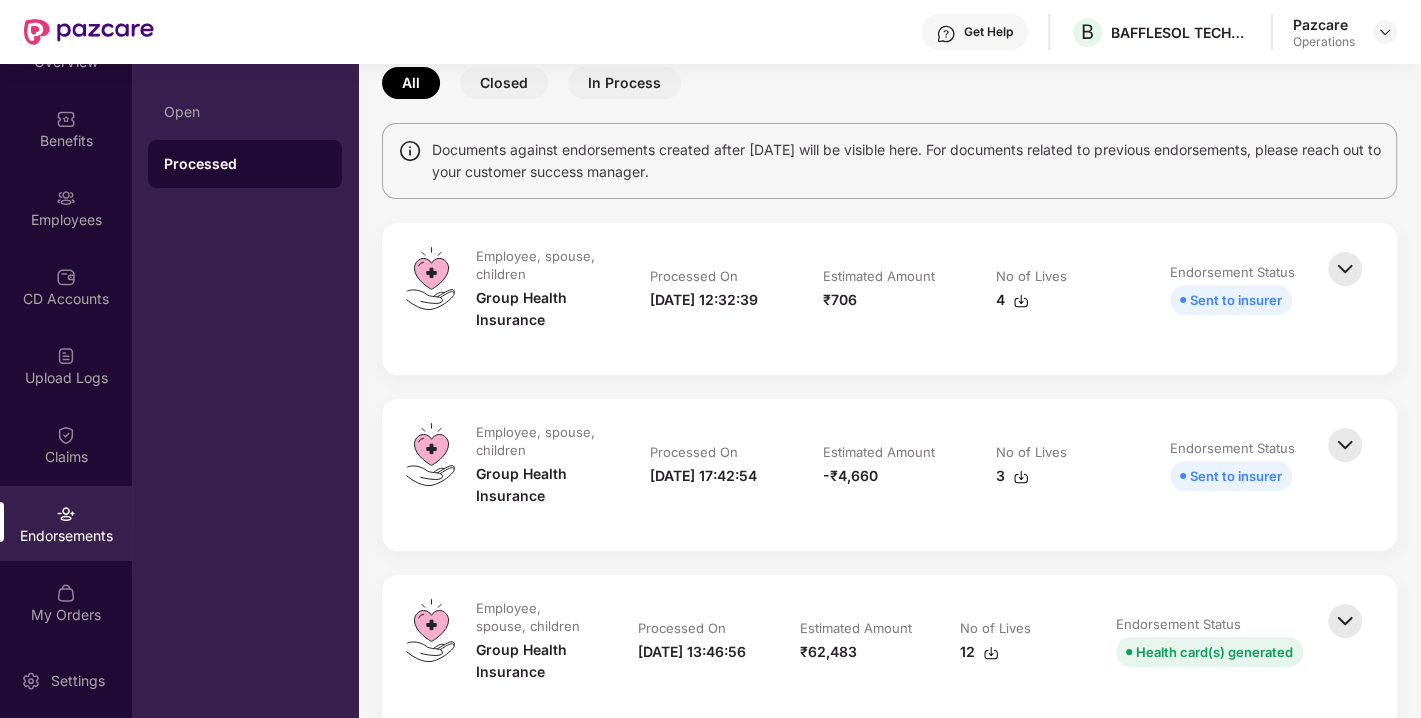 scroll, scrollTop: 0, scrollLeft: 0, axis: both 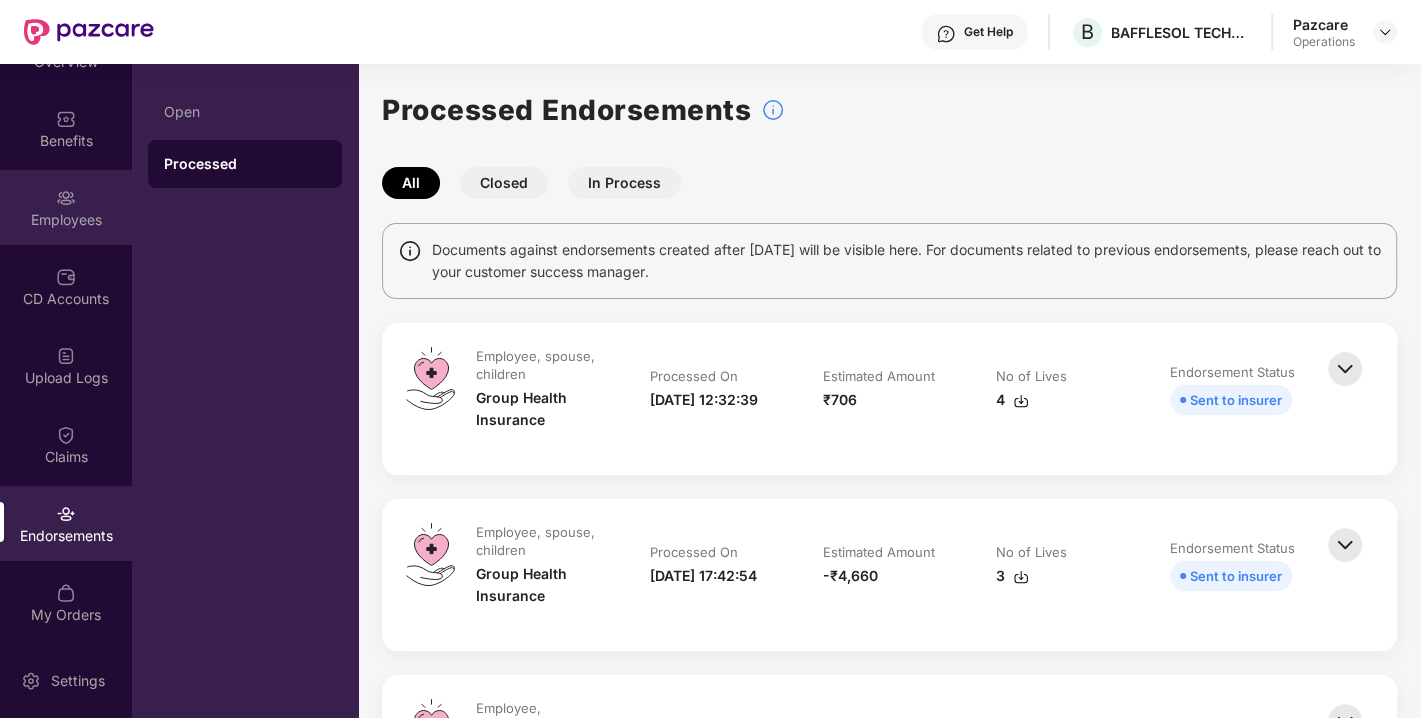click on "Employees" at bounding box center (66, 220) 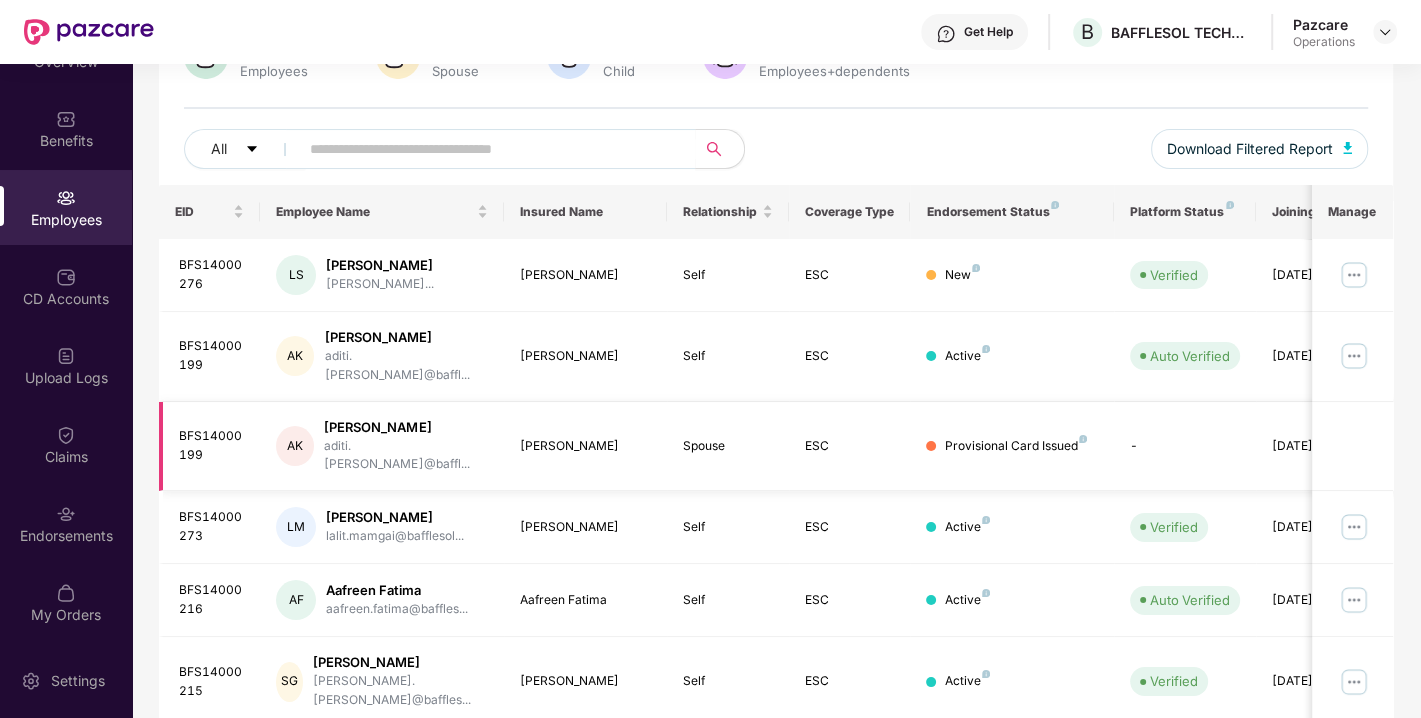 scroll, scrollTop: 190, scrollLeft: 0, axis: vertical 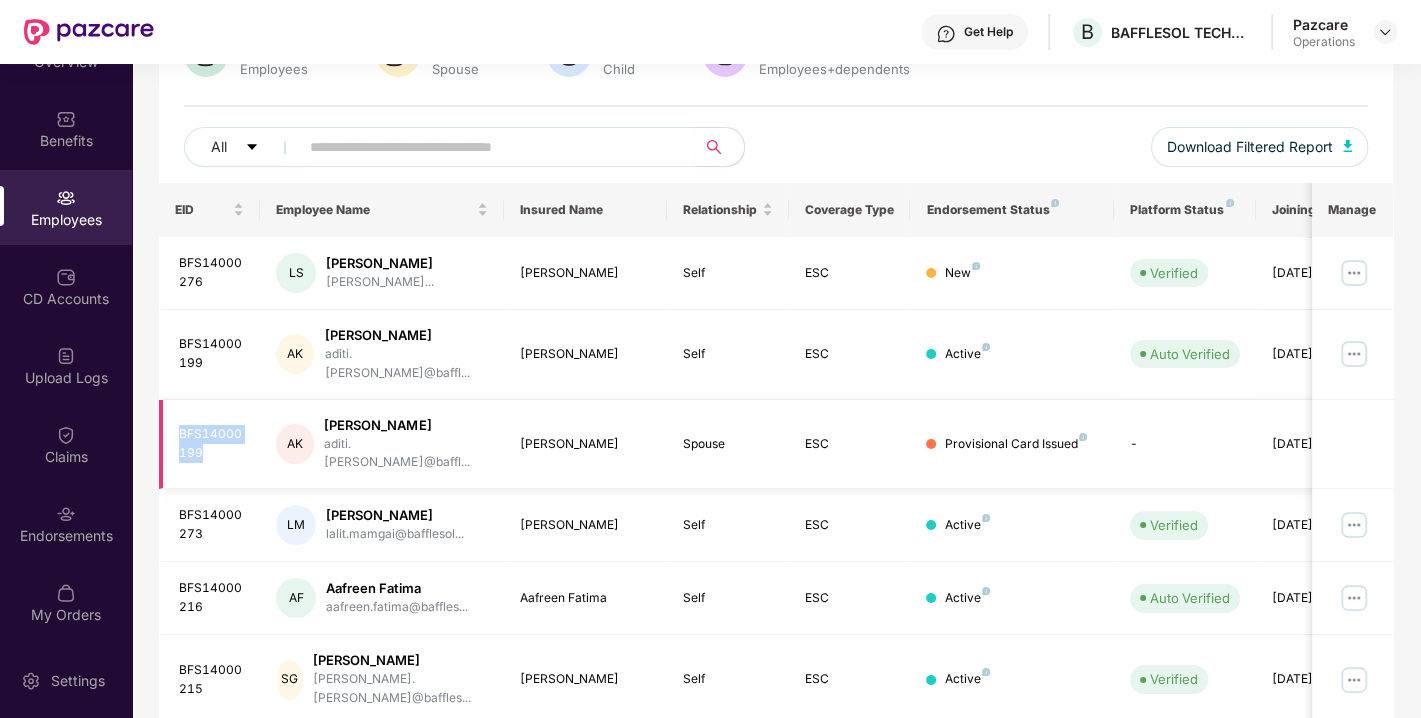 drag, startPoint x: 177, startPoint y: 408, endPoint x: 215, endPoint y: 422, distance: 40.496914 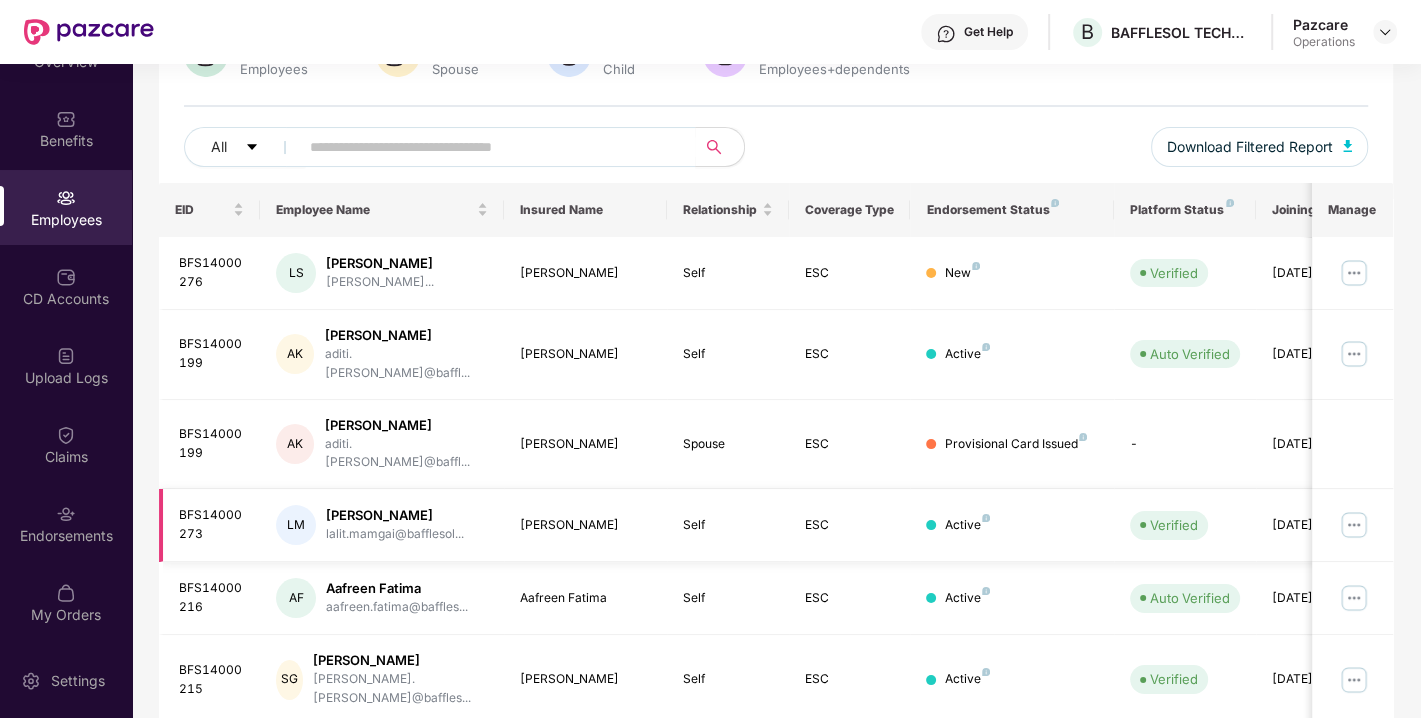 click on "[PERSON_NAME]" at bounding box center (585, 525) 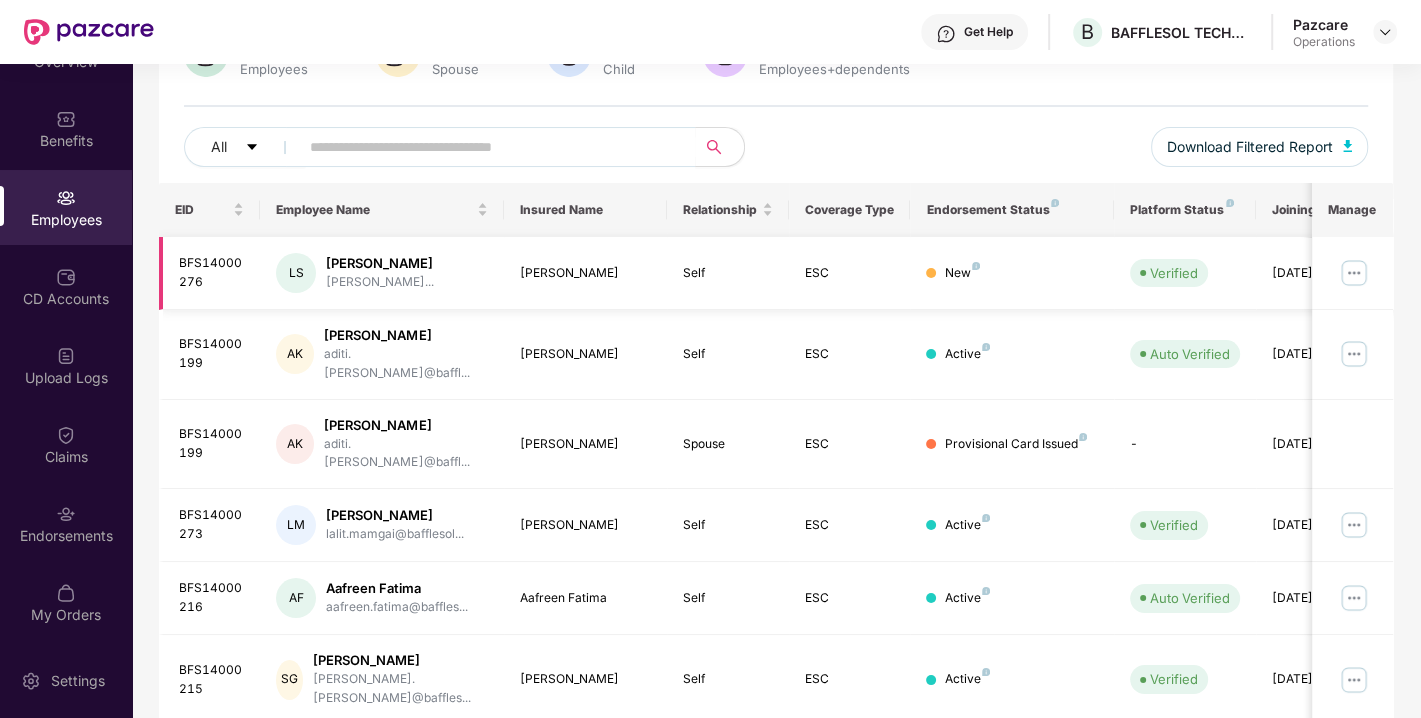 scroll, scrollTop: 0, scrollLeft: 0, axis: both 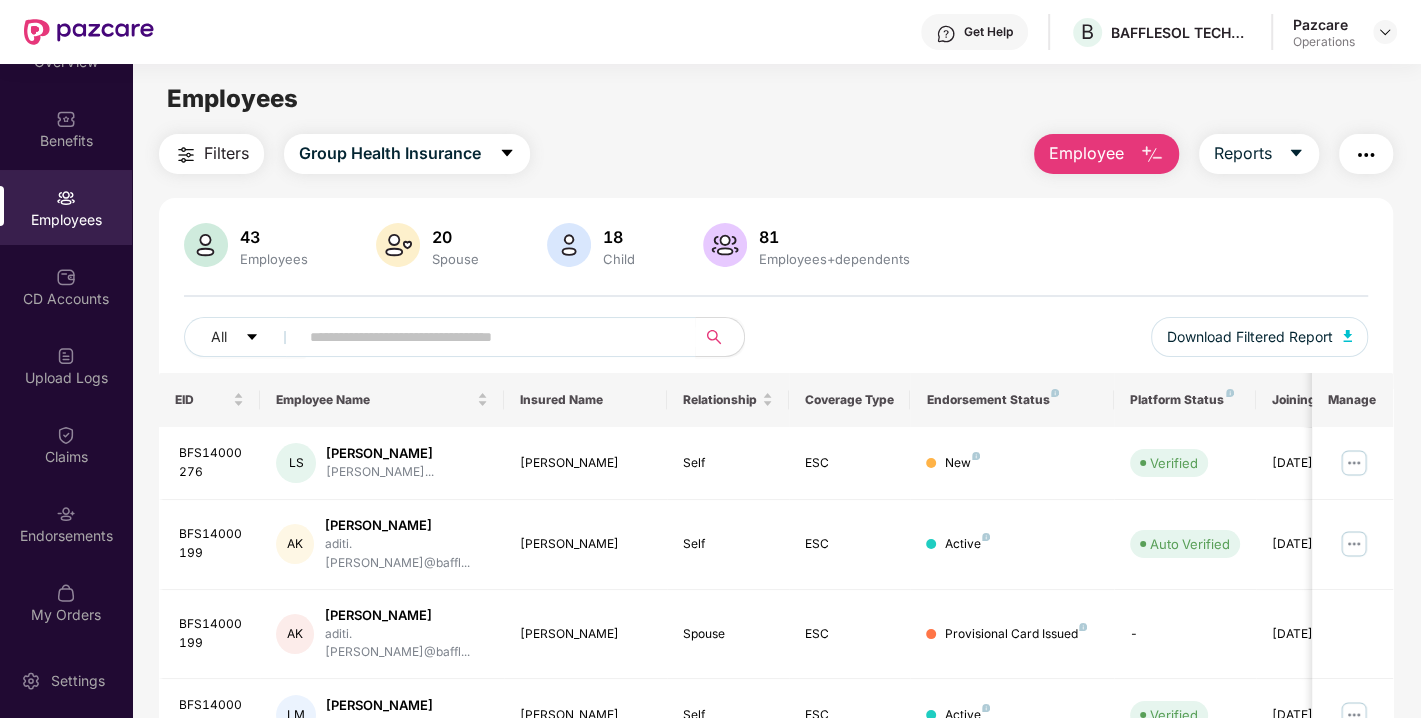 click at bounding box center (1385, 32) 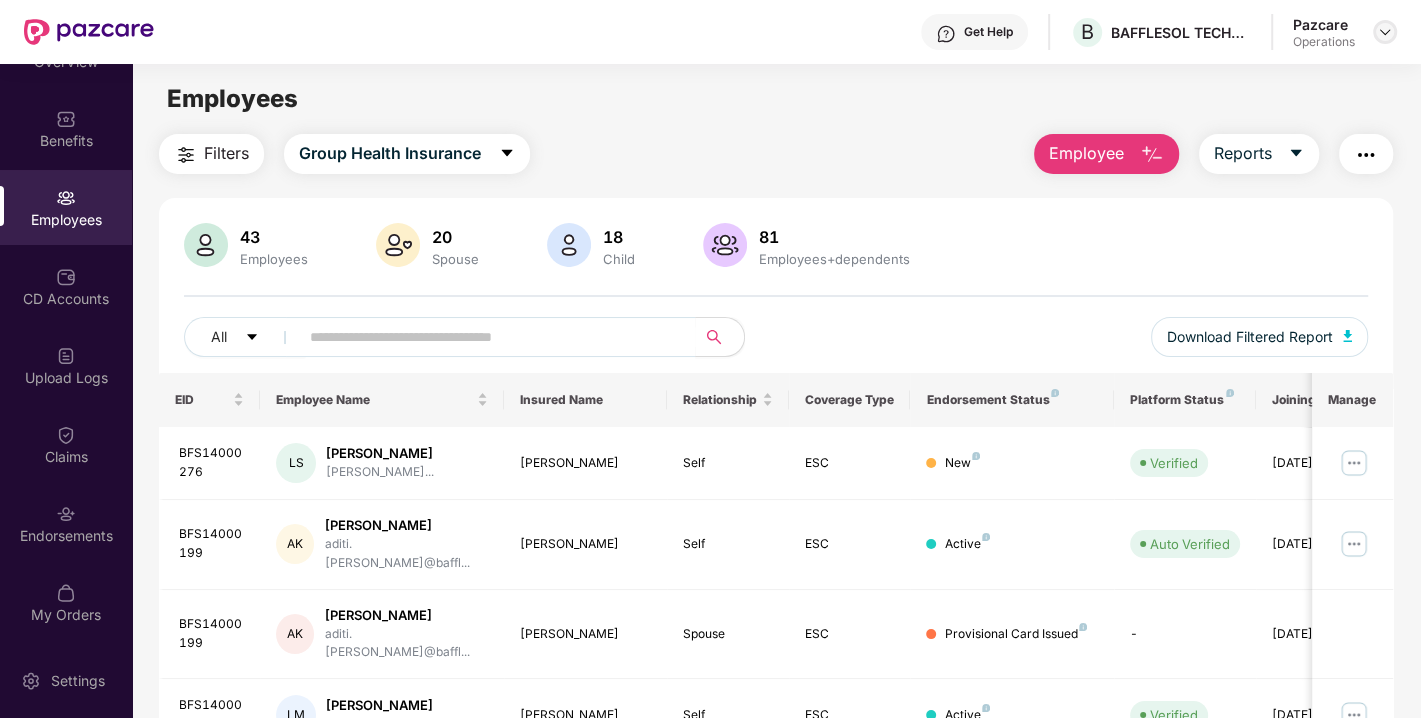 click at bounding box center [1385, 32] 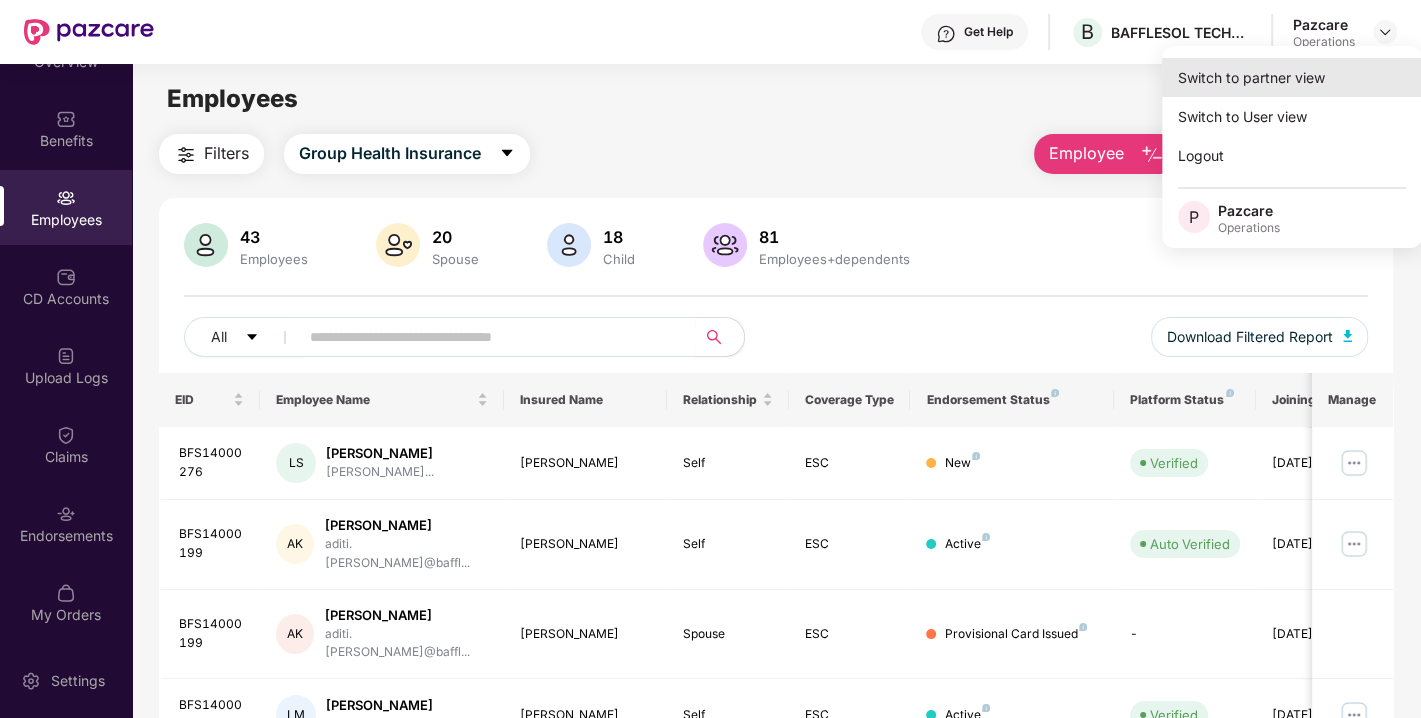 click on "Switch to partner view" at bounding box center (1292, 77) 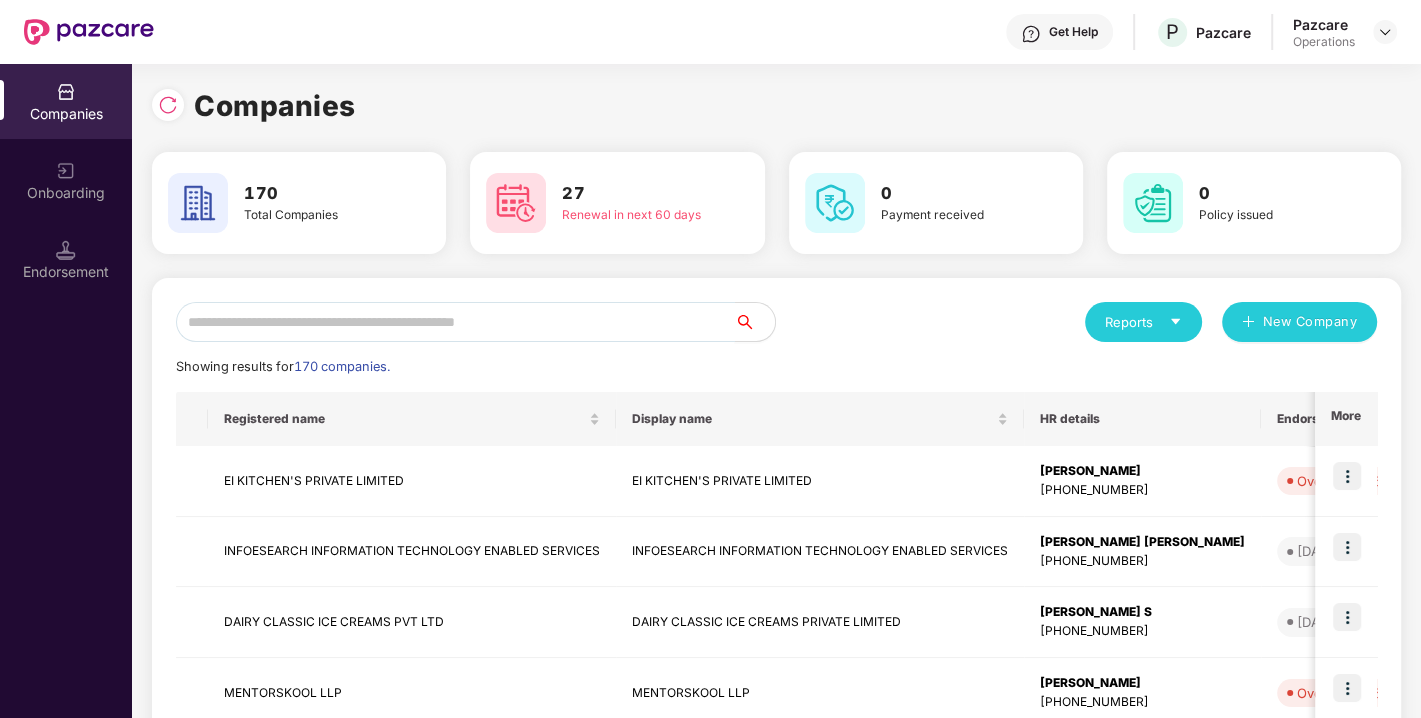 click at bounding box center (455, 322) 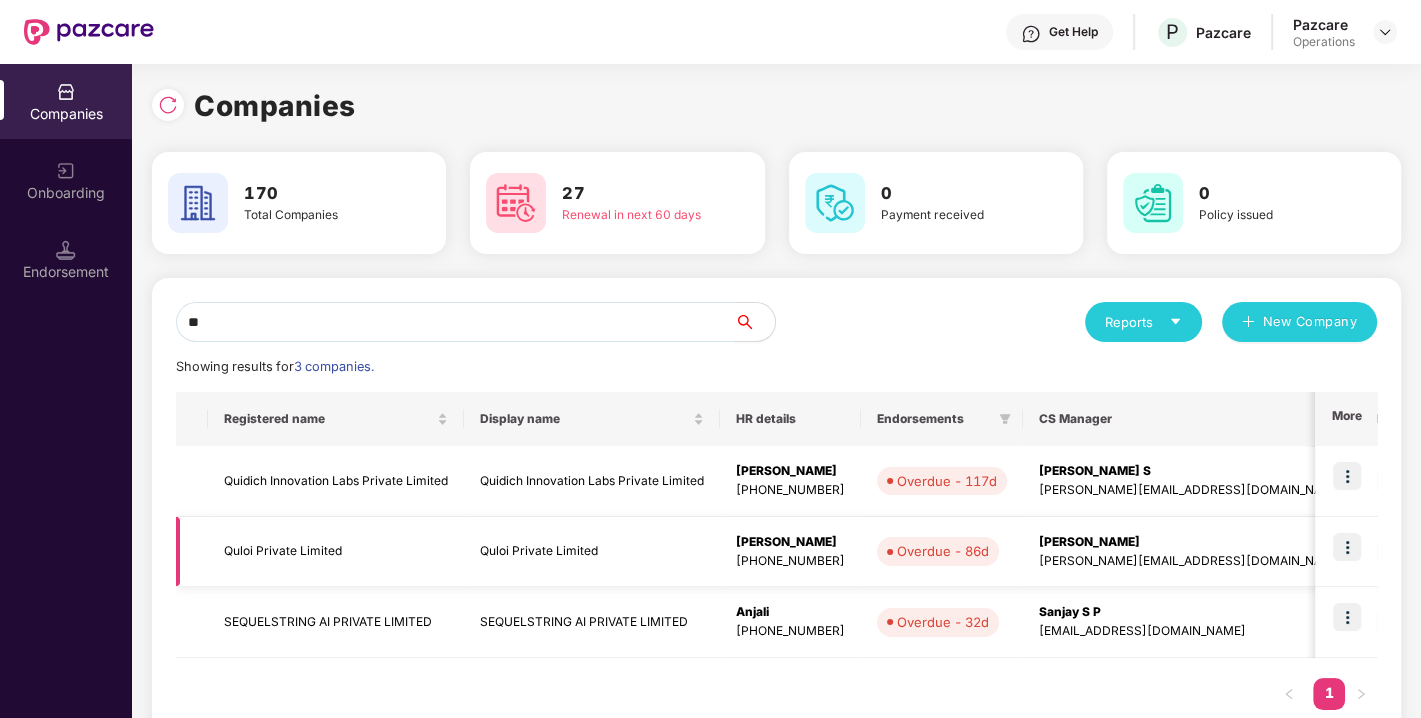 type on "**" 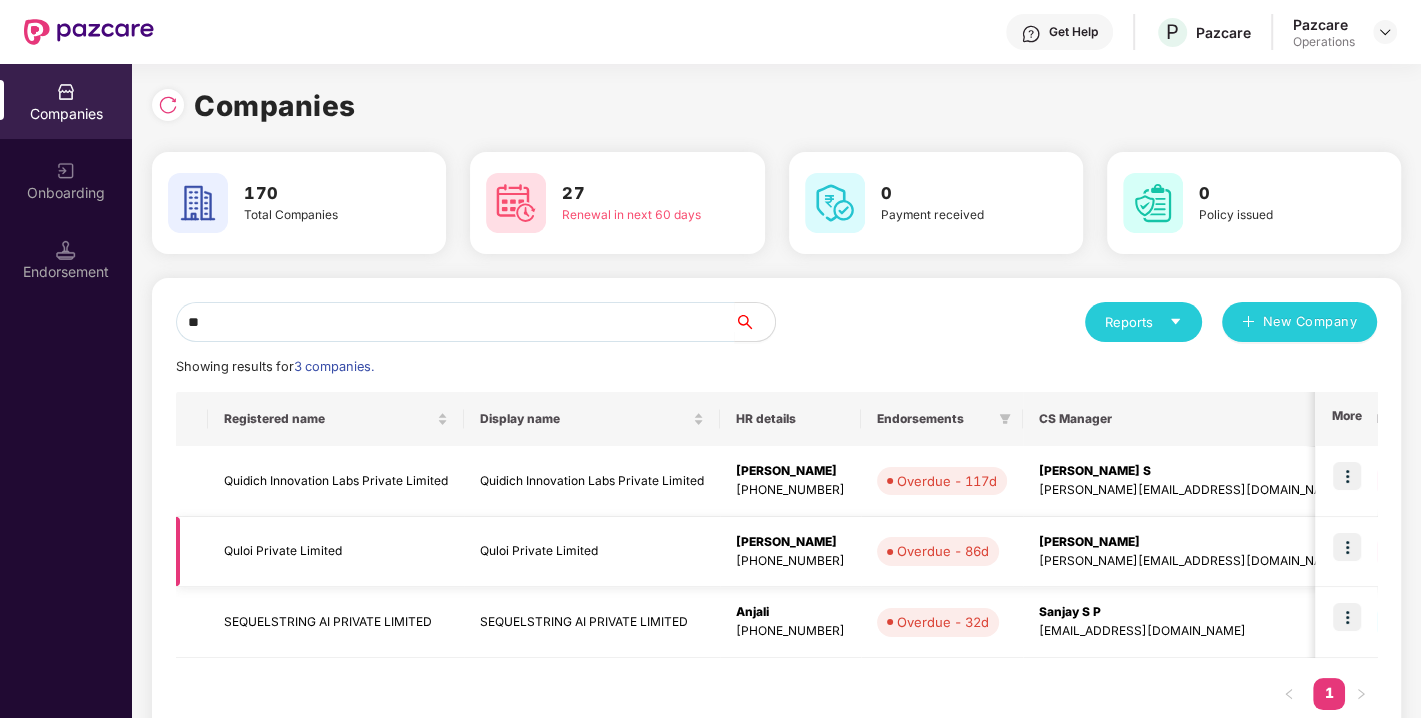 click on "Quloi Private Limited" at bounding box center [336, 552] 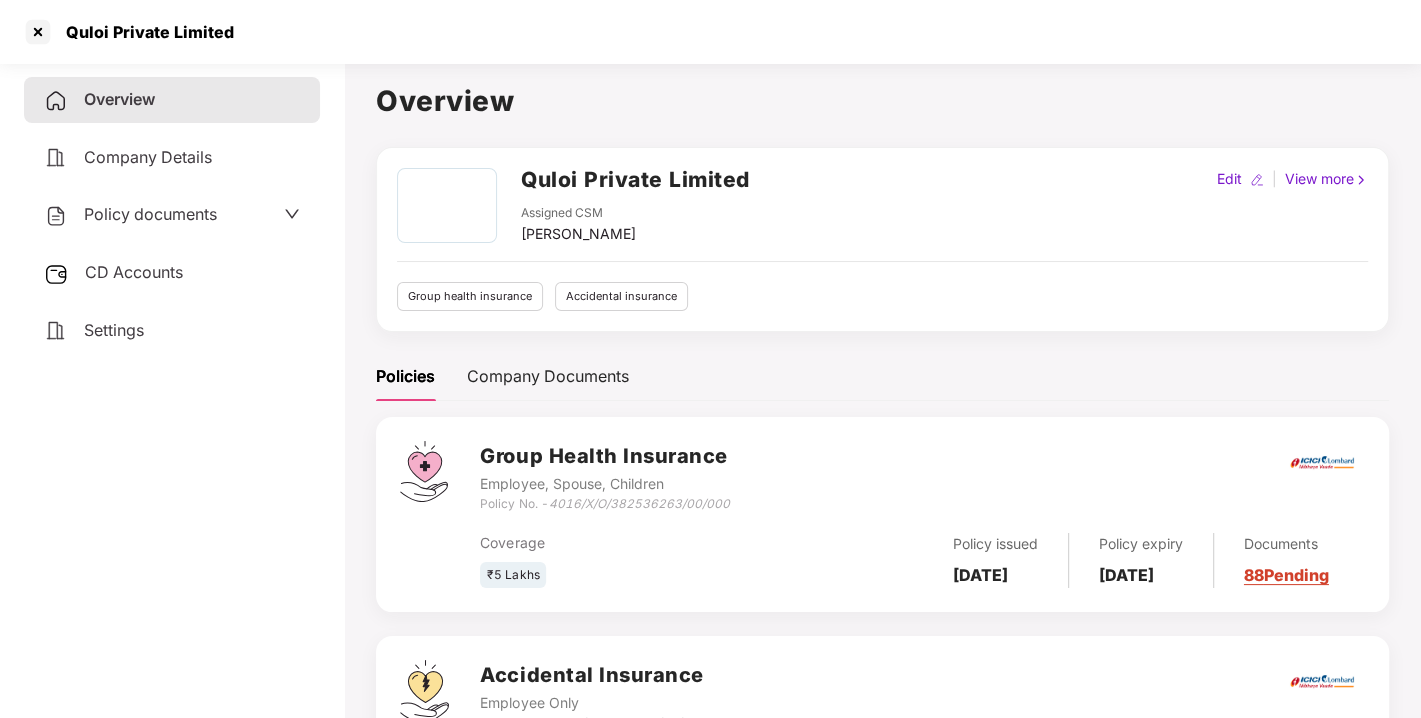 click on "CD Accounts" at bounding box center [134, 272] 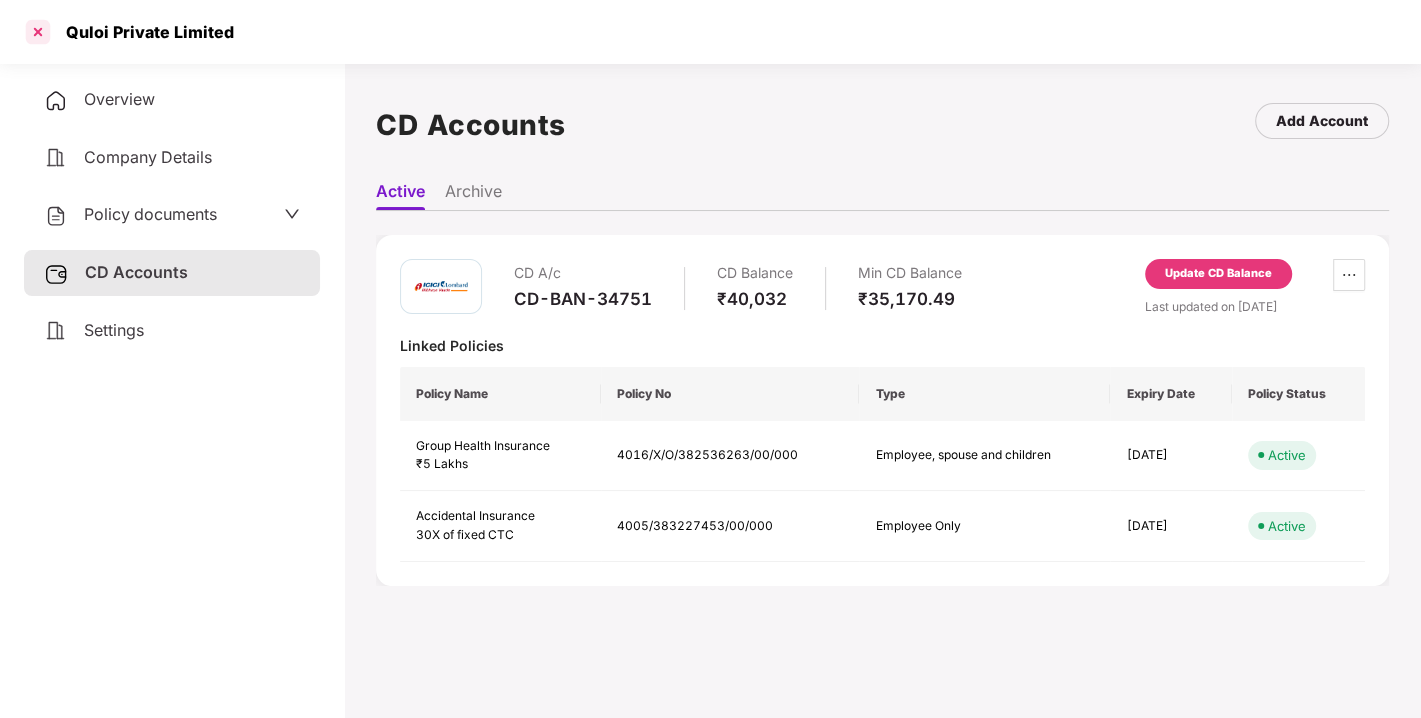 click at bounding box center [38, 32] 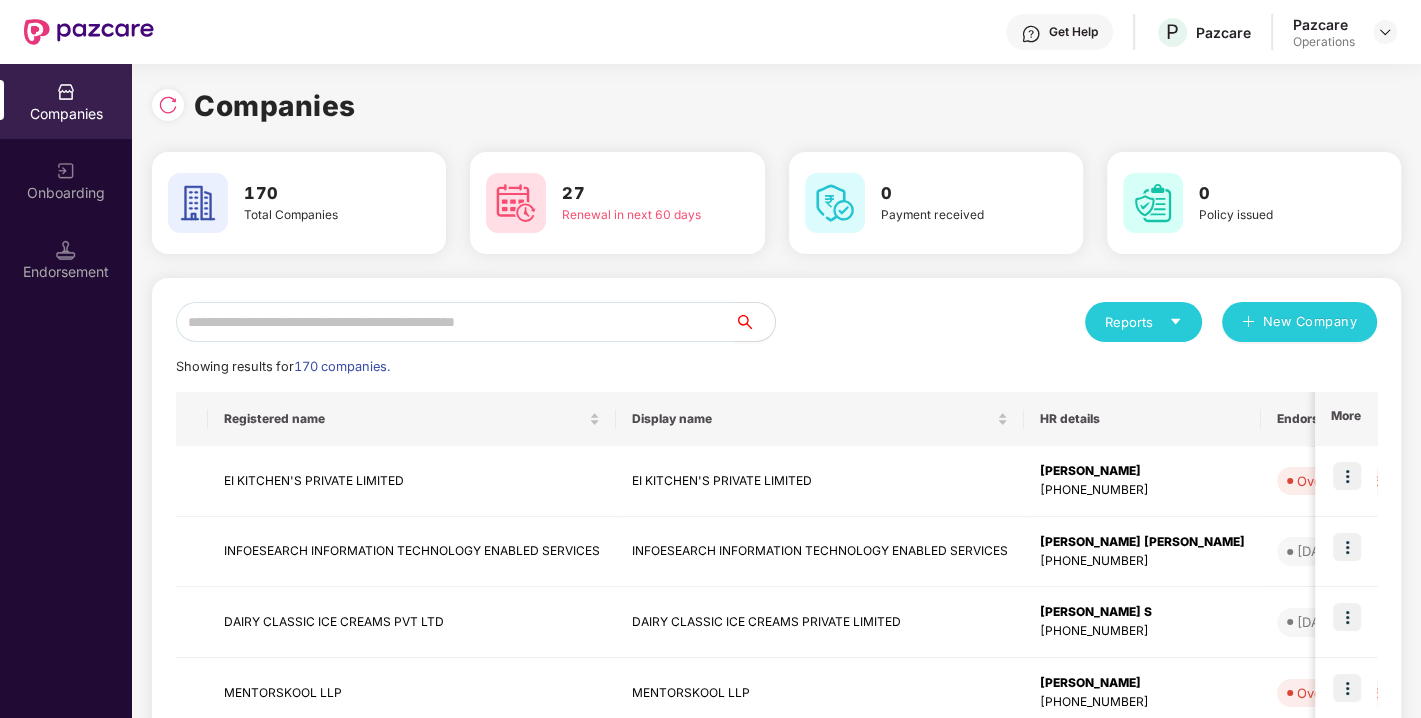 click at bounding box center (455, 322) 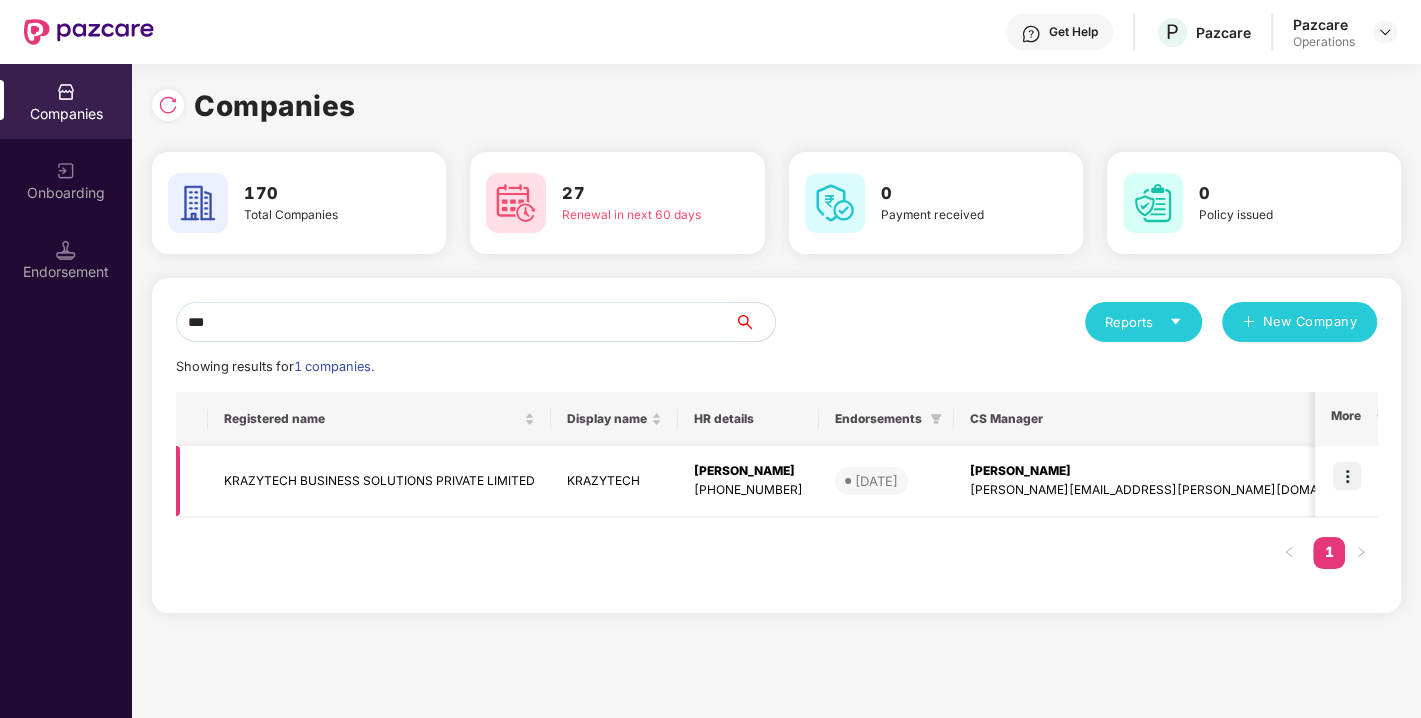 type on "***" 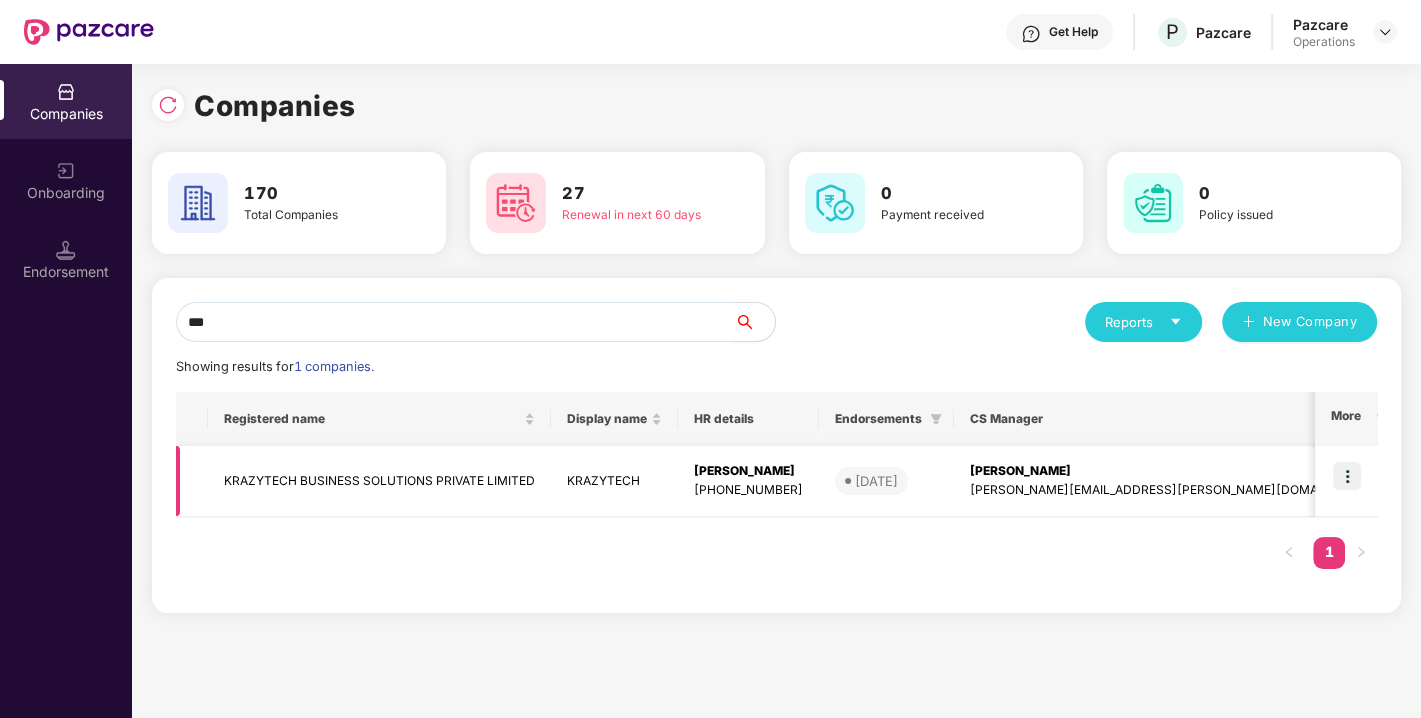 click on "KRAZYTECH BUSINESS SOLUTIONS PRIVATE LIMITED" at bounding box center [379, 481] 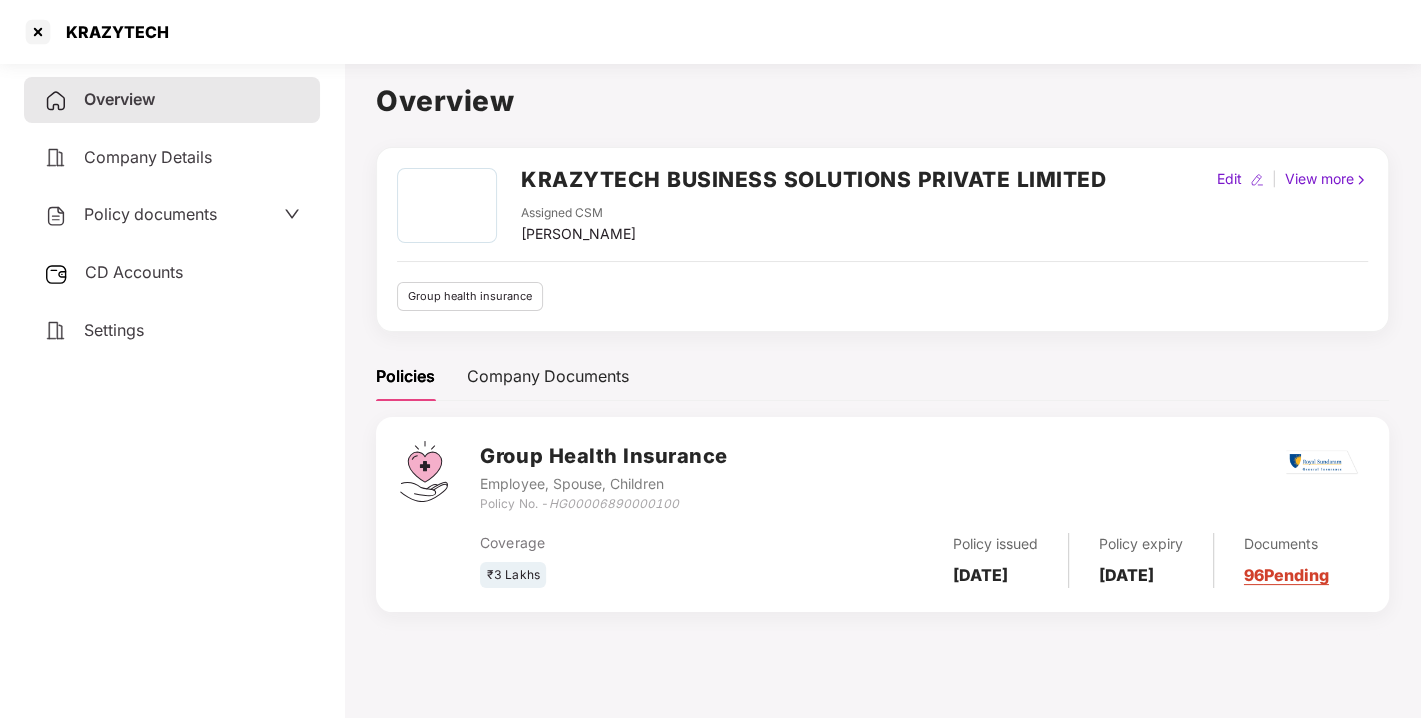click on "Policy documents" at bounding box center [150, 214] 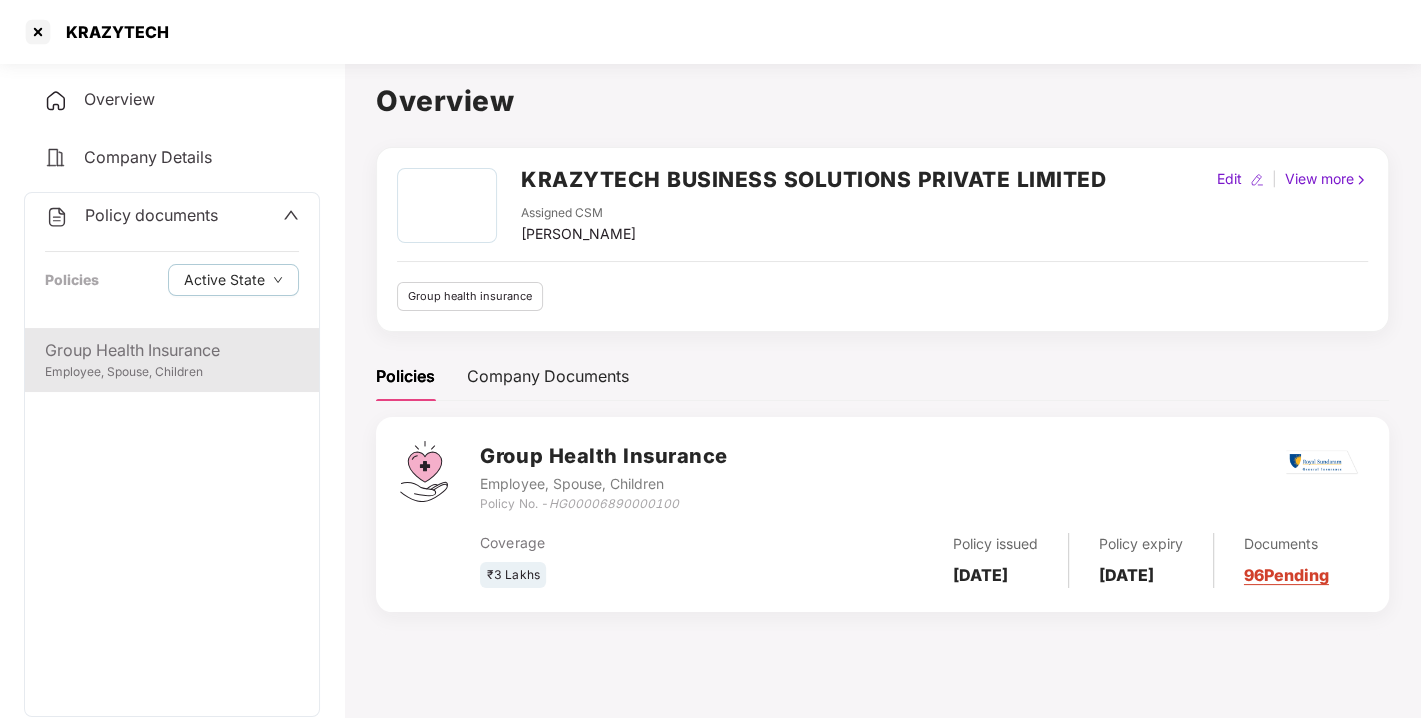 click on "Group Health Insurance" at bounding box center (172, 350) 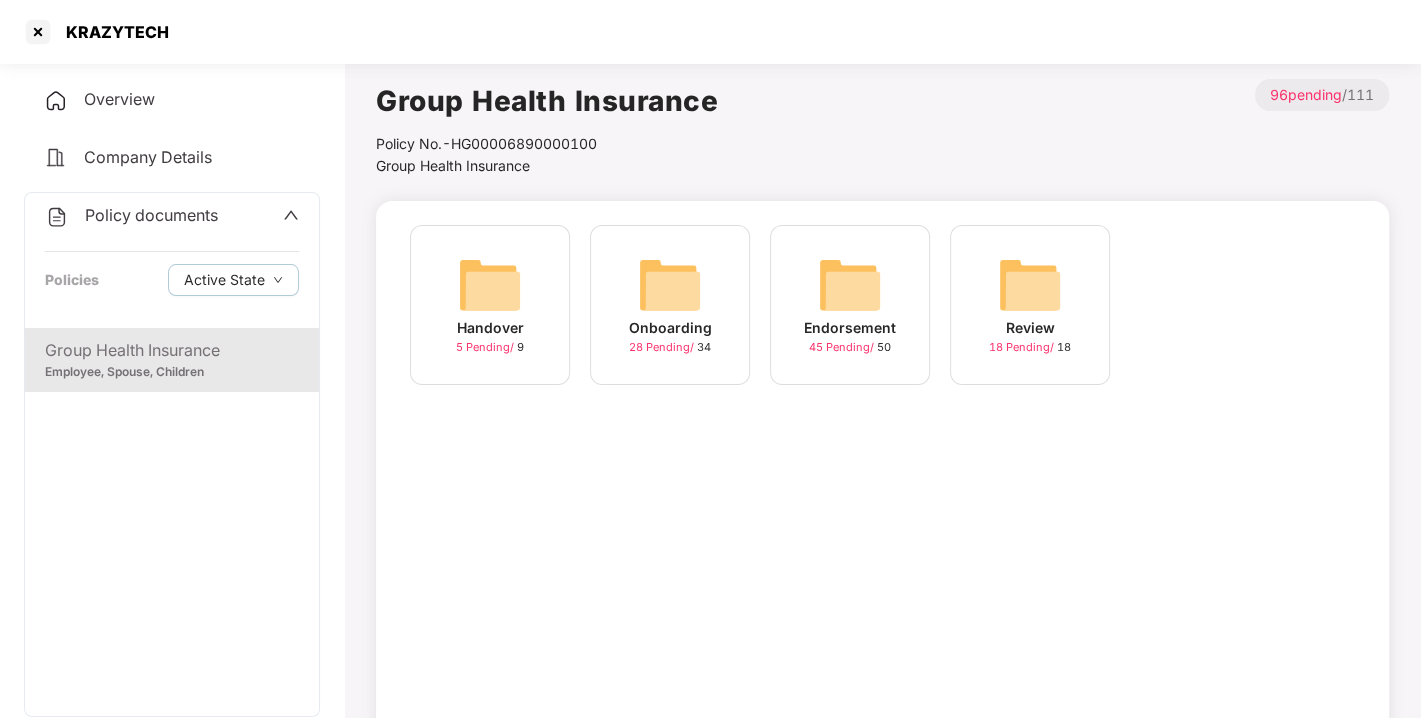 click on "Endorsement 45 Pending  /     50" at bounding box center (850, 305) 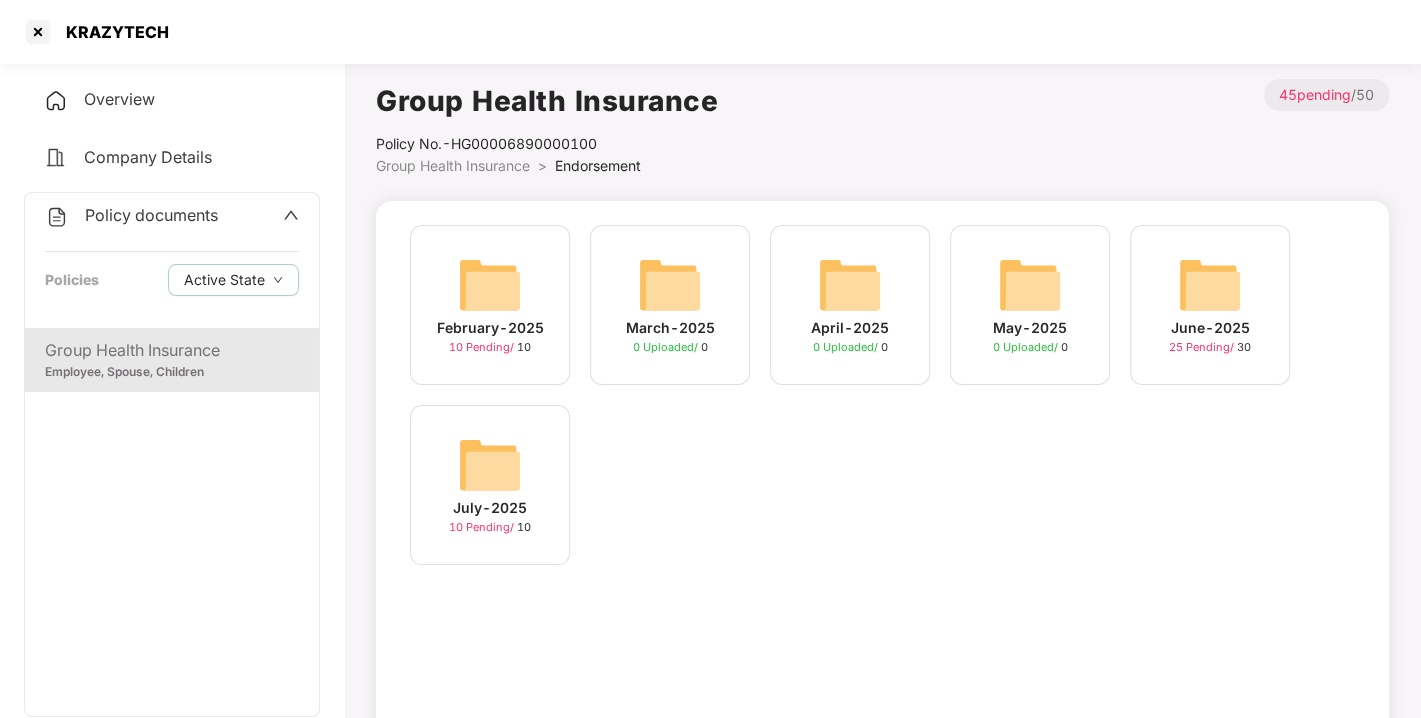 click at bounding box center [1210, 285] 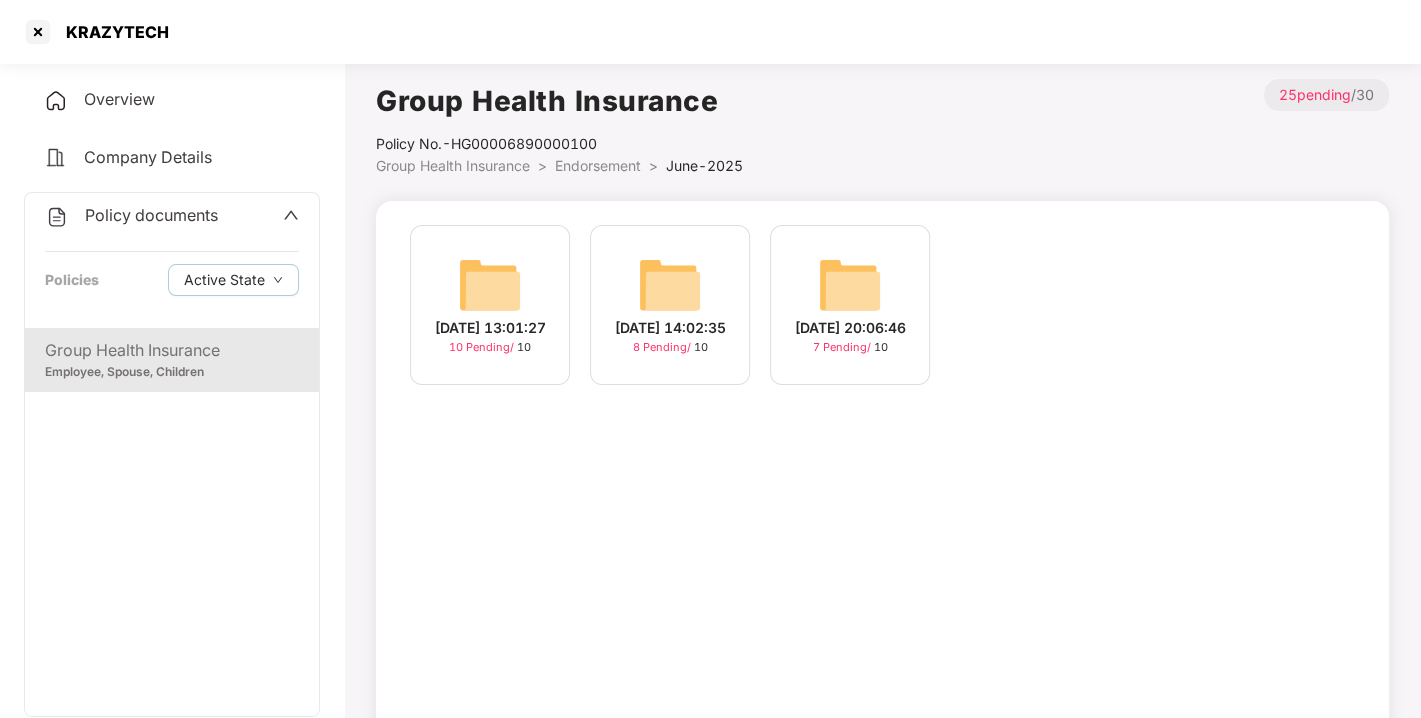 click at bounding box center (490, 285) 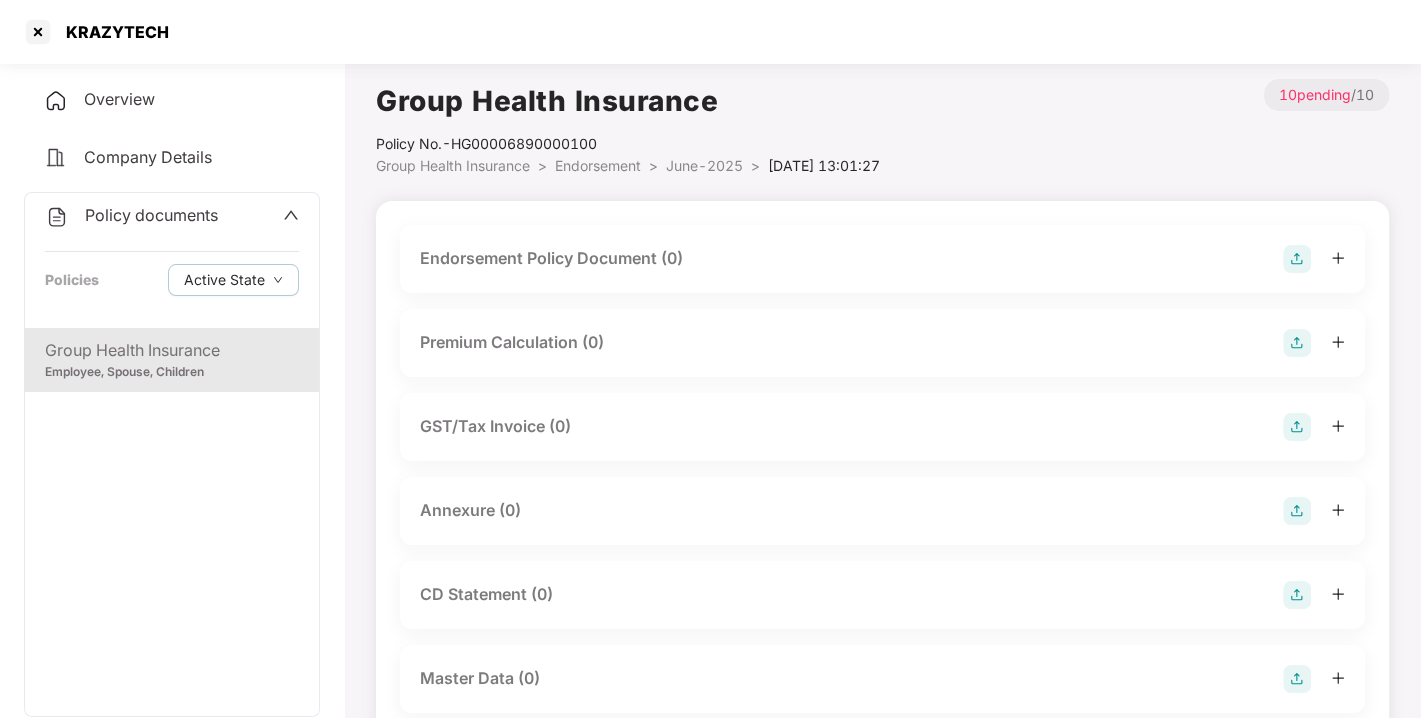 click at bounding box center [1297, 259] 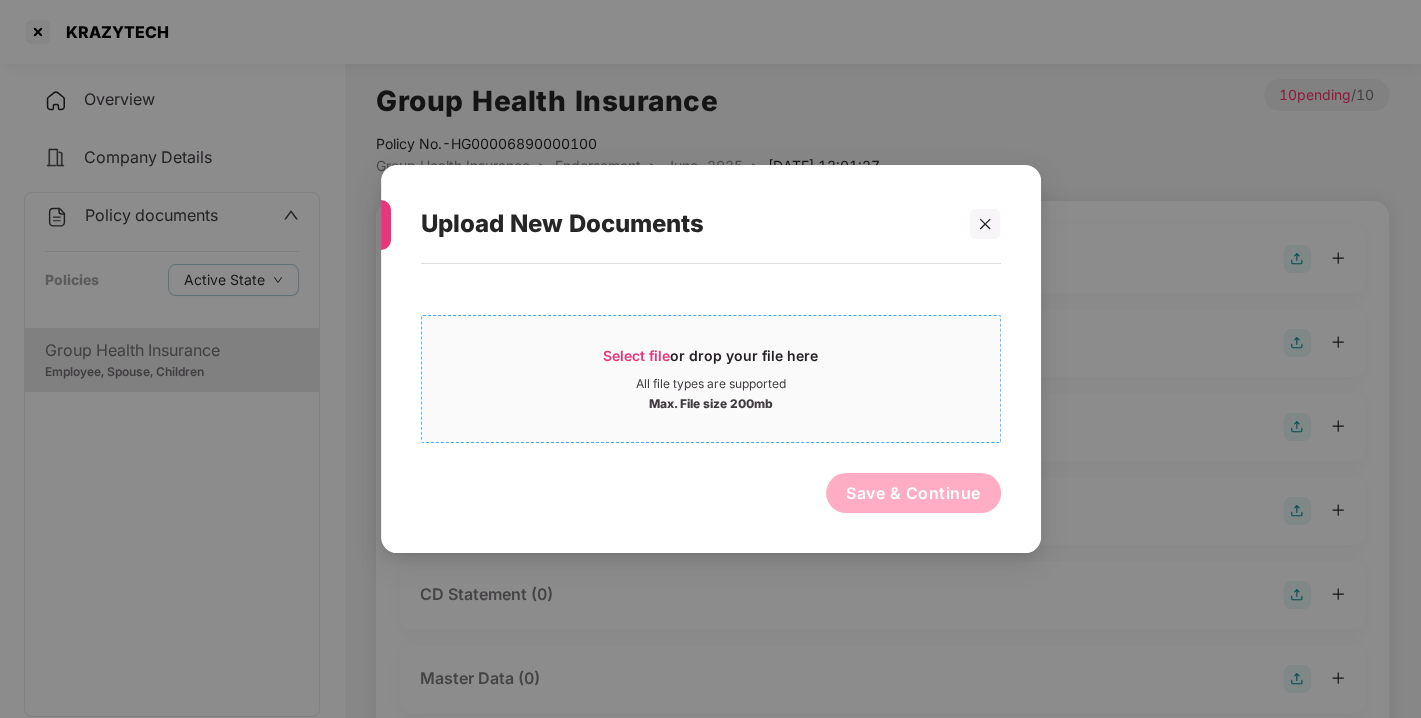 click on "Select file" at bounding box center [636, 355] 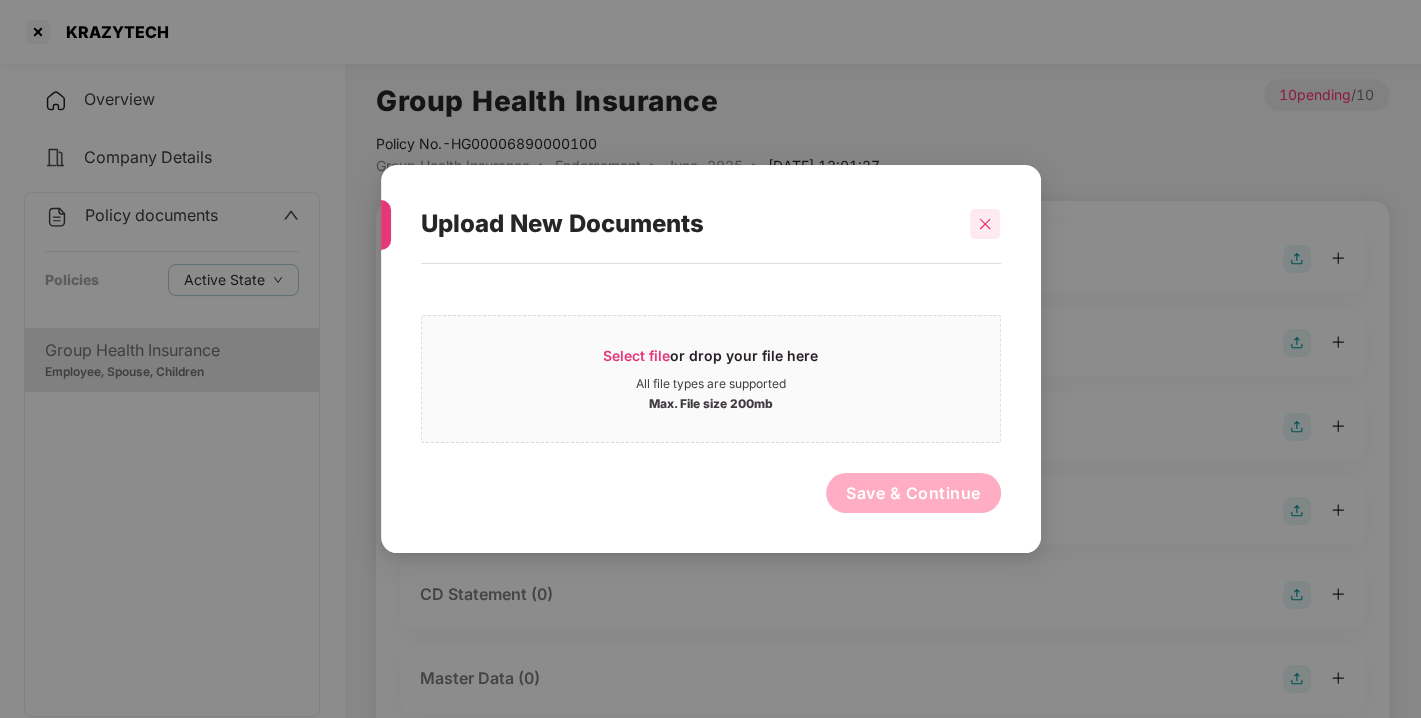click 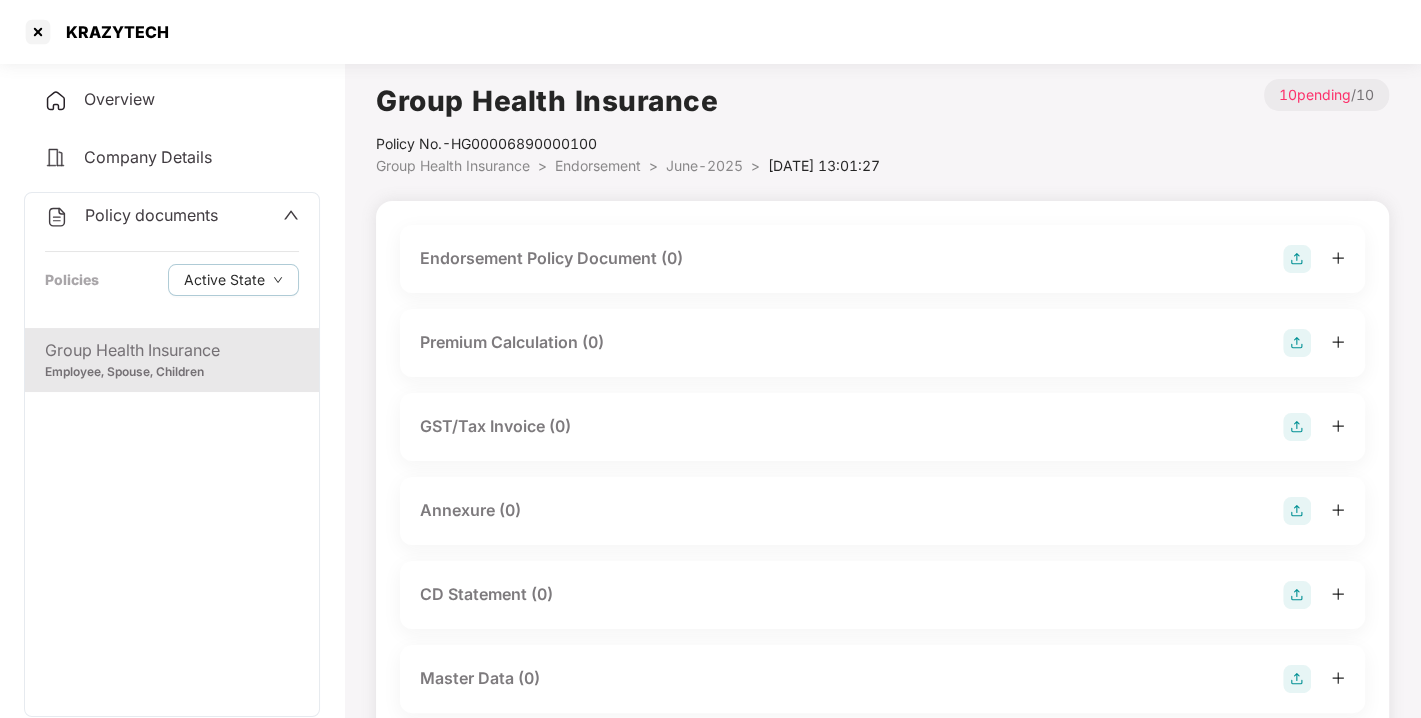click on "Policy No.-  HG00006890000100" at bounding box center (628, 144) 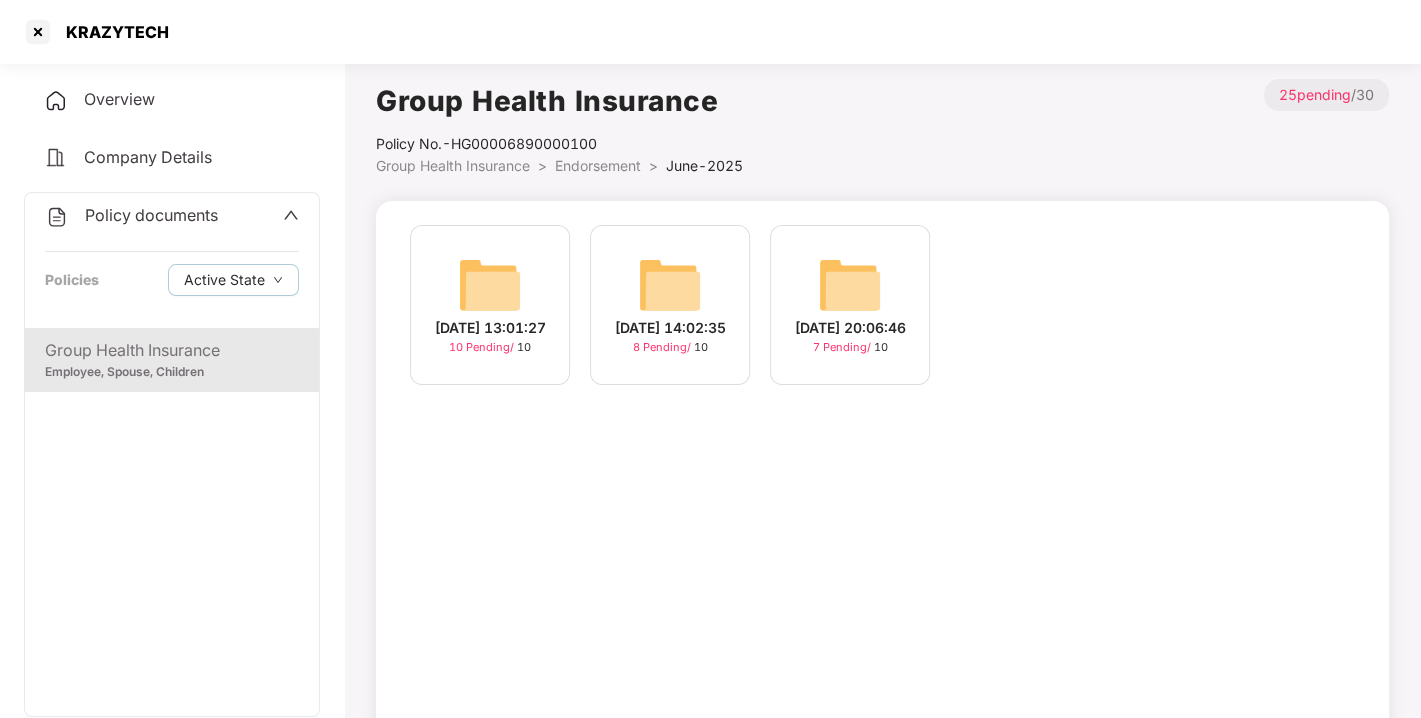 click on "Endorsement" at bounding box center [598, 165] 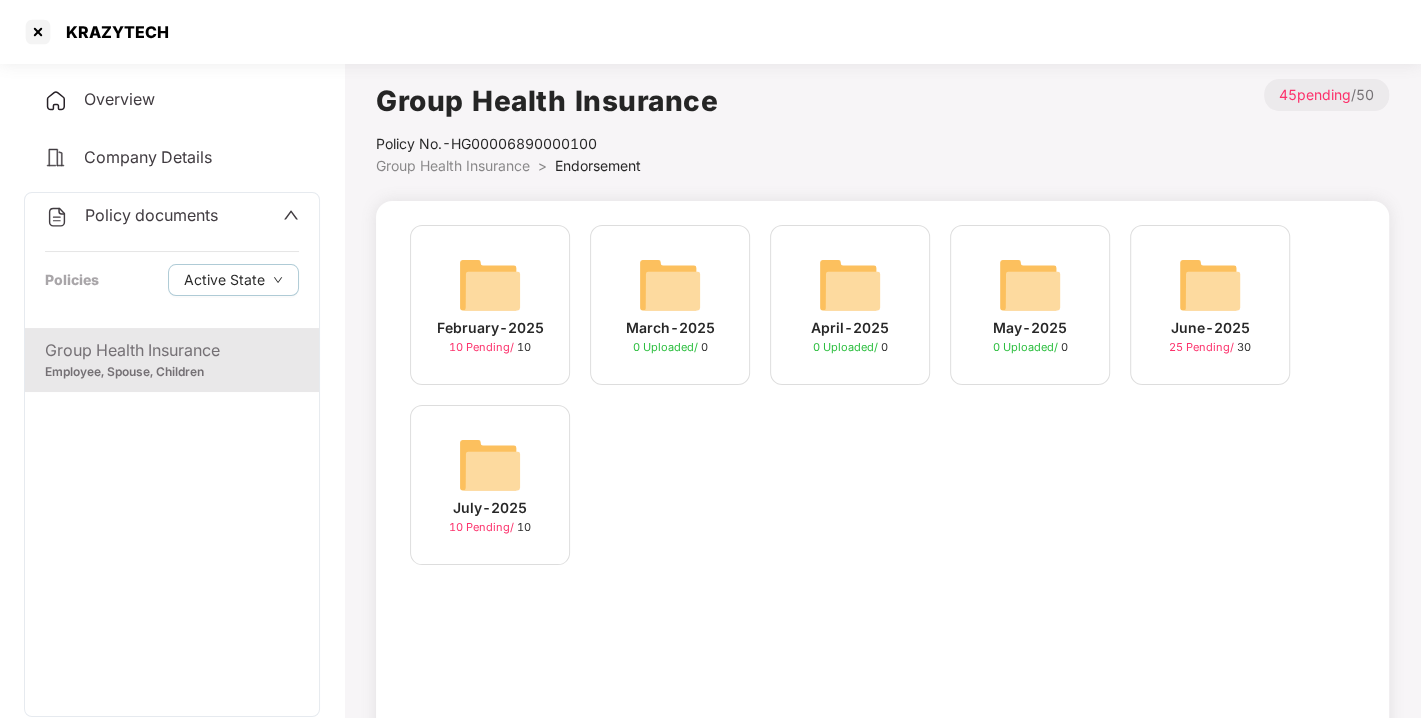click at bounding box center [490, 465] 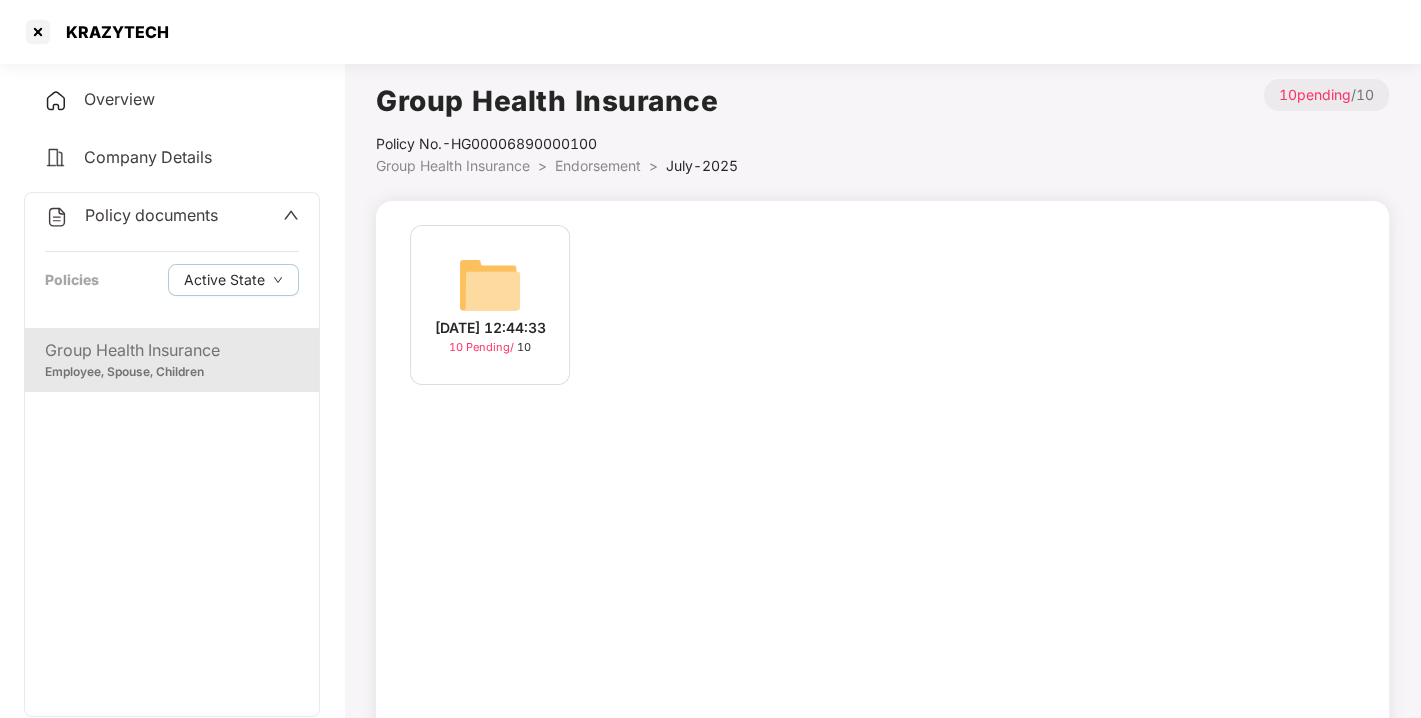 click at bounding box center [490, 285] 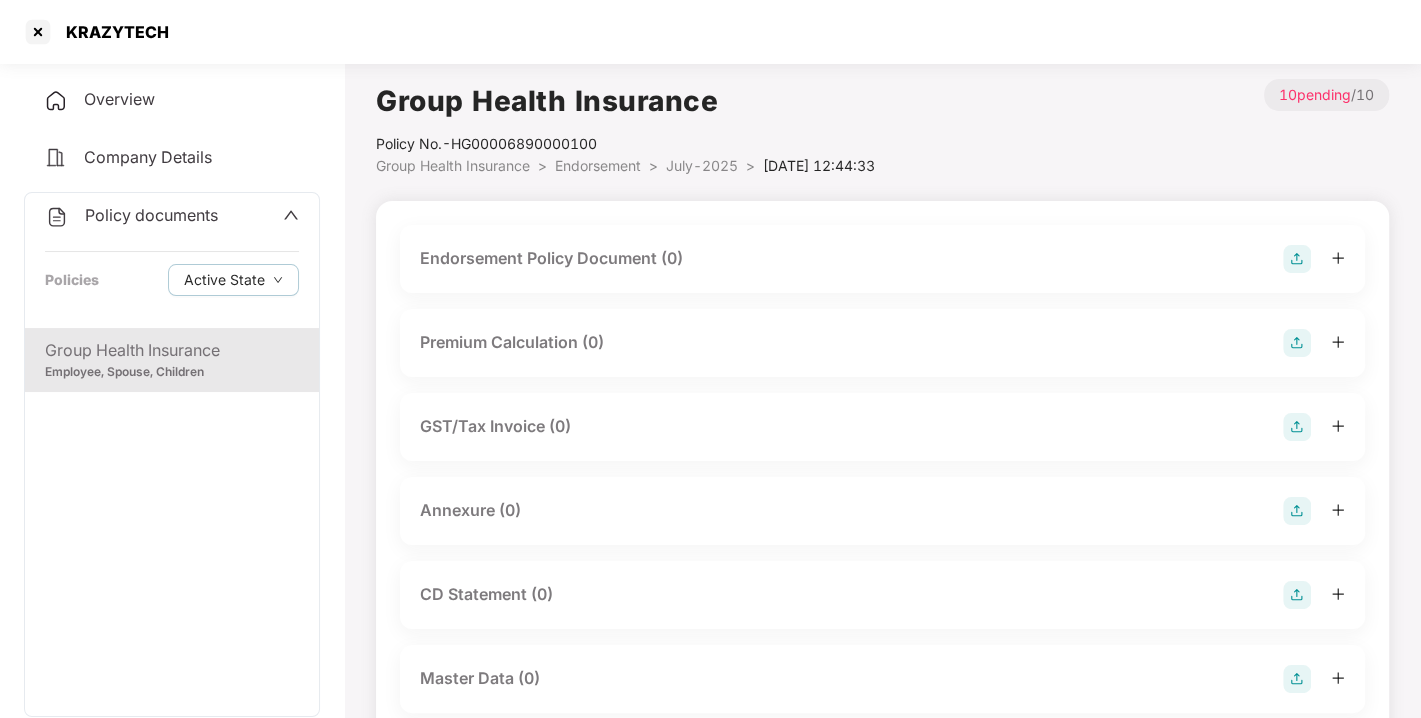click at bounding box center (1297, 259) 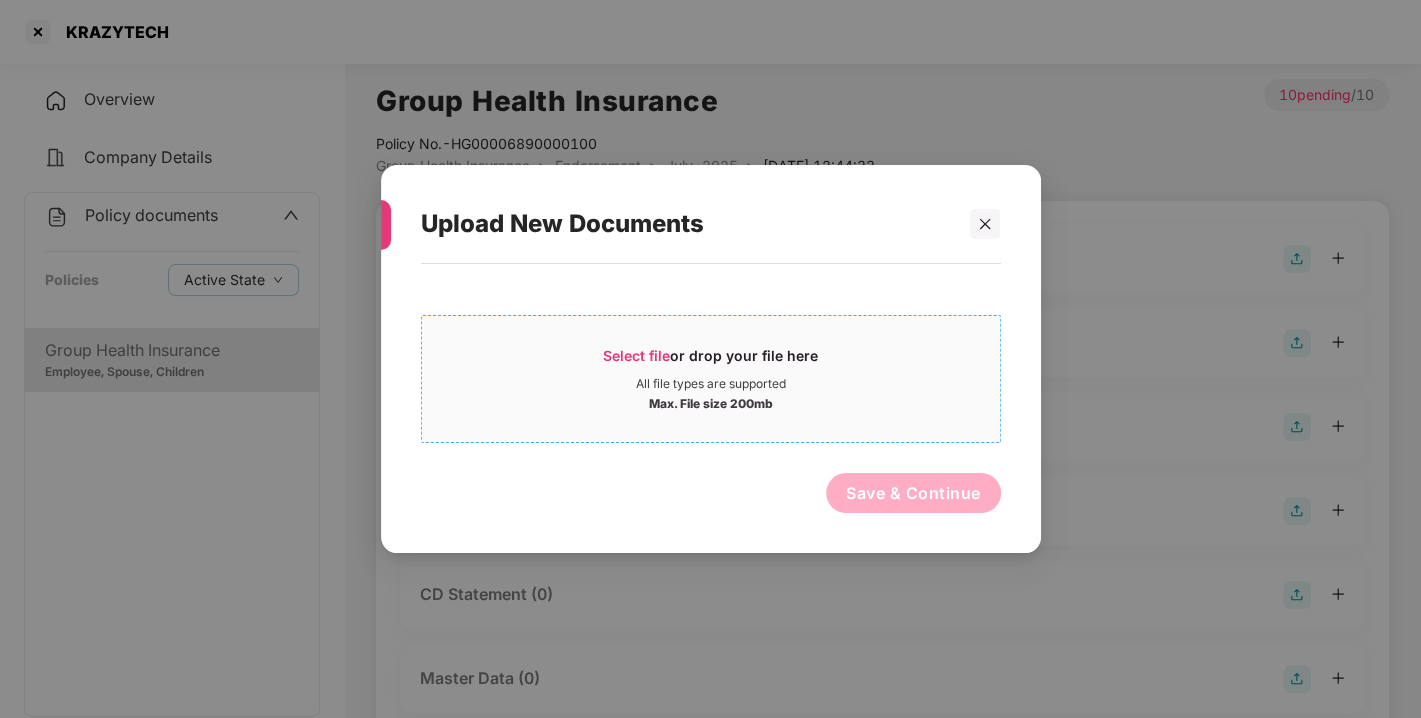 click on "Select file" at bounding box center [636, 355] 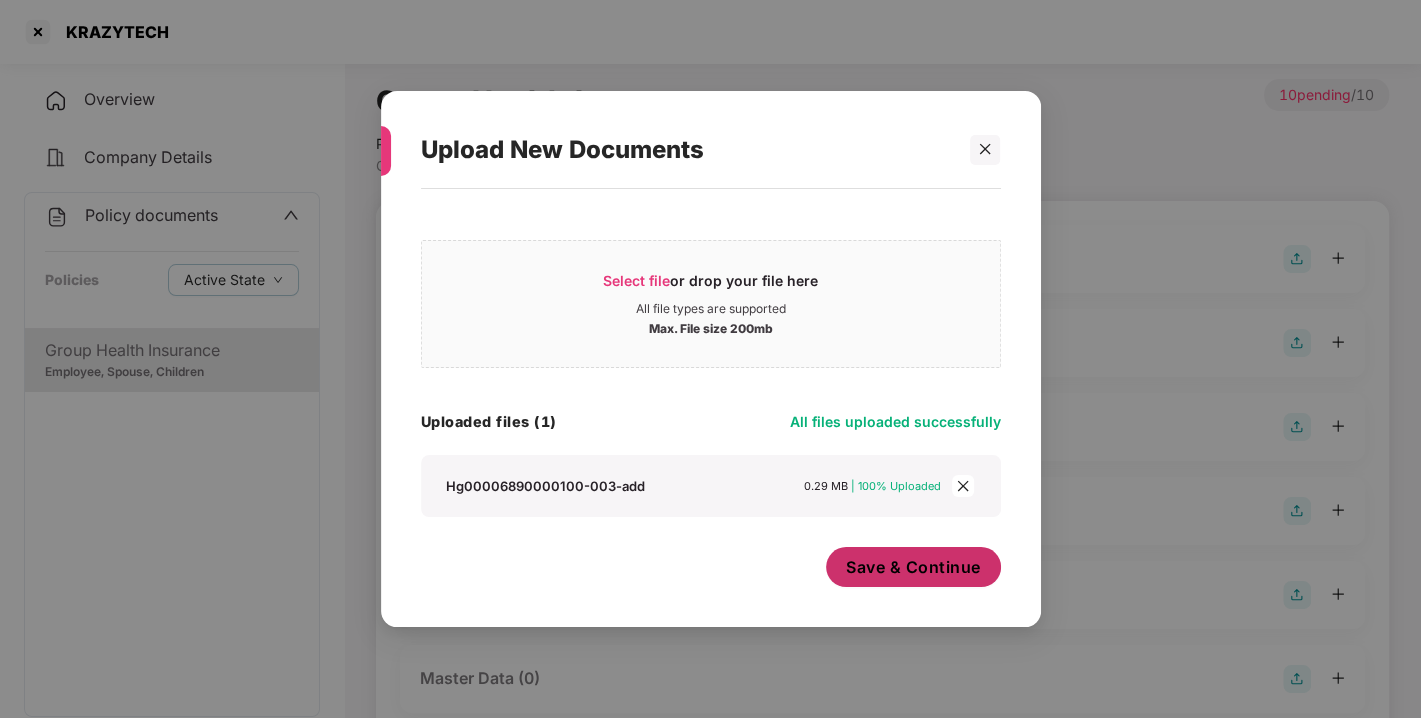 click on "Save & Continue" at bounding box center (913, 567) 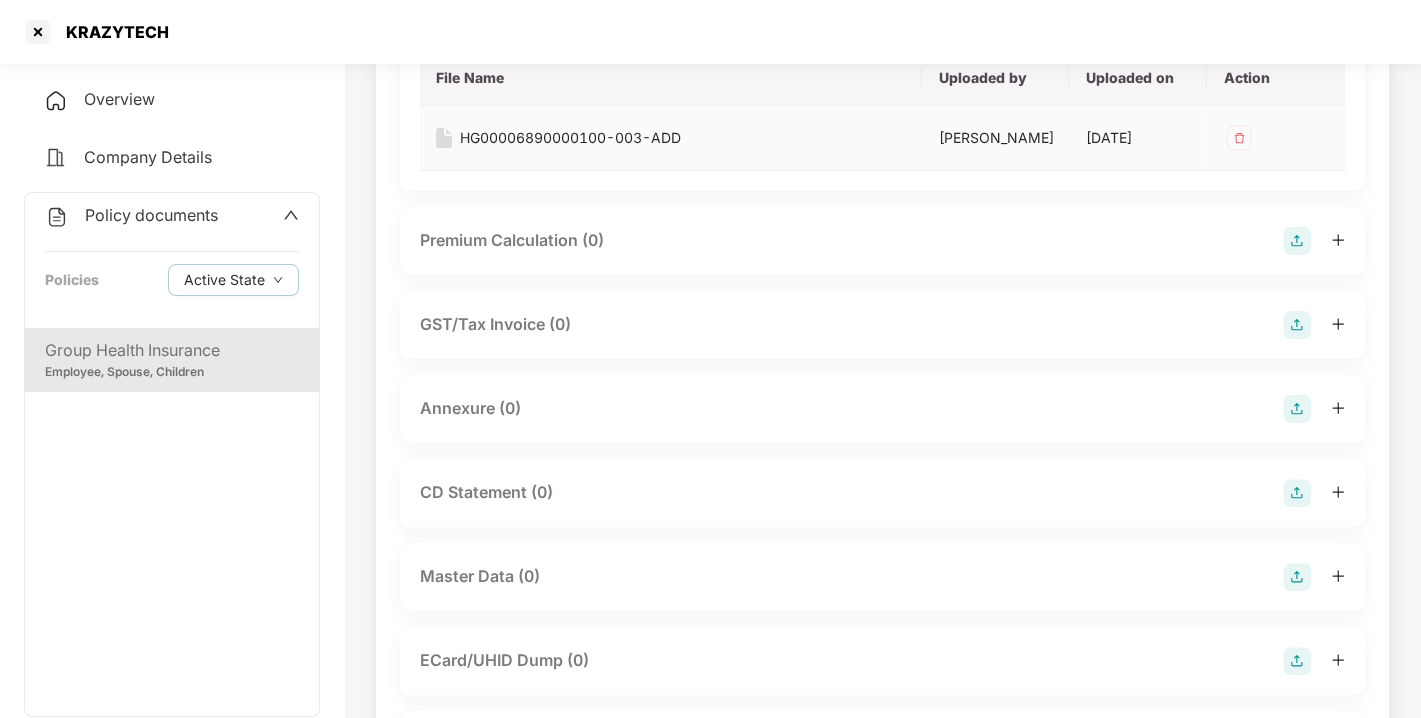 scroll, scrollTop: 284, scrollLeft: 0, axis: vertical 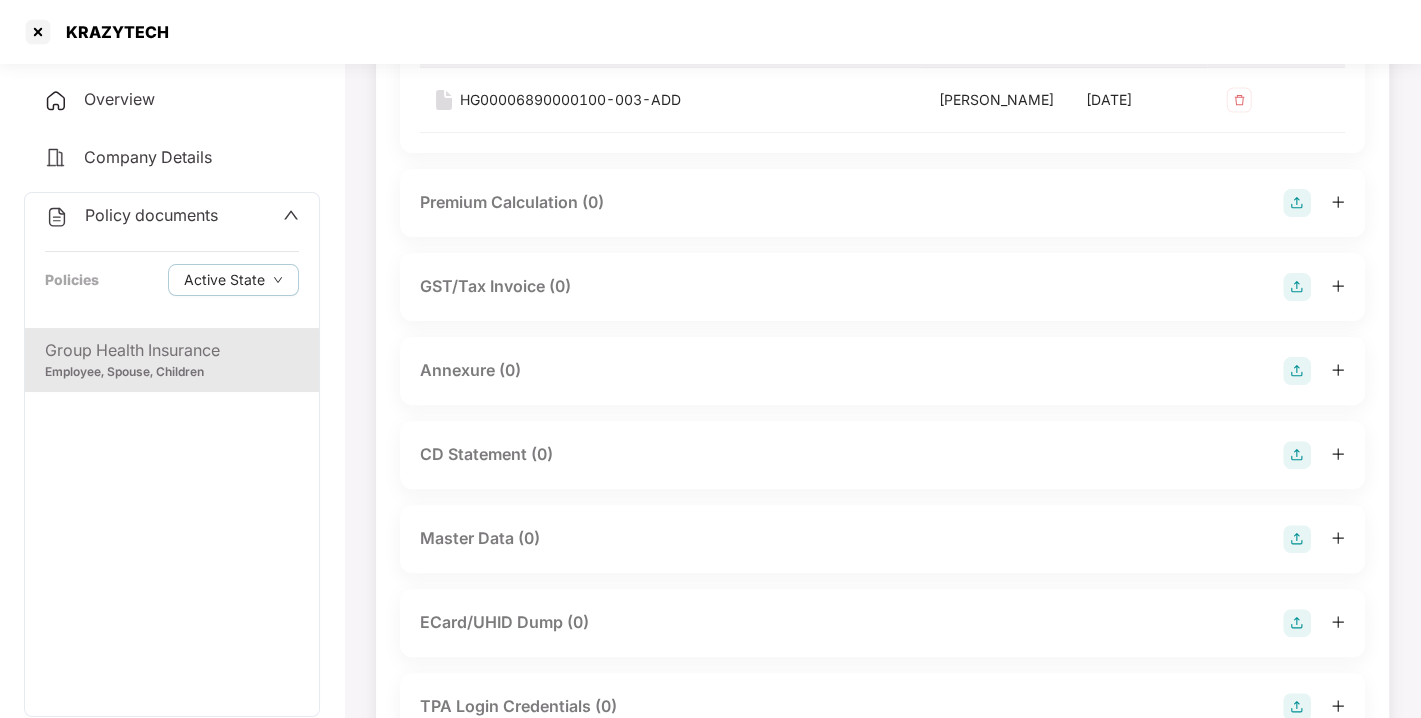 click at bounding box center [1297, 371] 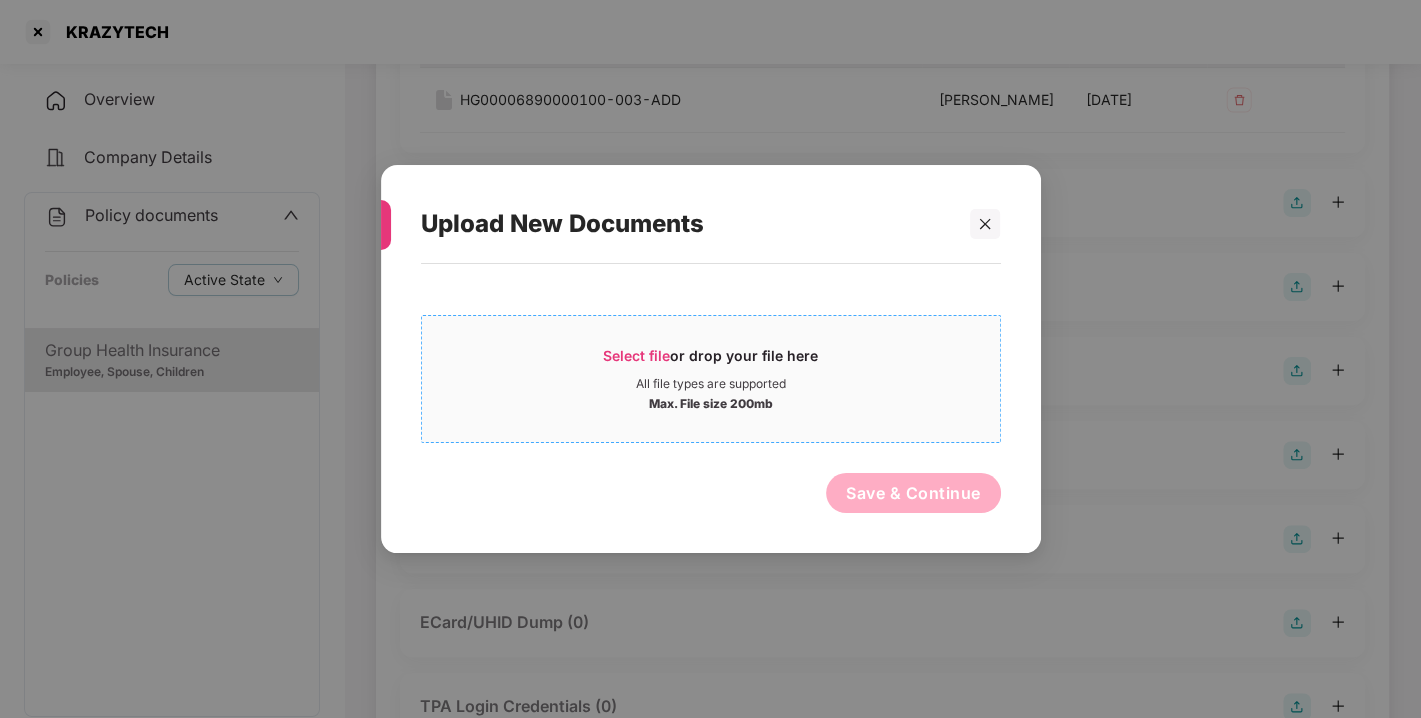 click on "Select file" at bounding box center [636, 355] 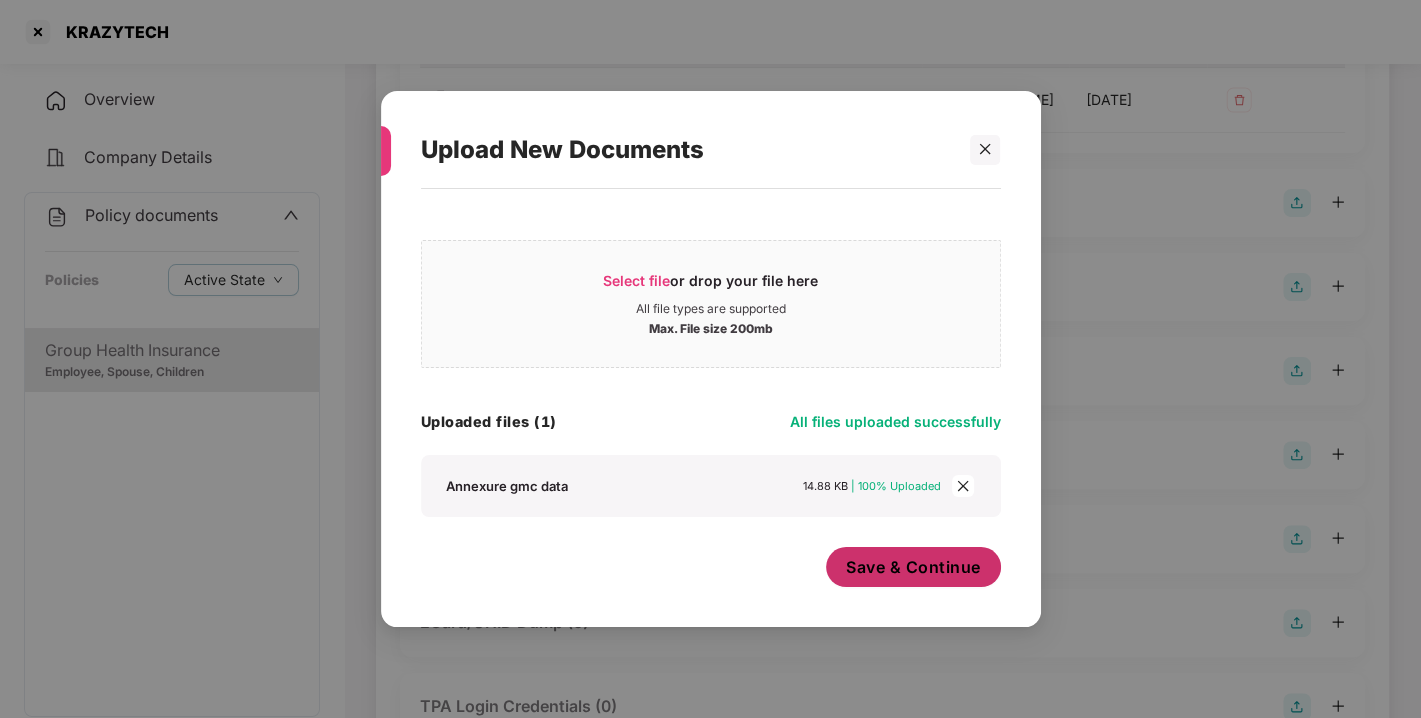 click on "Save & Continue" at bounding box center [913, 567] 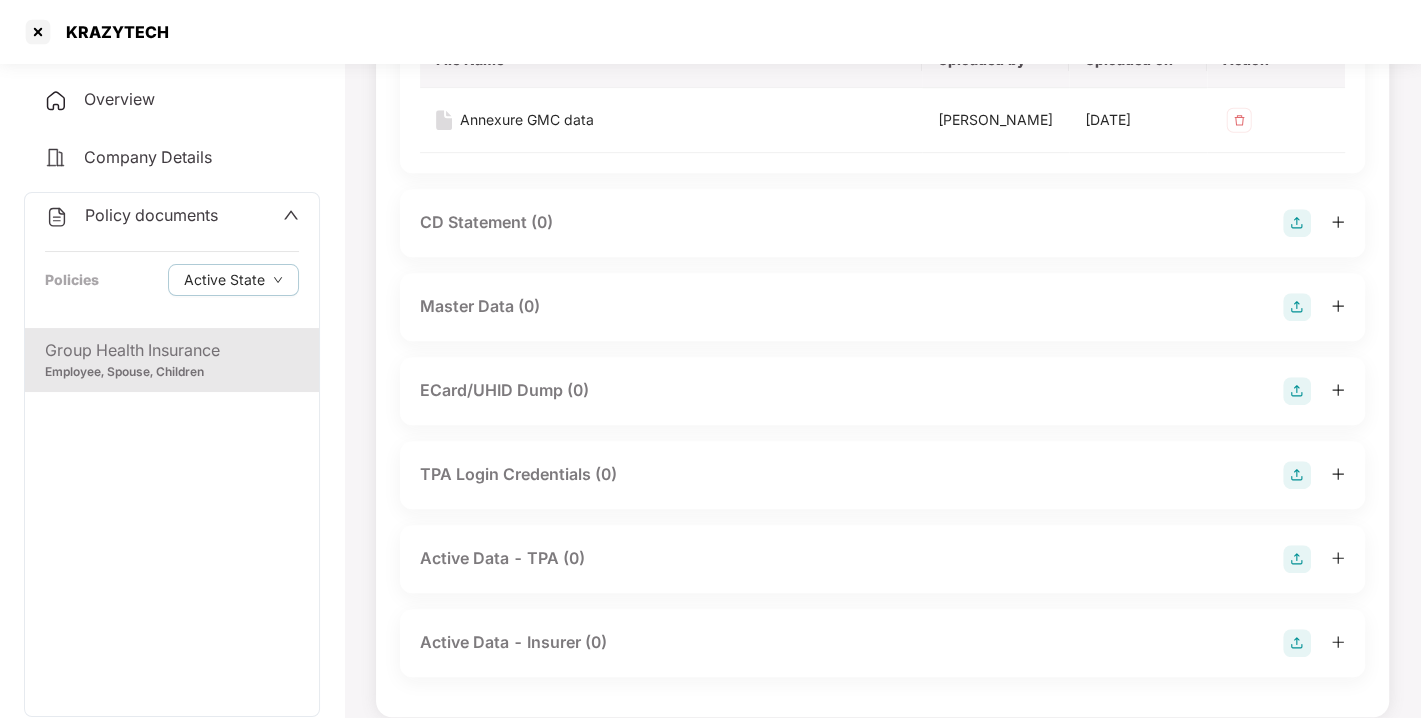scroll, scrollTop: 745, scrollLeft: 0, axis: vertical 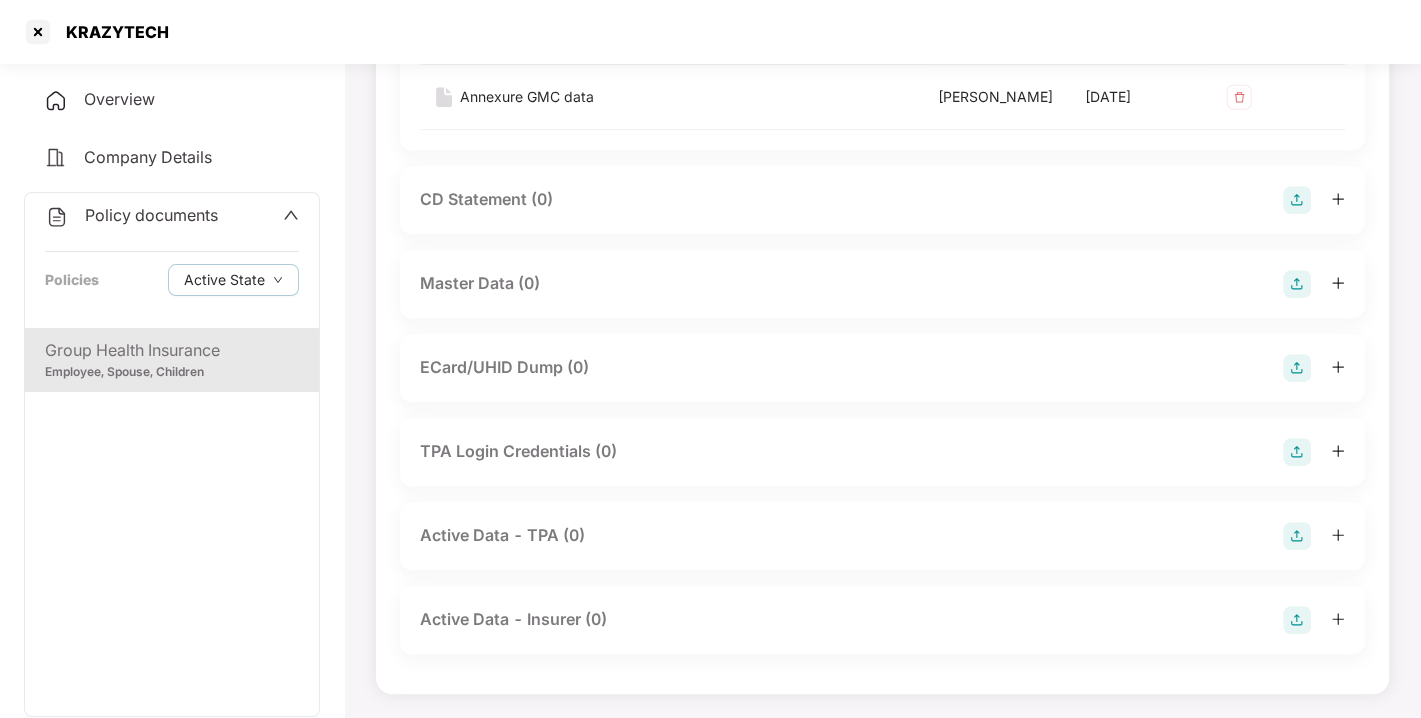 click at bounding box center [1297, 284] 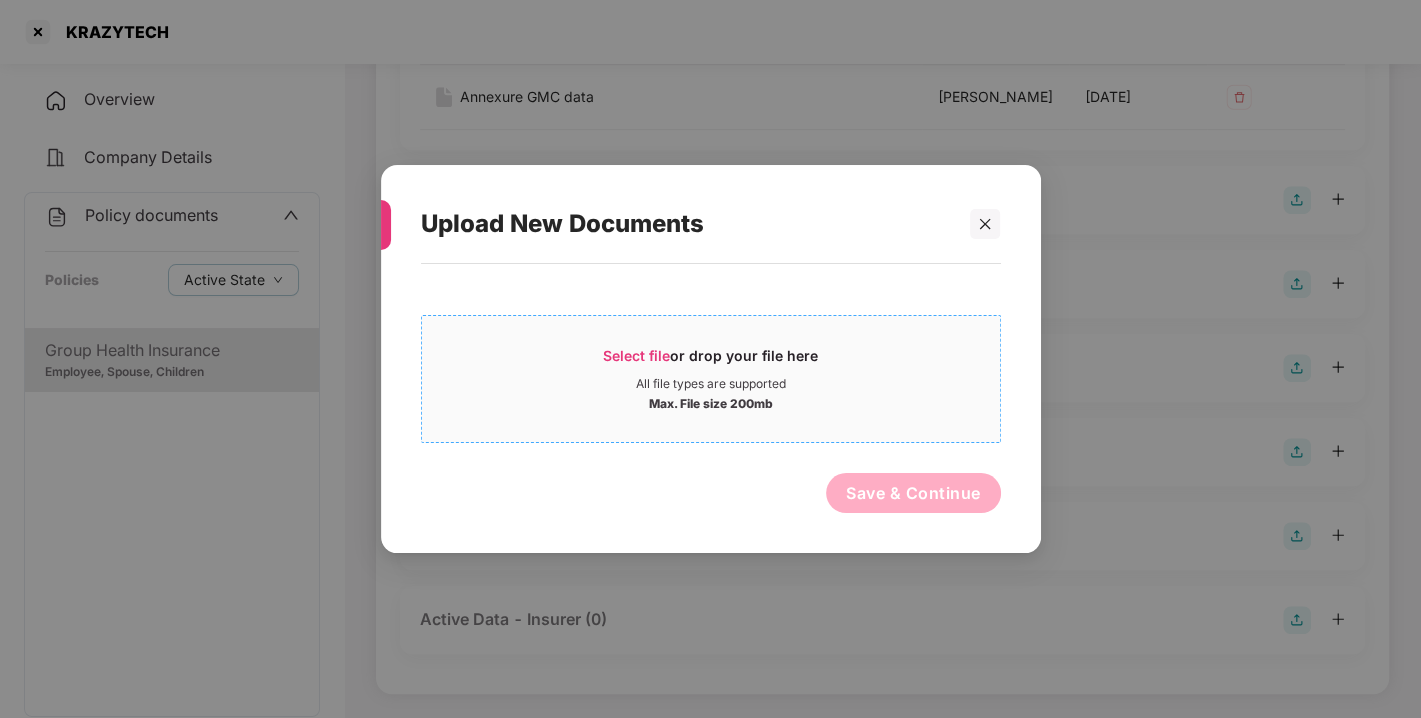 click on "Select file  or drop your file here All file types are supported Max. File size 200mb" at bounding box center (711, 379) 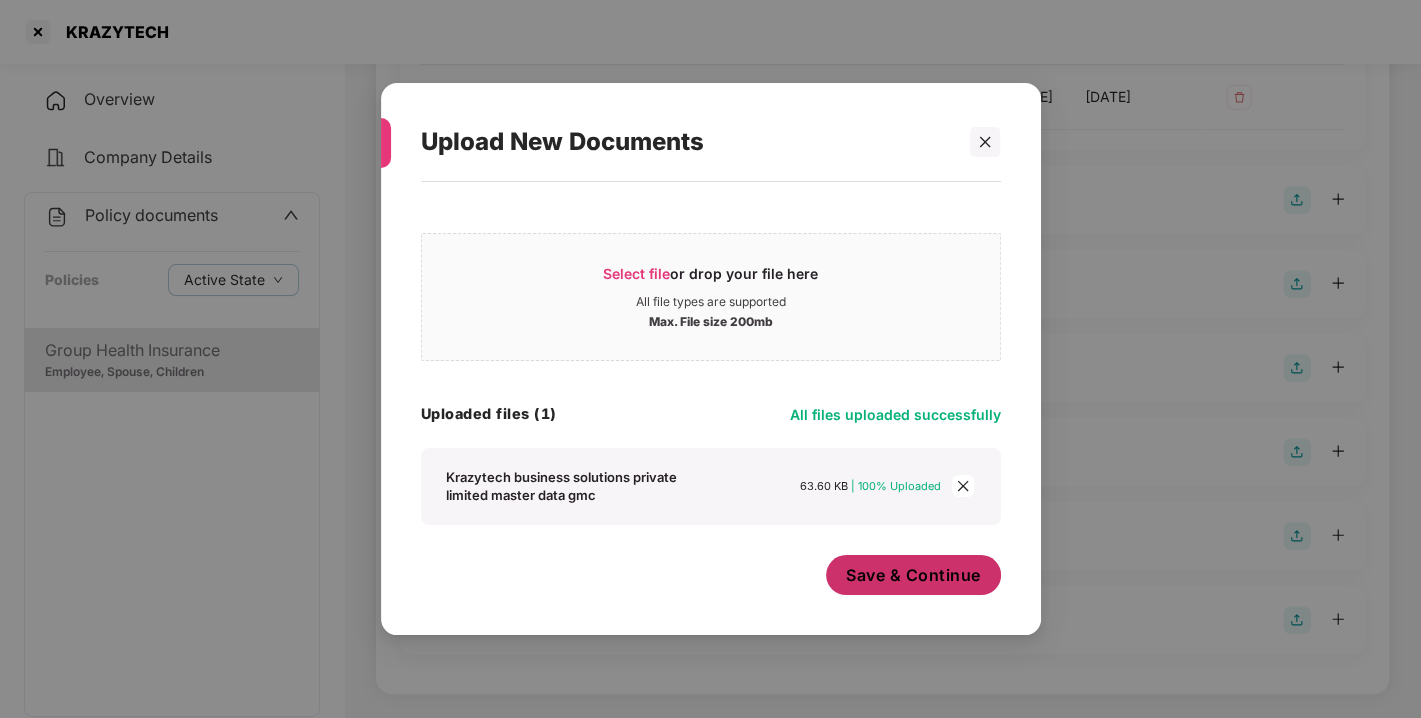 drag, startPoint x: 935, startPoint y: 544, endPoint x: 934, endPoint y: 567, distance: 23.021729 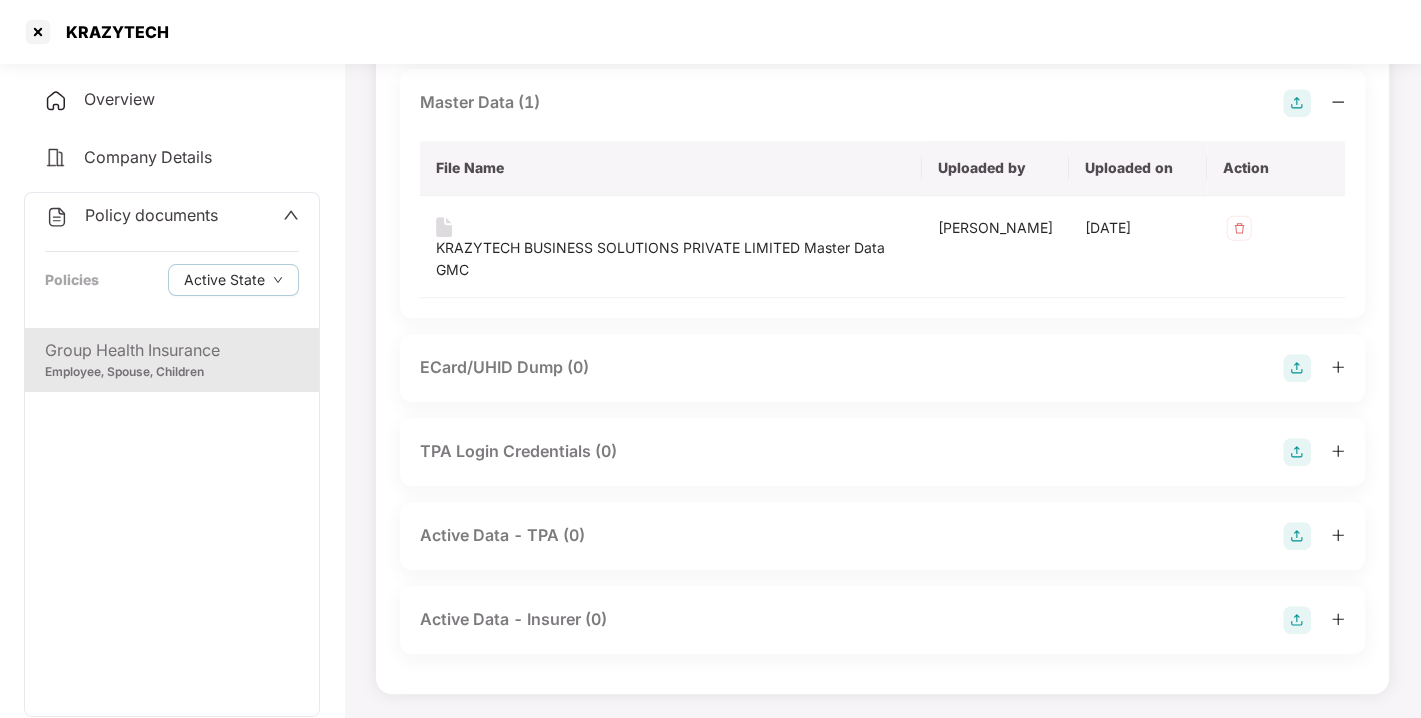 scroll, scrollTop: 0, scrollLeft: 0, axis: both 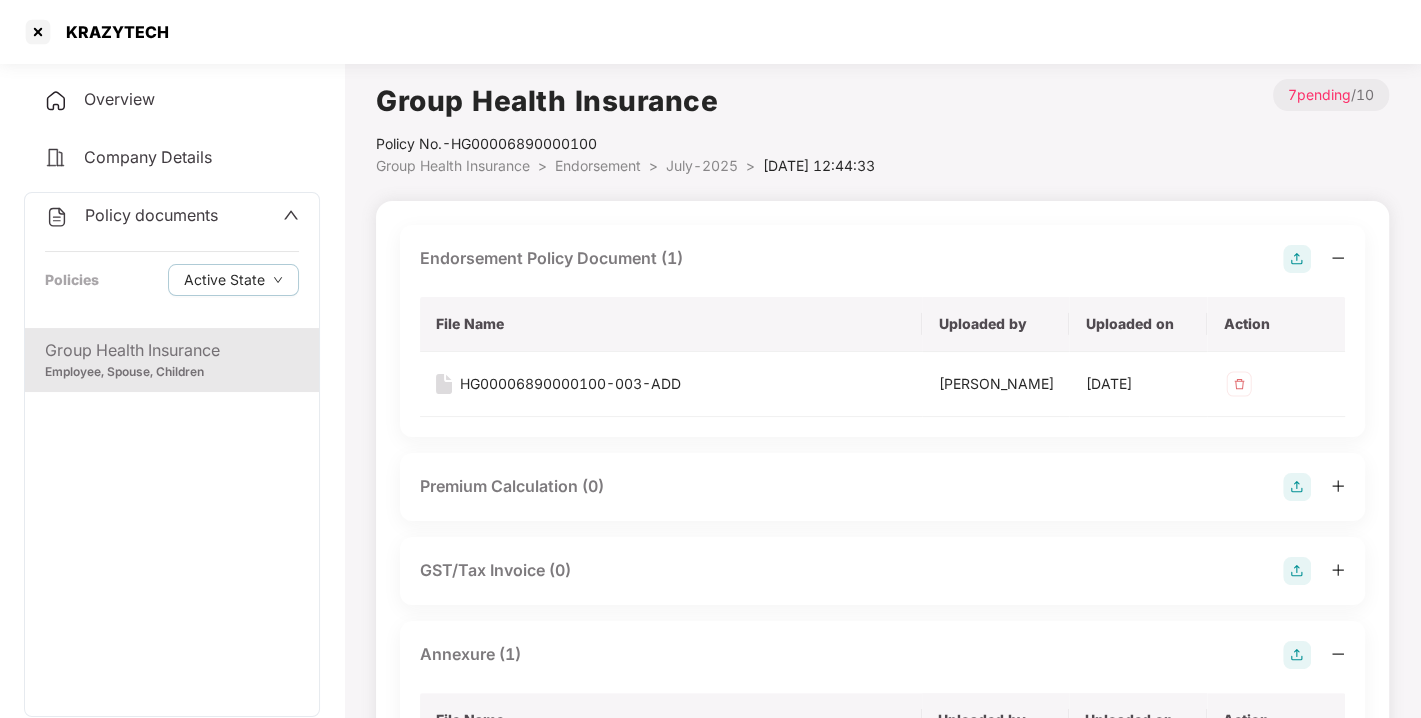 click on "Endorsement" at bounding box center (598, 165) 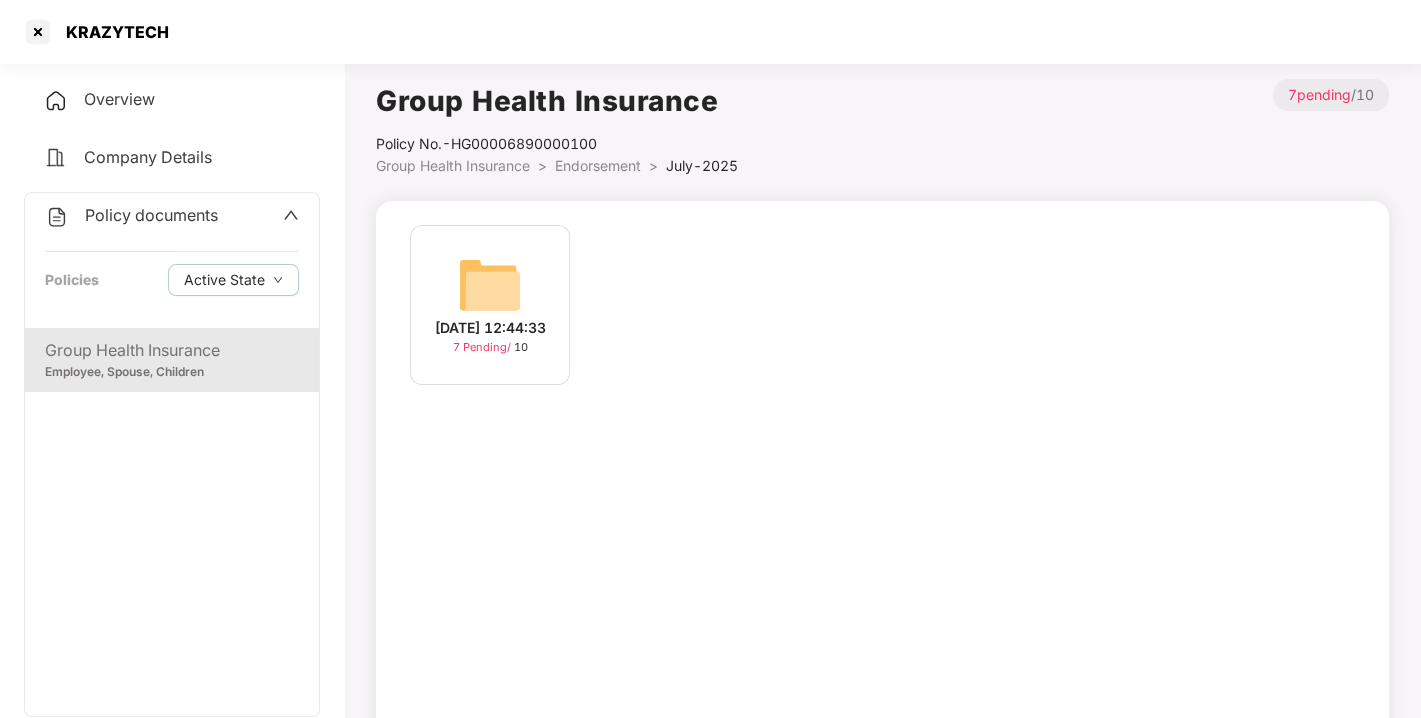 click on "Endorsement" at bounding box center (598, 165) 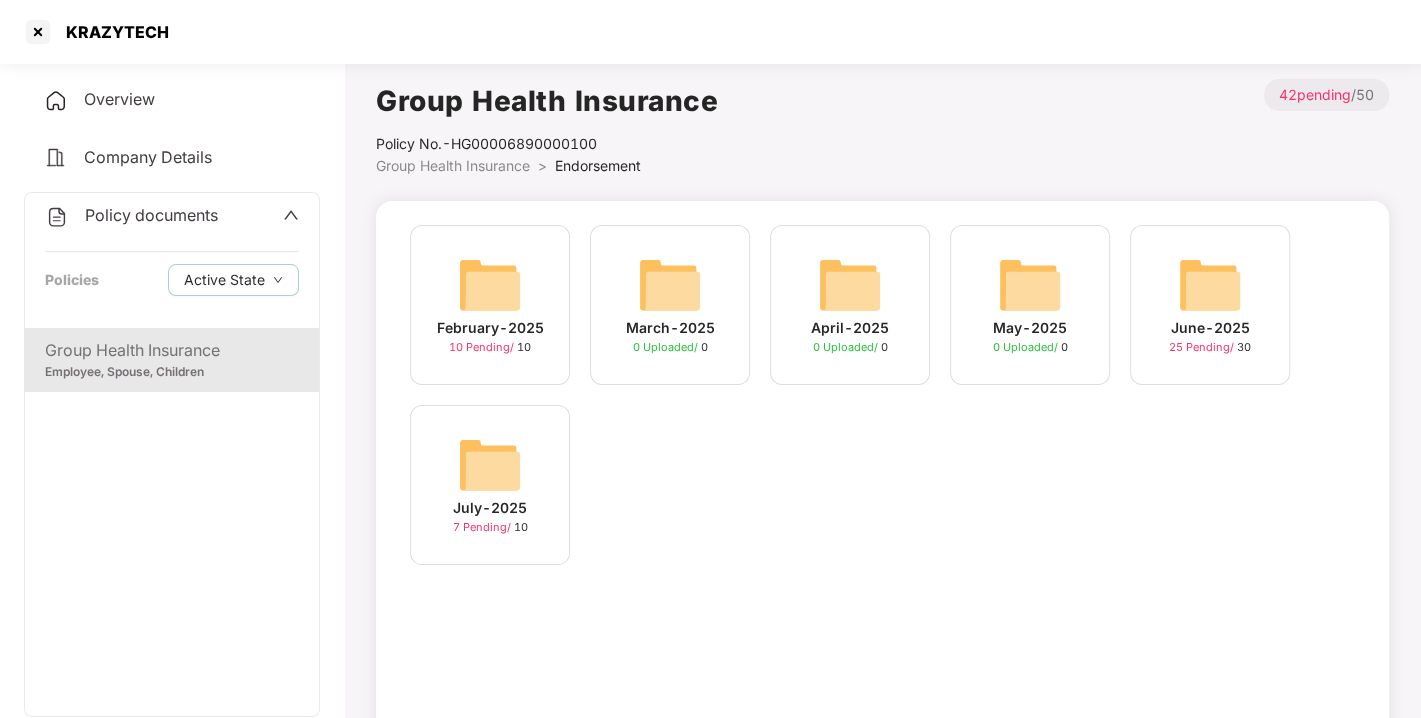 click on "Policy documents" at bounding box center [151, 215] 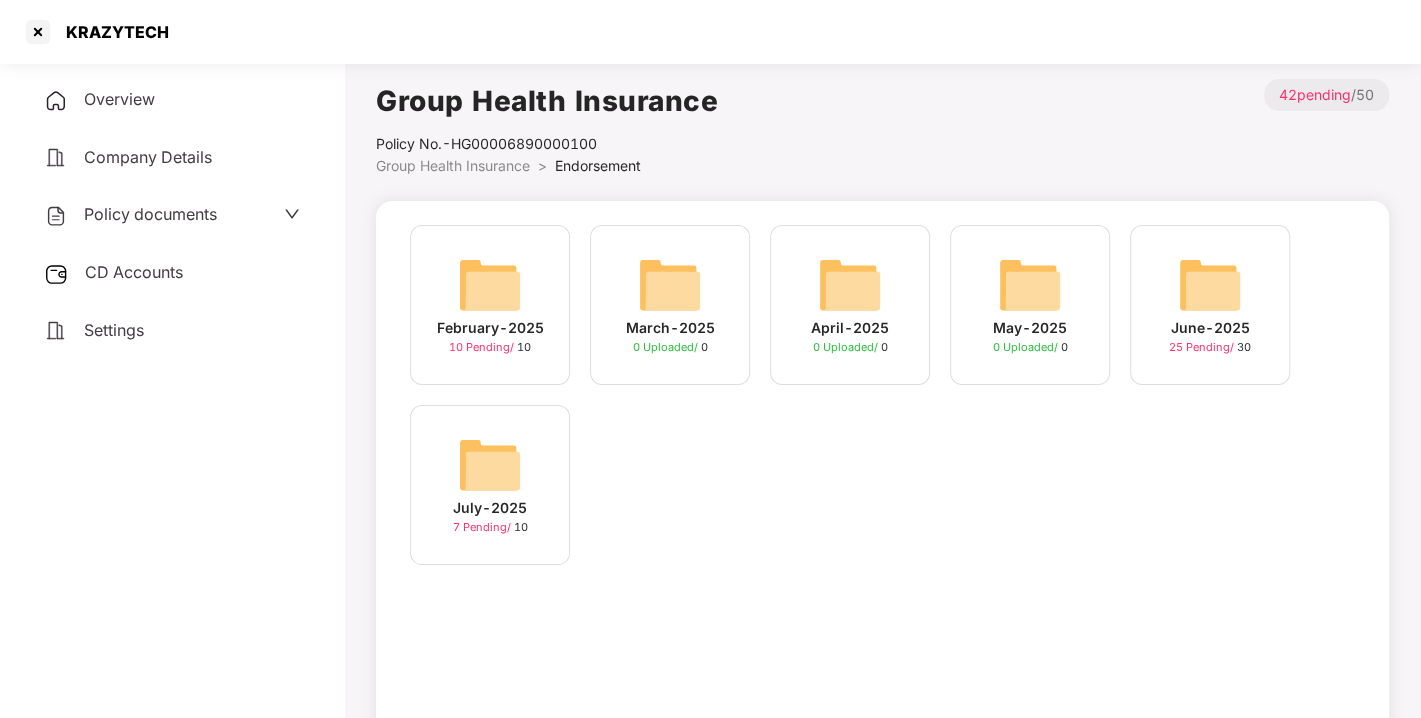 click on "CD Accounts" at bounding box center [172, 273] 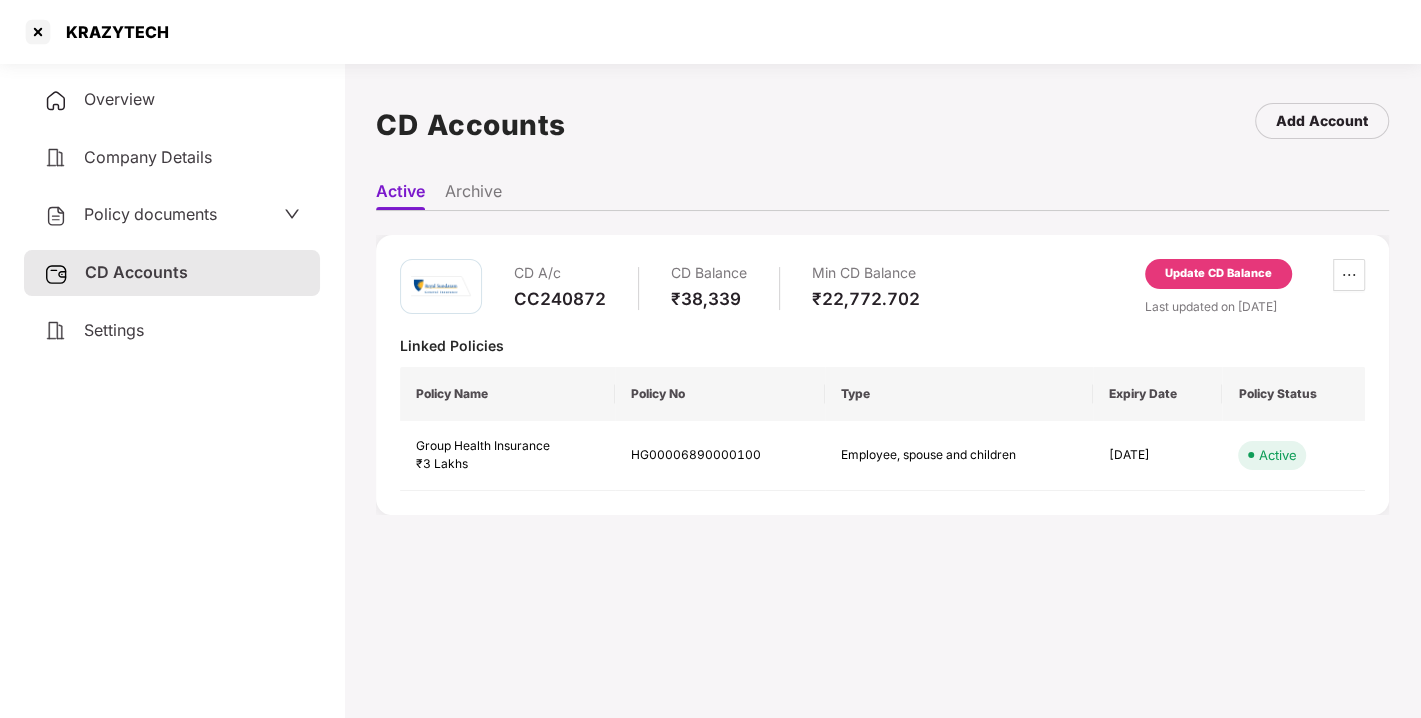 click on "Update CD Balance" at bounding box center [1218, 274] 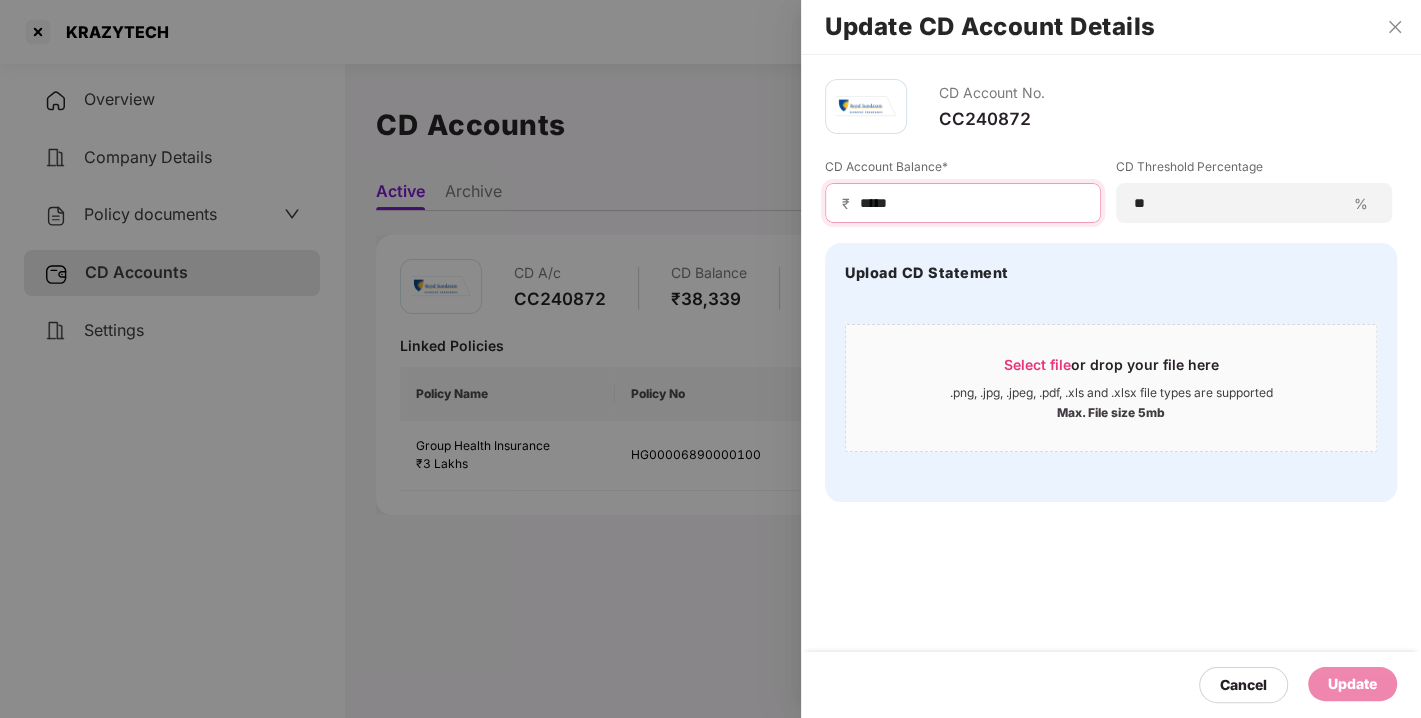 drag, startPoint x: 914, startPoint y: 205, endPoint x: 680, endPoint y: 255, distance: 239.28226 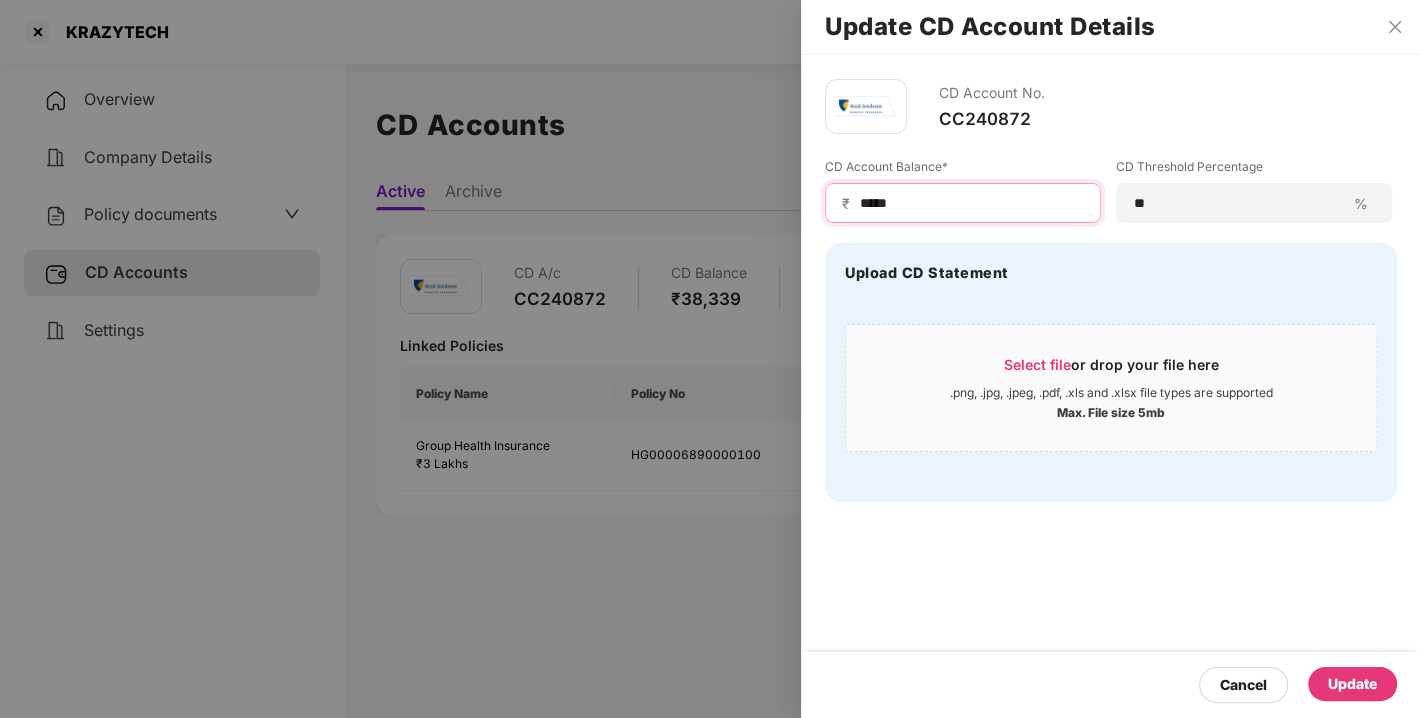 type on "*****" 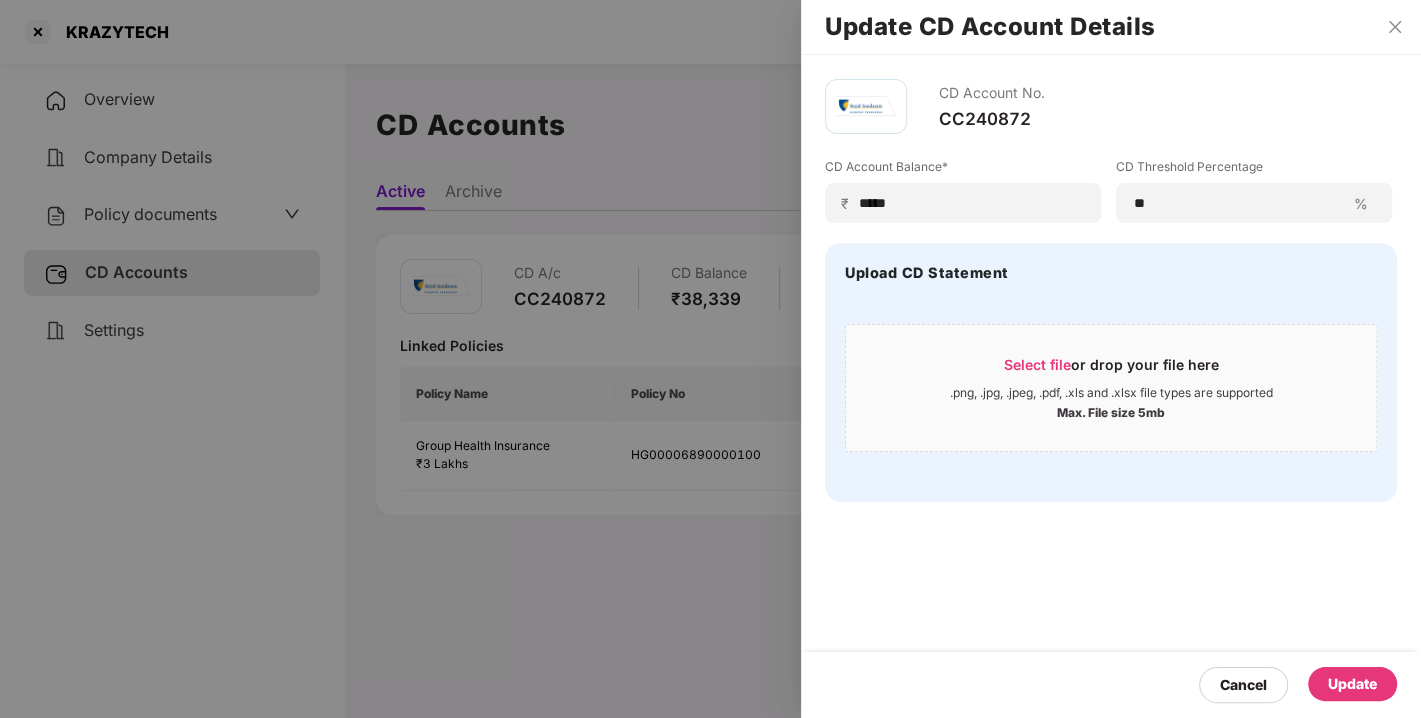 click on "Update" at bounding box center [1352, 684] 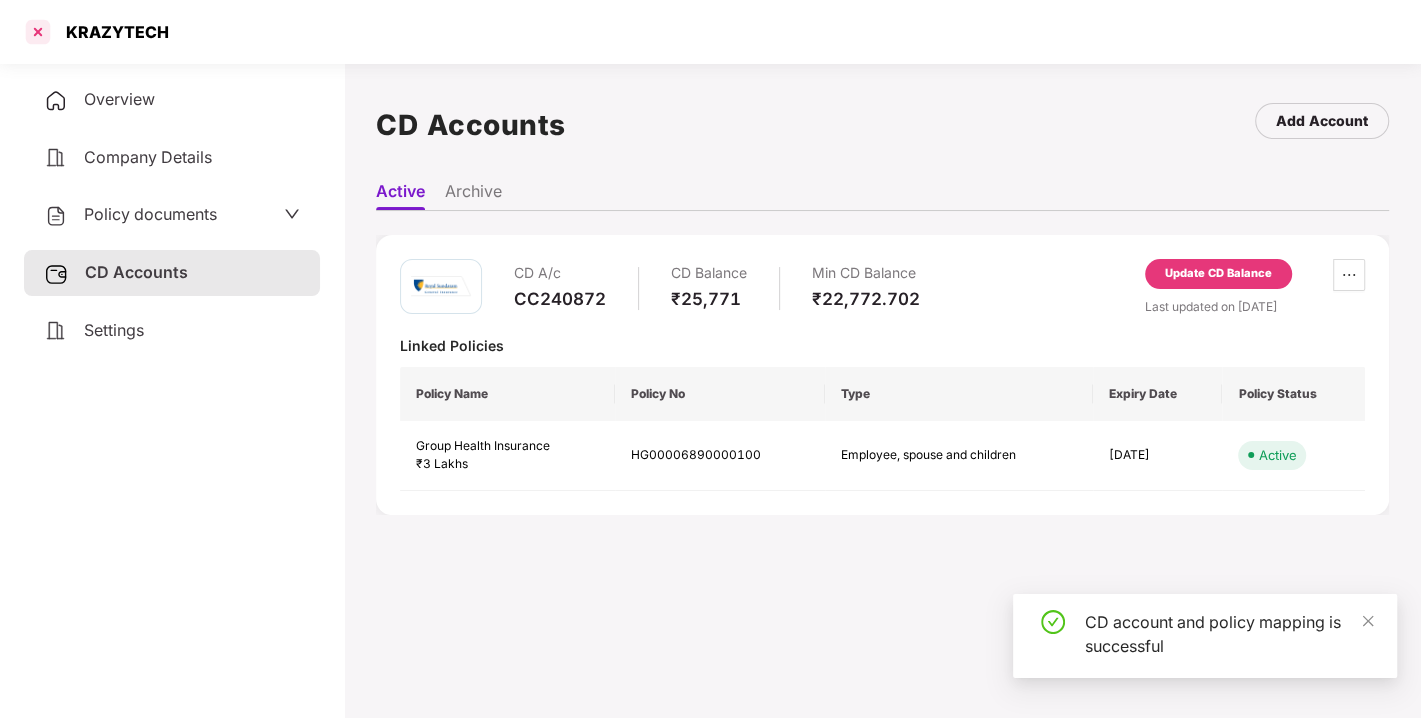 click at bounding box center (38, 32) 